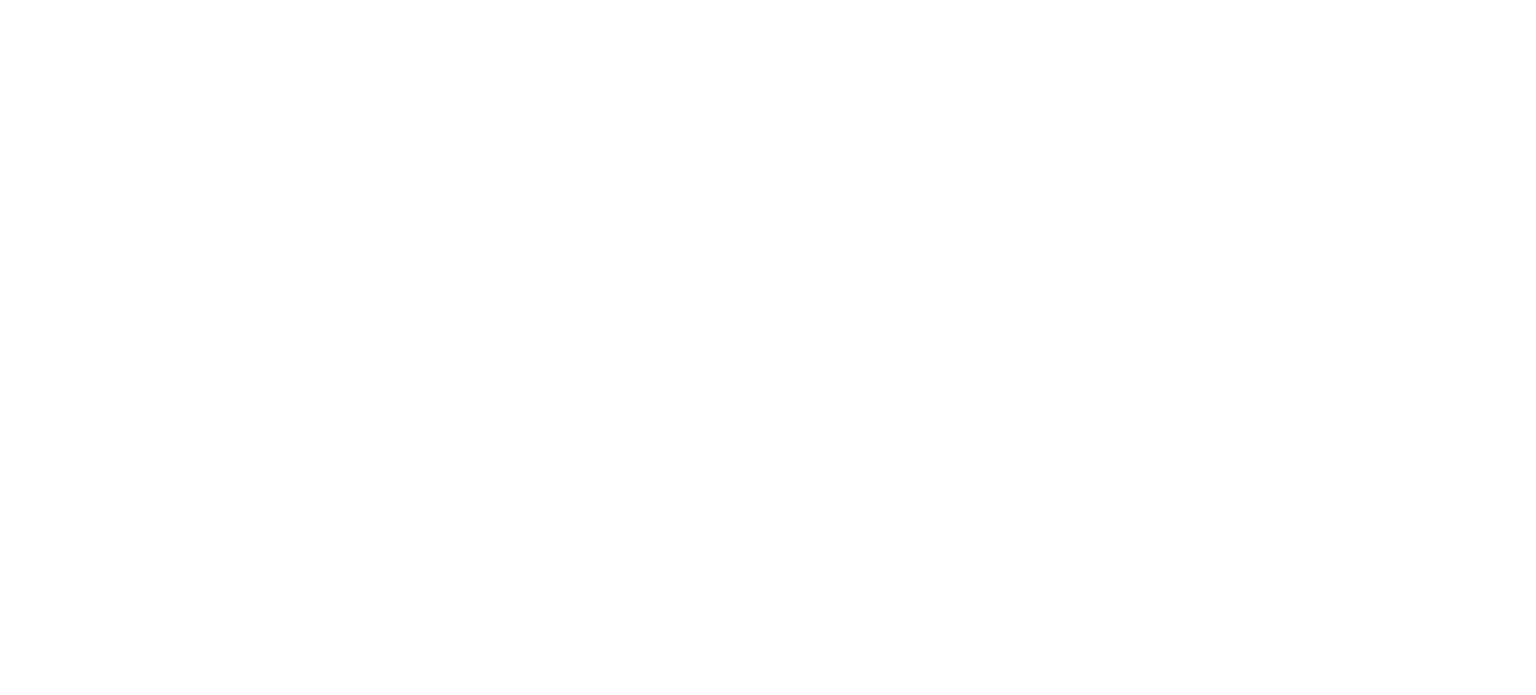 scroll, scrollTop: 0, scrollLeft: 0, axis: both 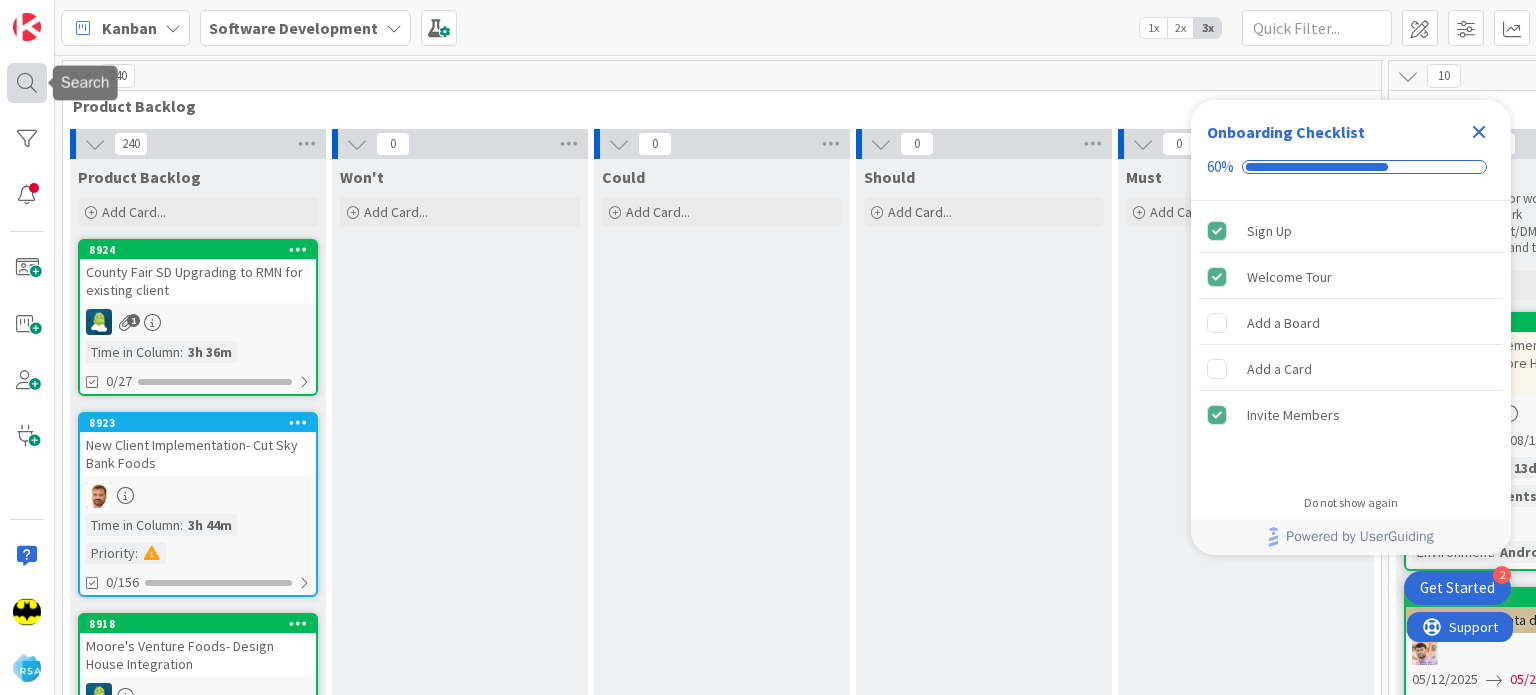 click at bounding box center [27, 83] 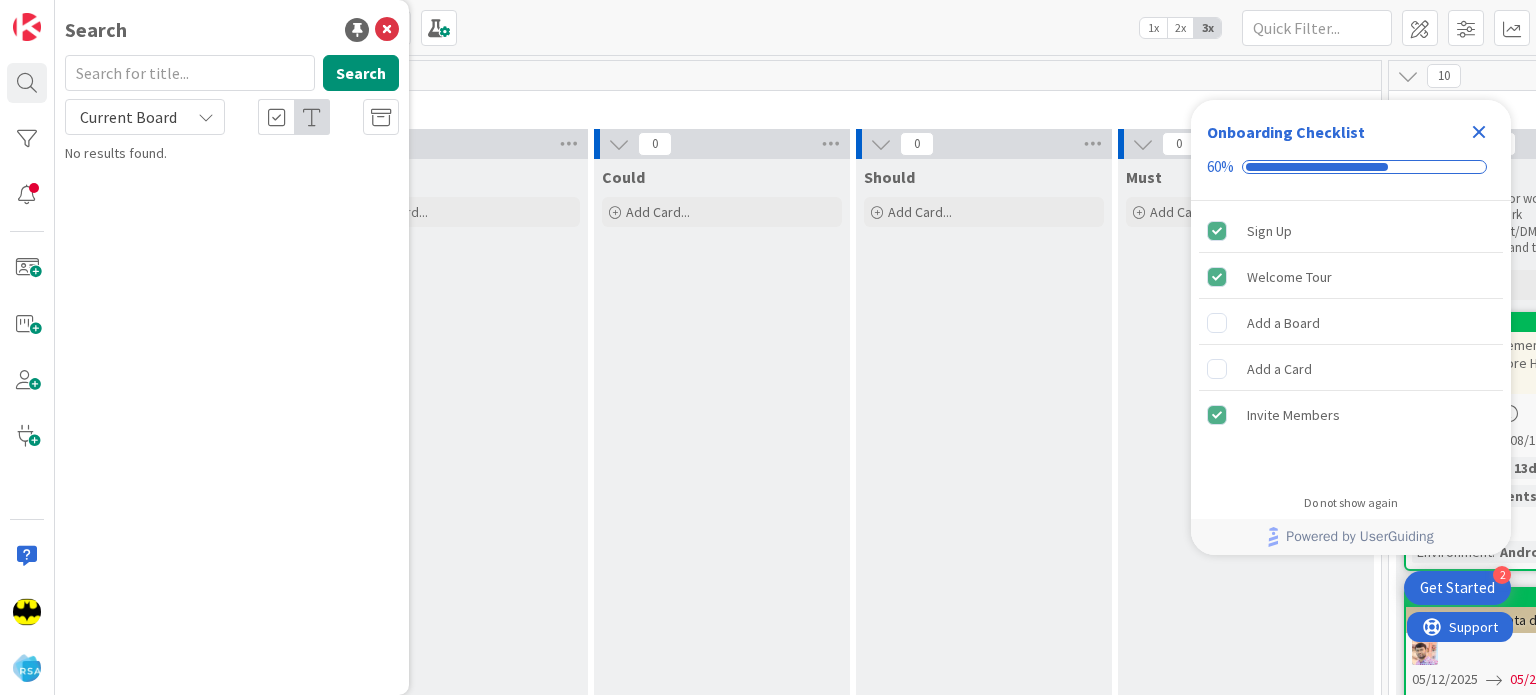 click at bounding box center (190, 73) 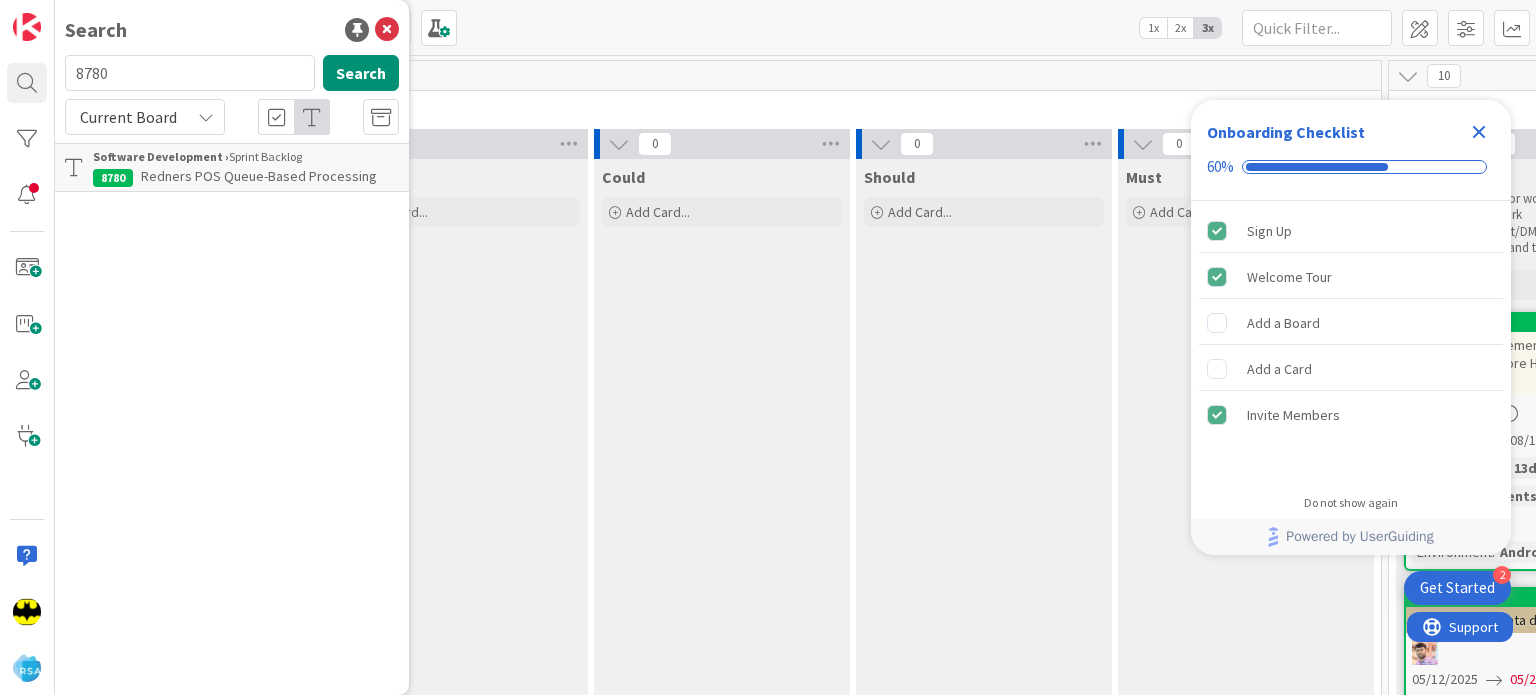 scroll, scrollTop: 0, scrollLeft: 0, axis: both 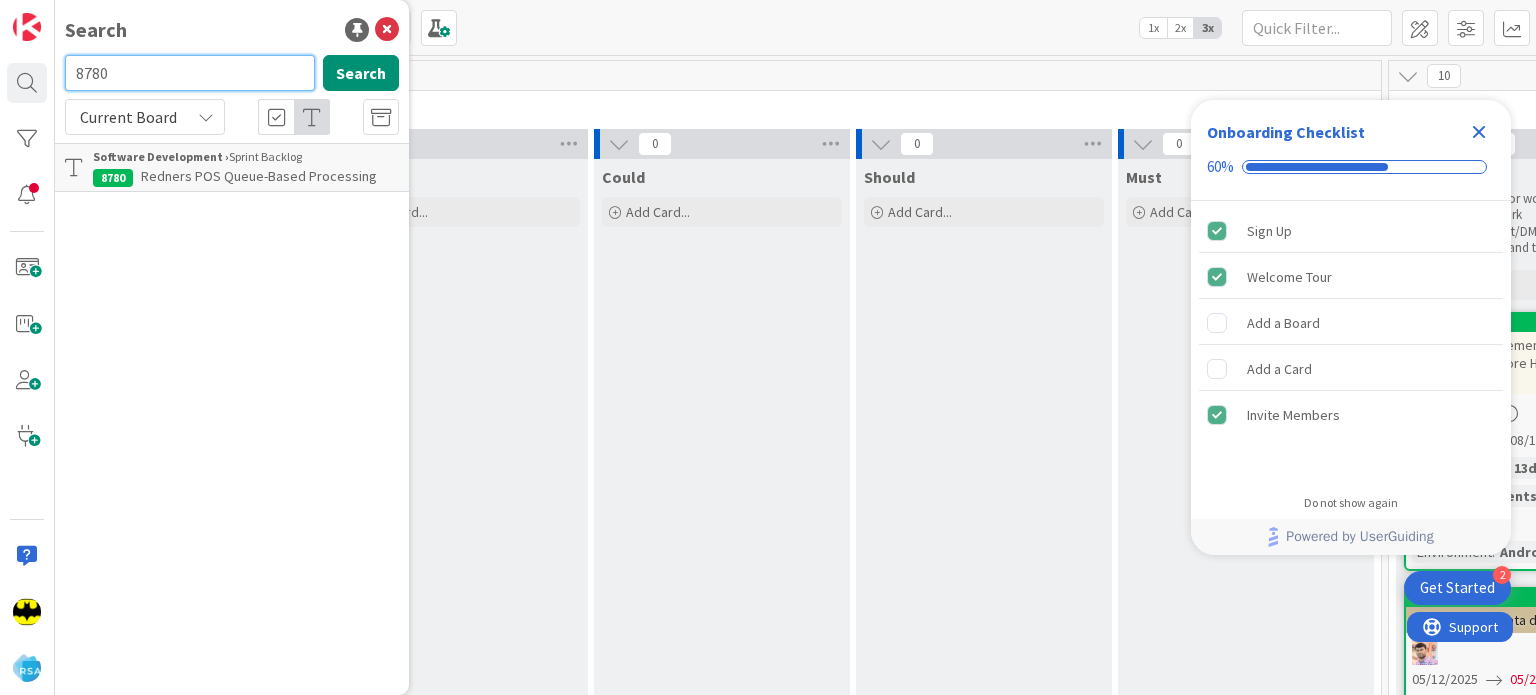 click on "8780" at bounding box center (190, 73) 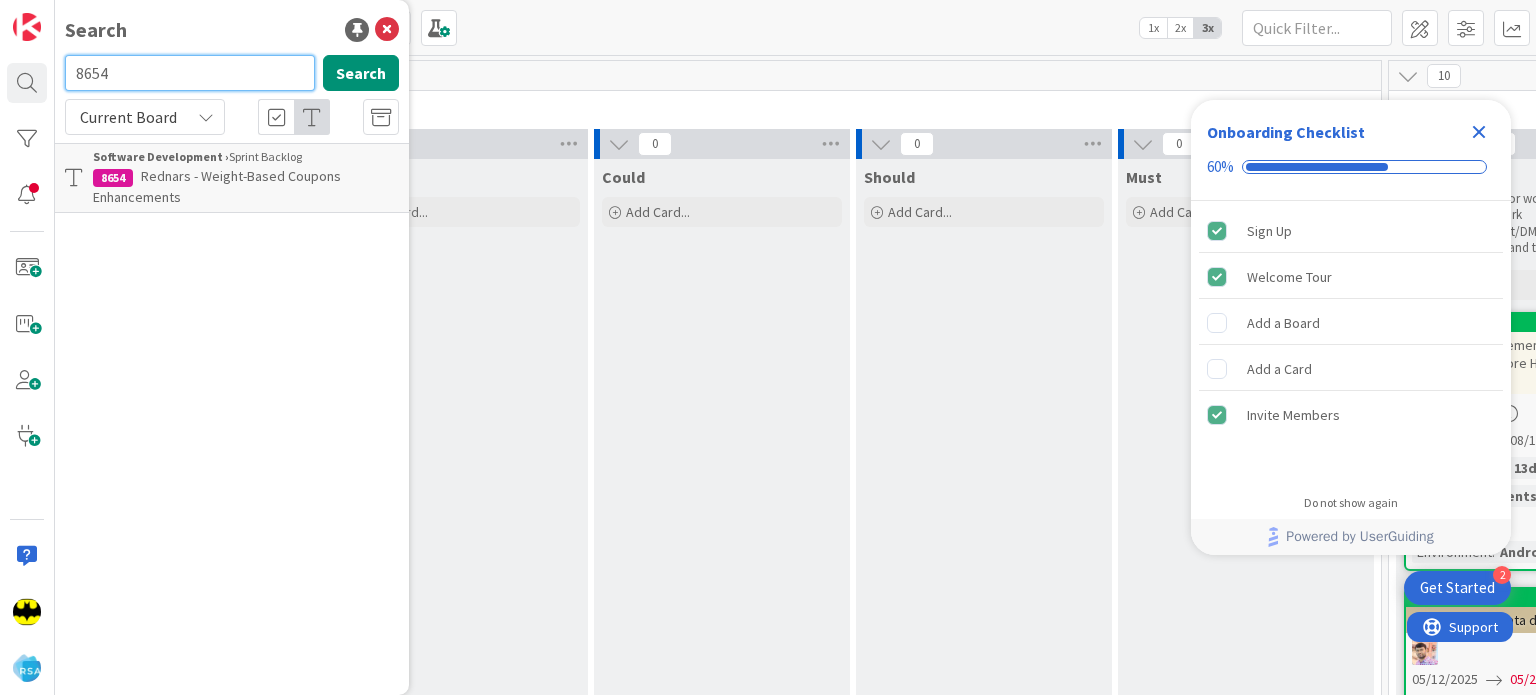 click on "8654" at bounding box center (190, 73) 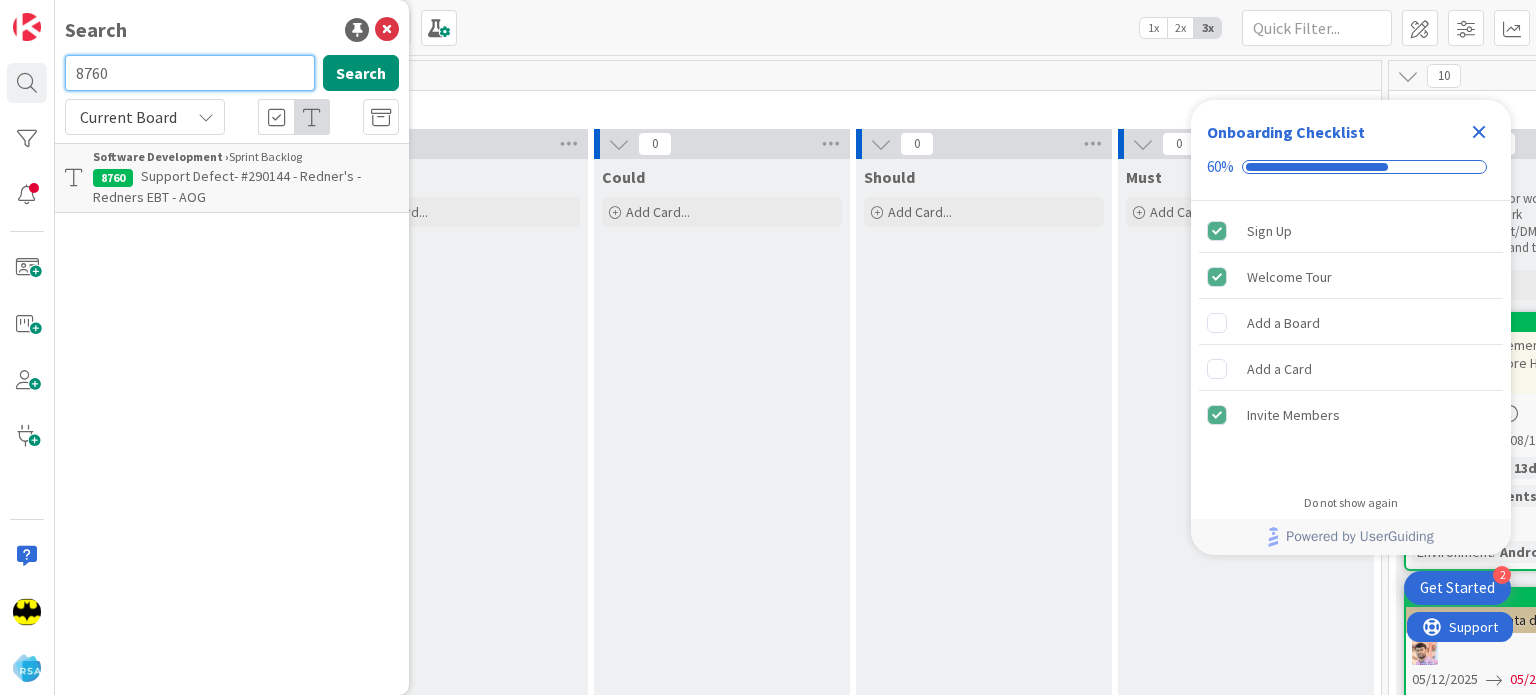 click on "8760" at bounding box center (190, 73) 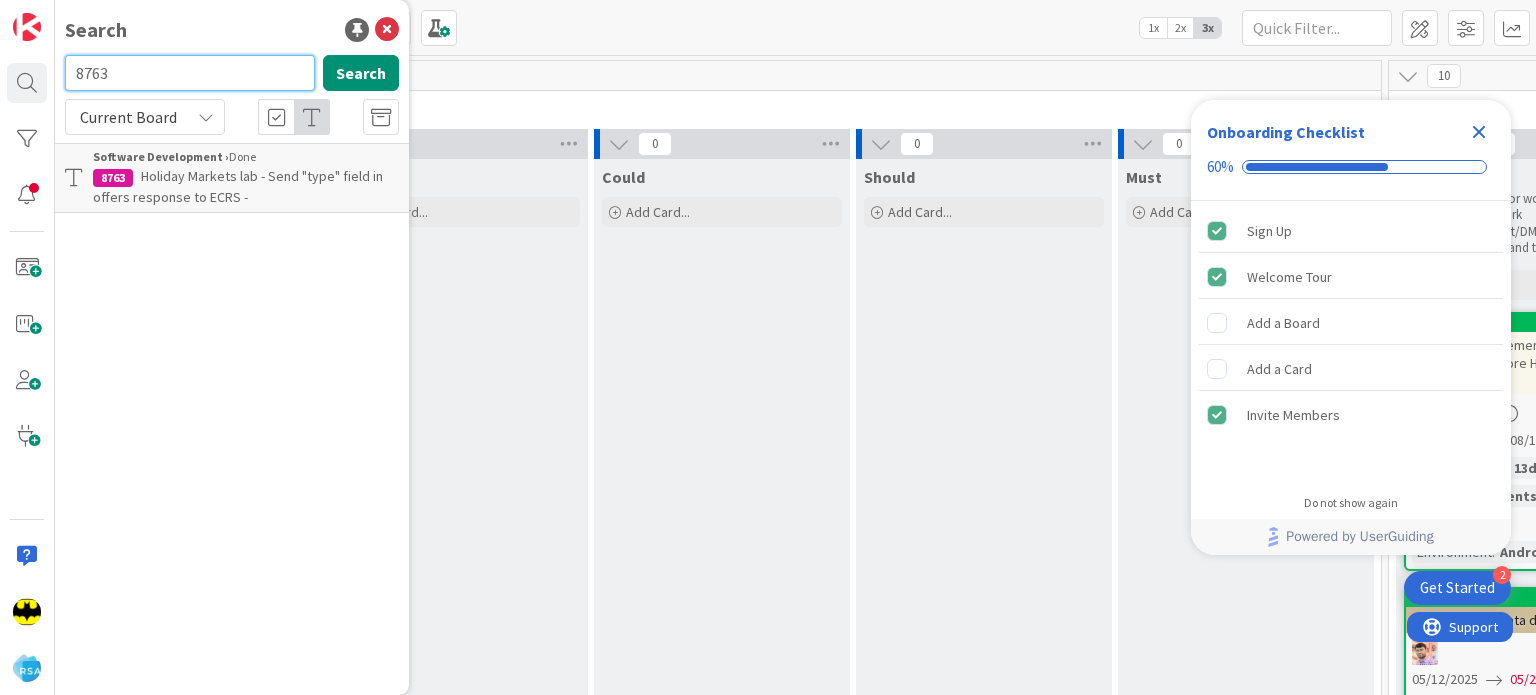 click on "8763" at bounding box center (190, 73) 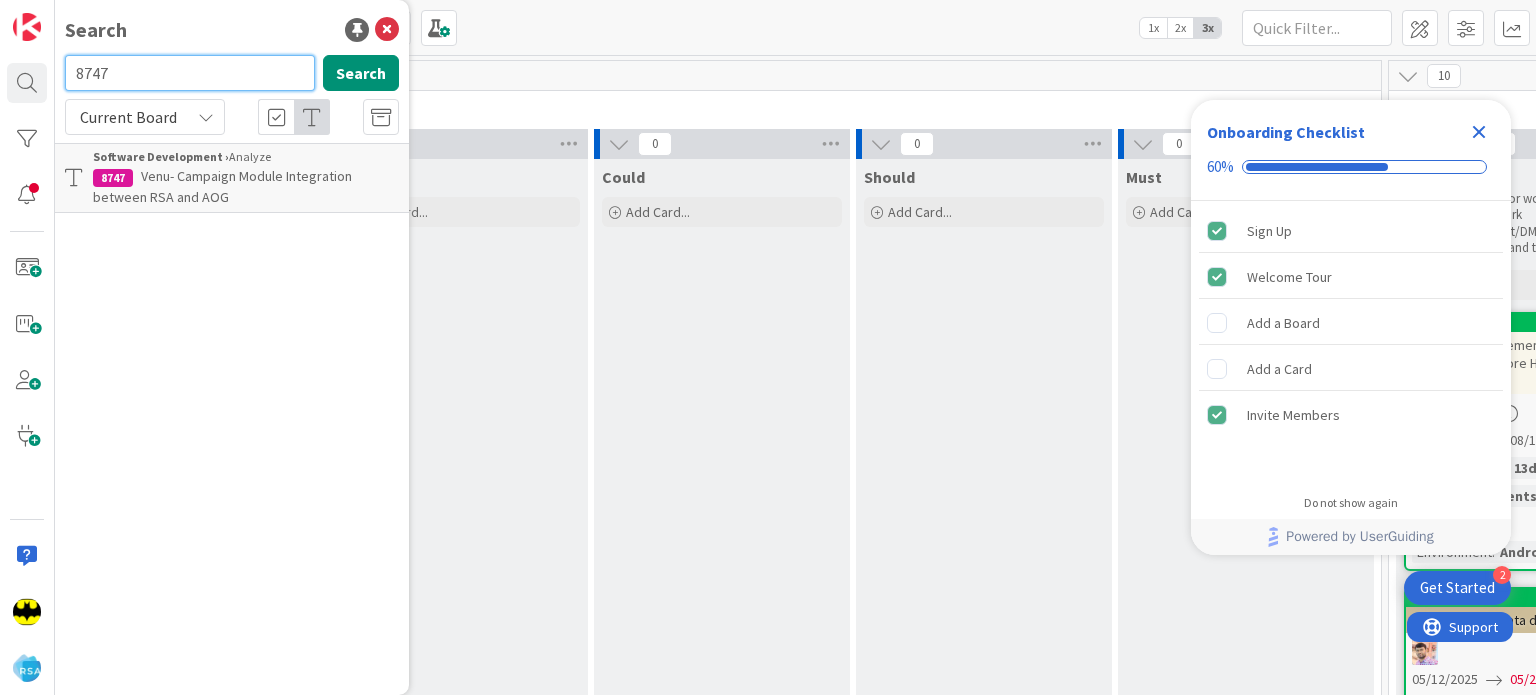 click on "8747" at bounding box center [190, 73] 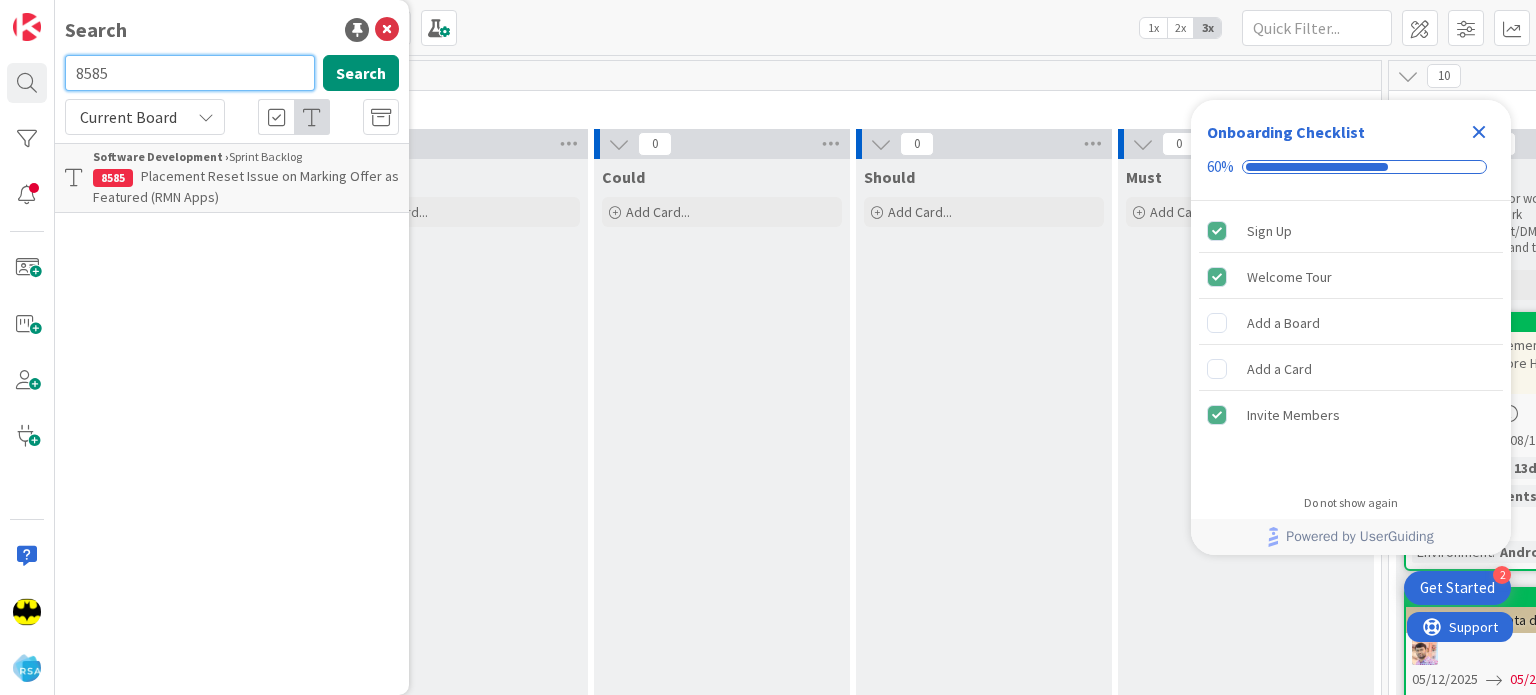 click on "8585" at bounding box center (190, 73) 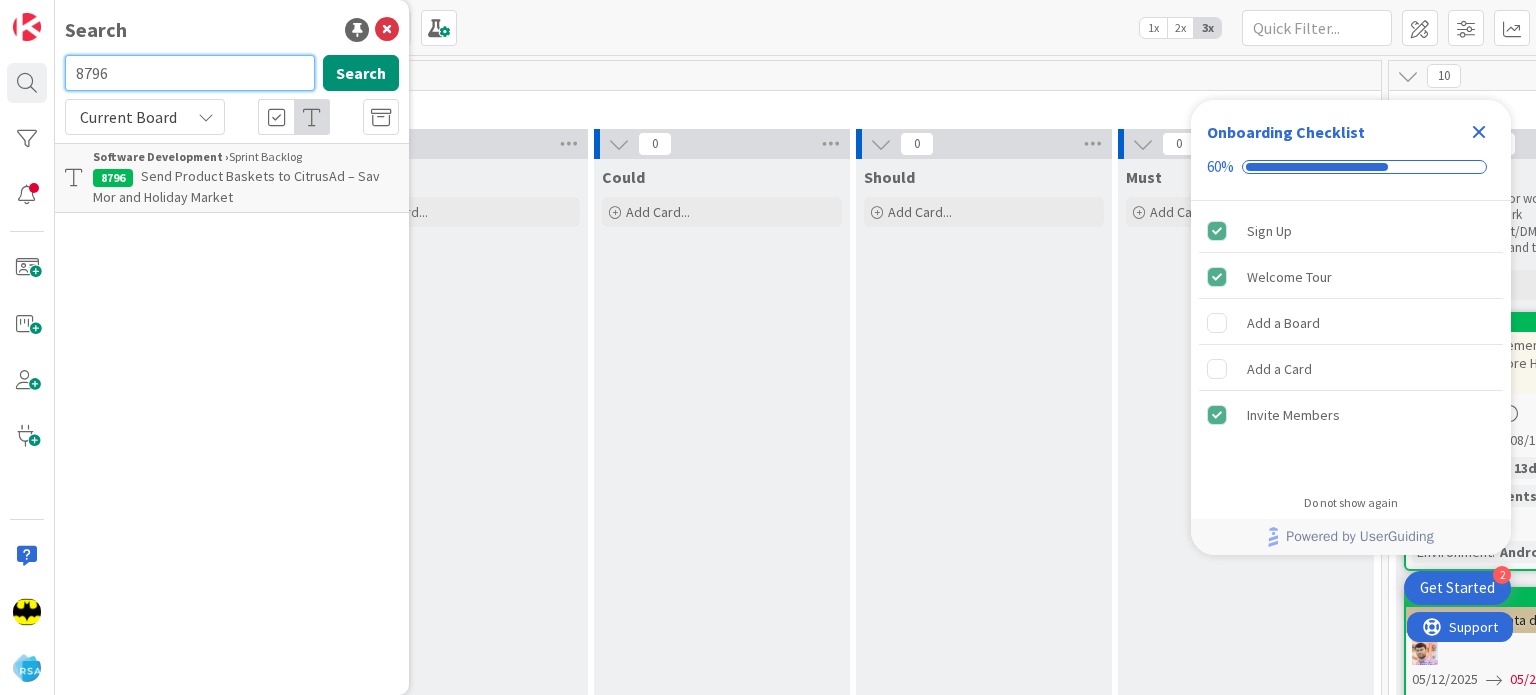click on "8796" at bounding box center [190, 73] 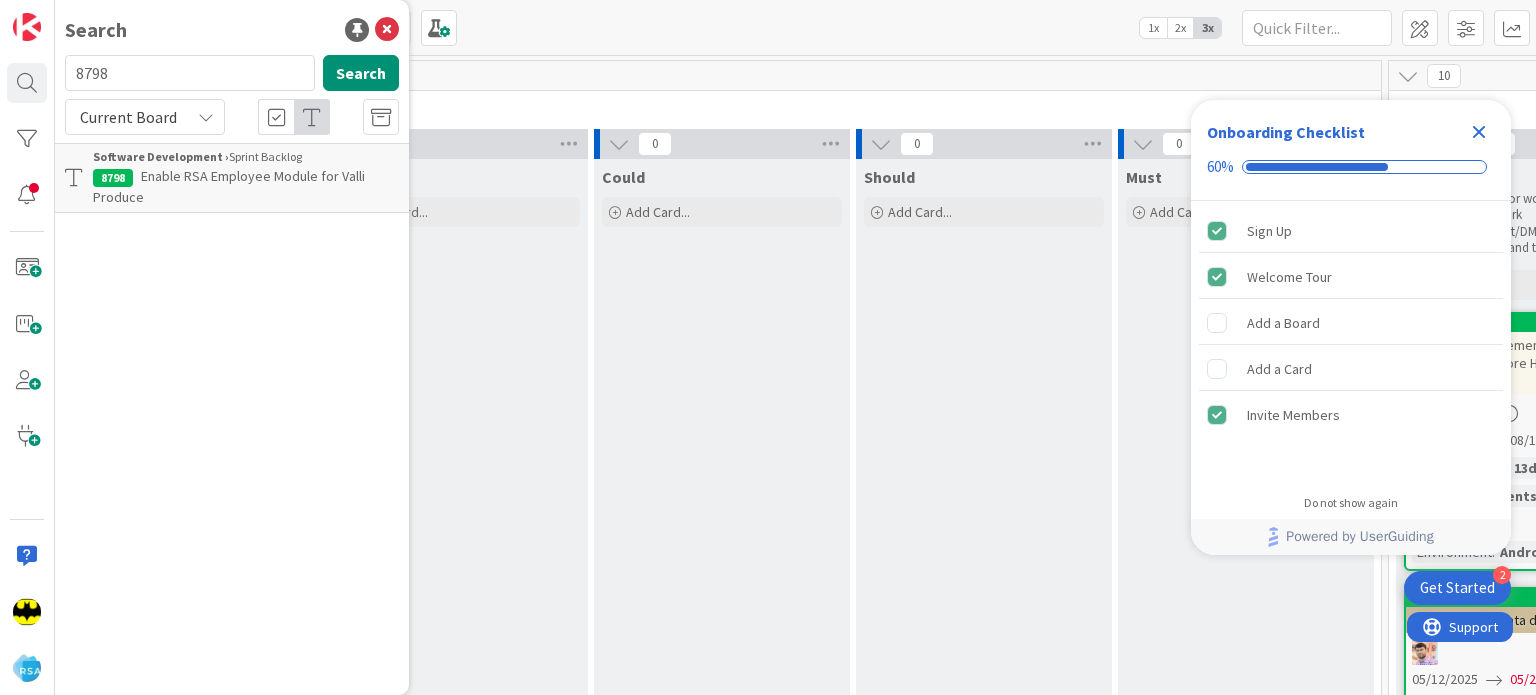 drag, startPoint x: 164, startPoint y: 45, endPoint x: 153, endPoint y: 67, distance: 24.596748 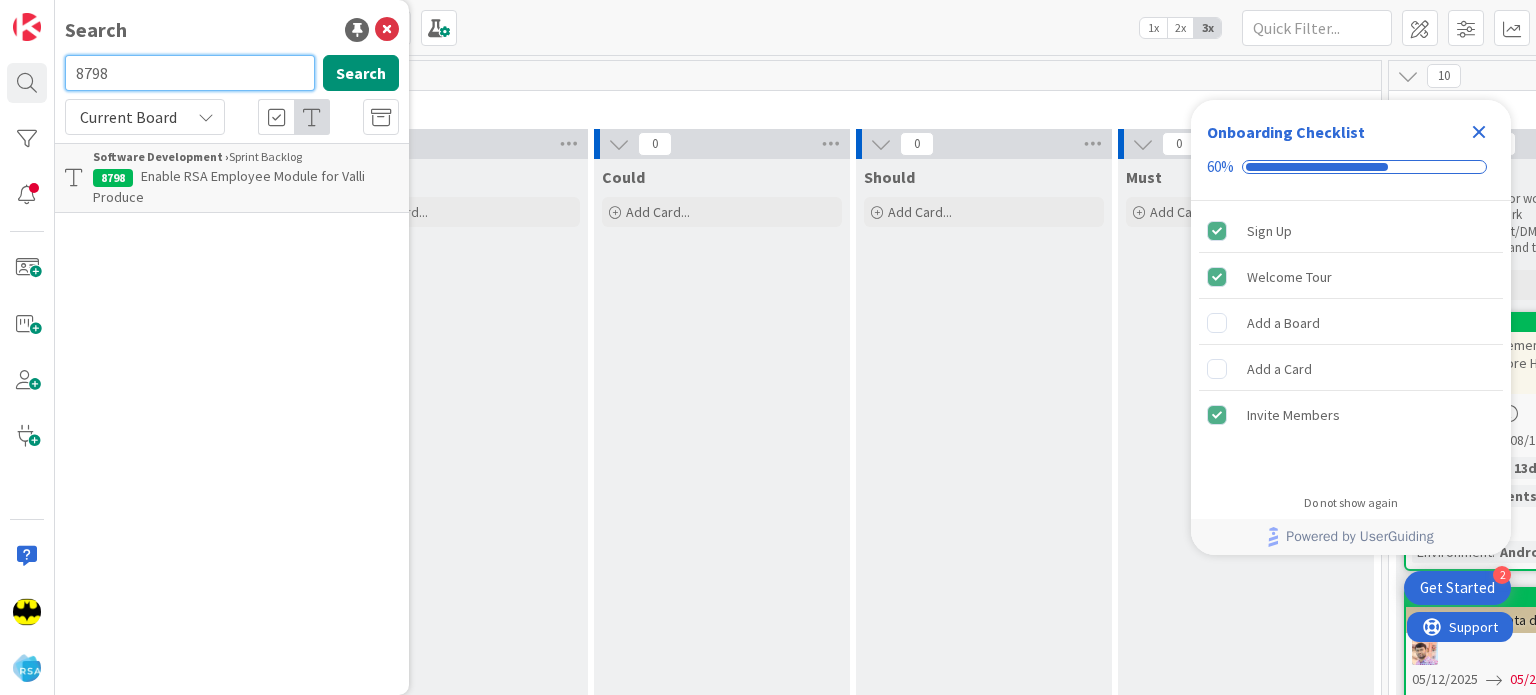 click on "8798" at bounding box center [190, 73] 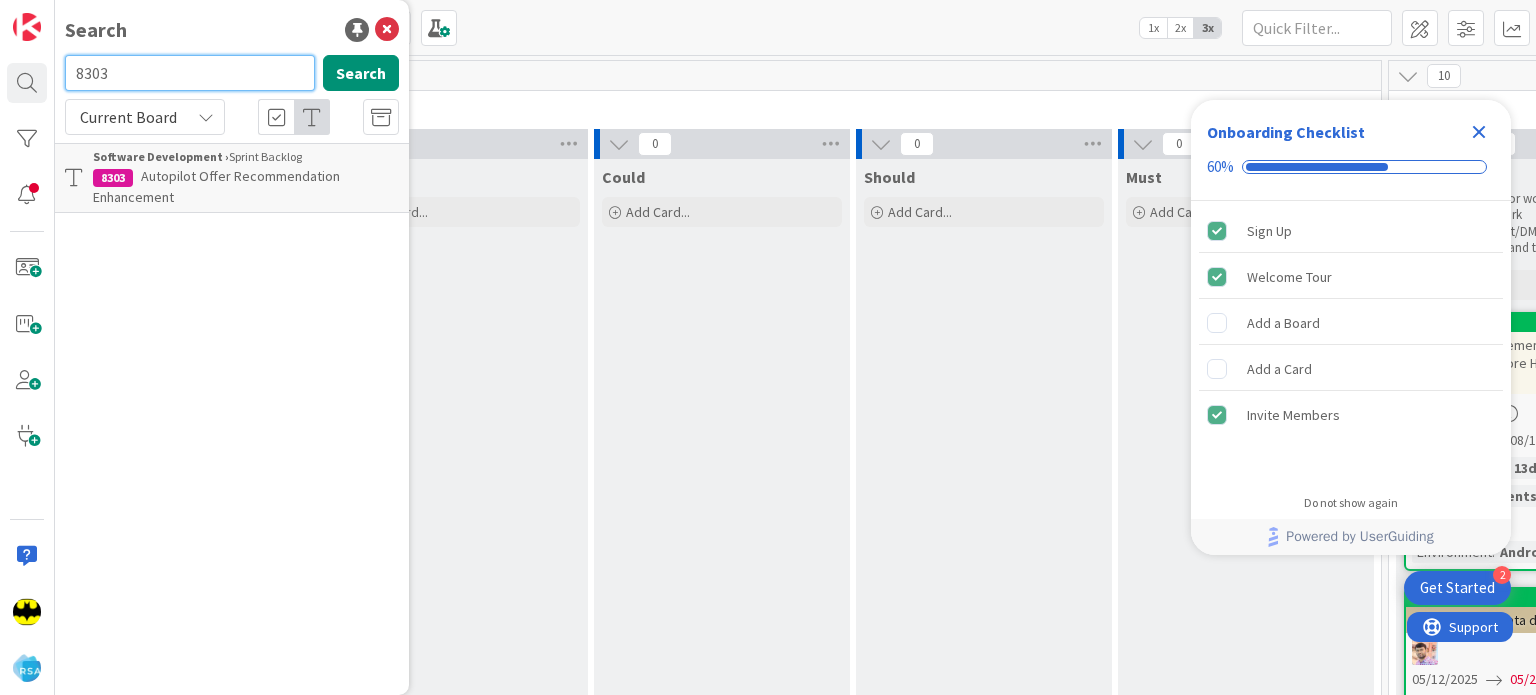 click on "8303" at bounding box center (190, 73) 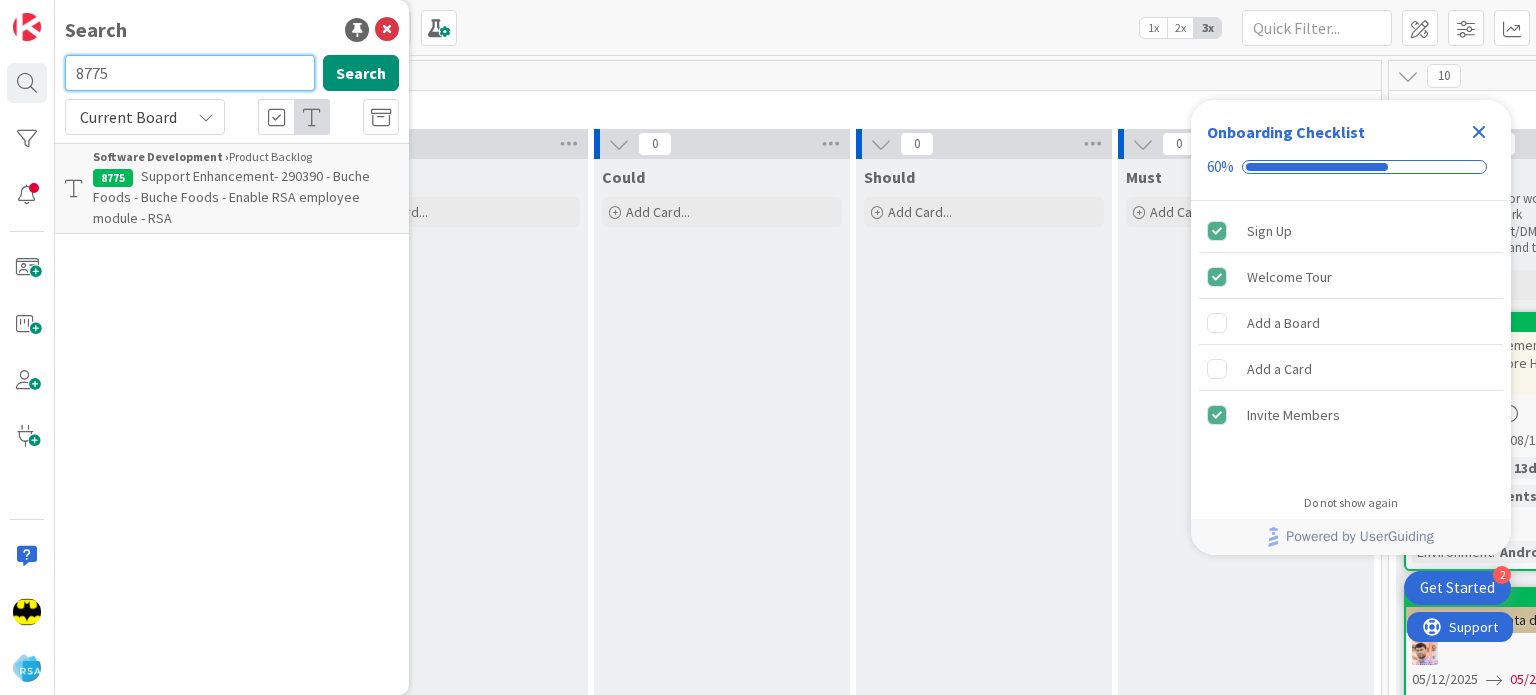 click on "8775" at bounding box center [190, 73] 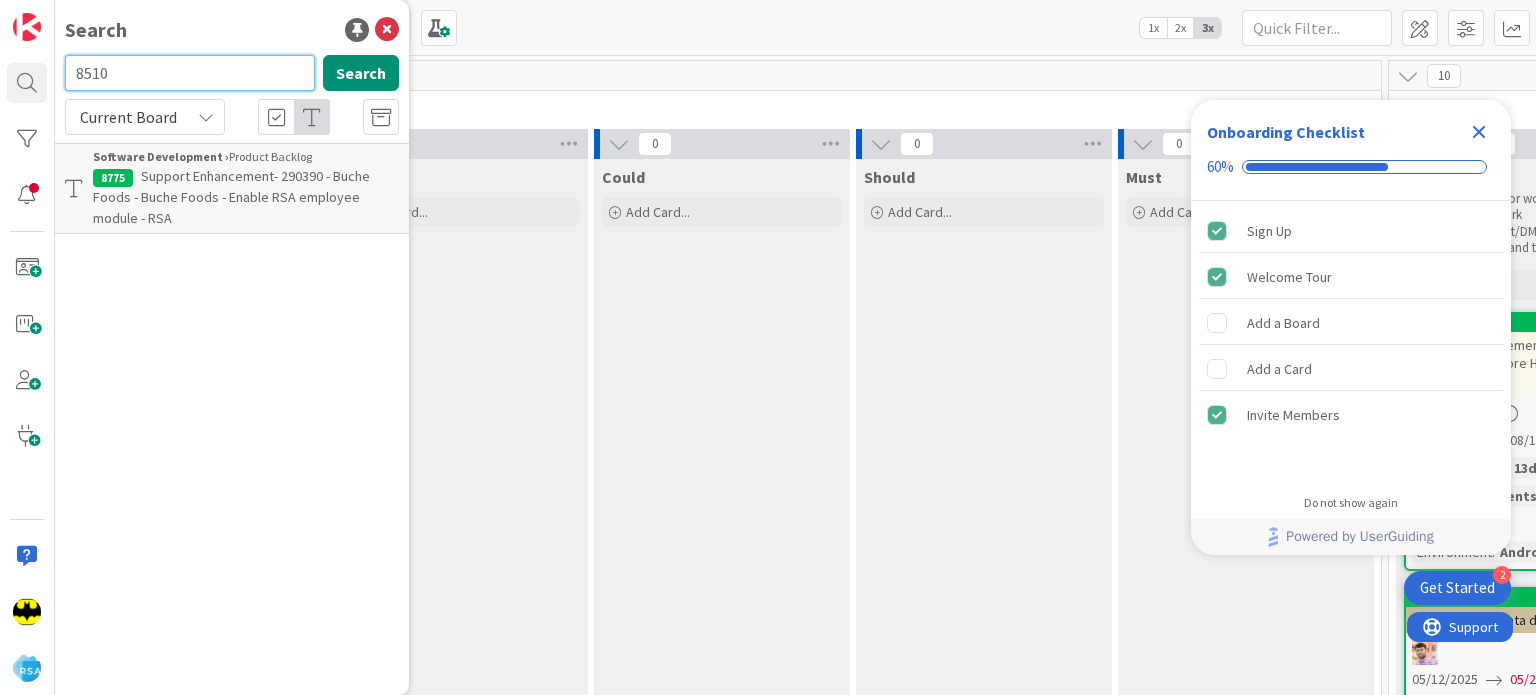 type on "8510" 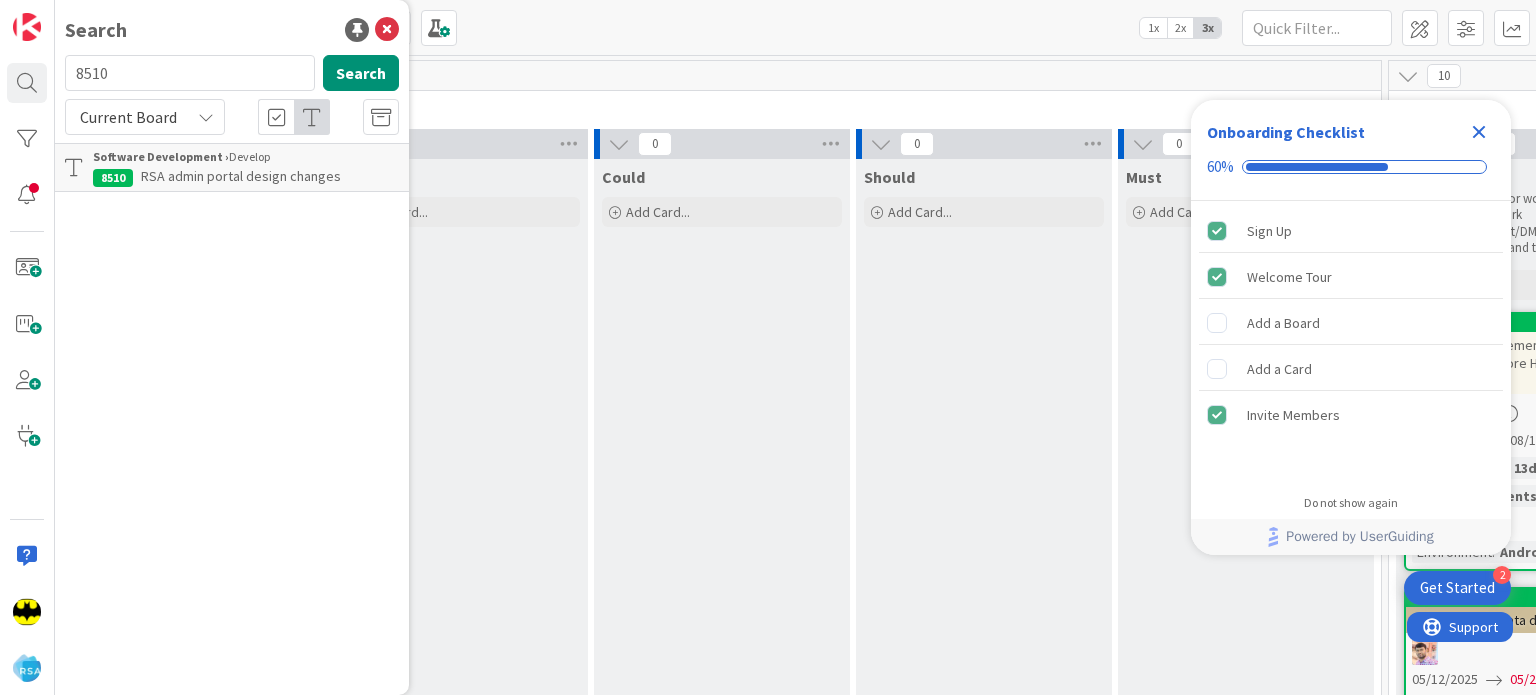 click on "RSA admin portal design changes" at bounding box center [241, 176] 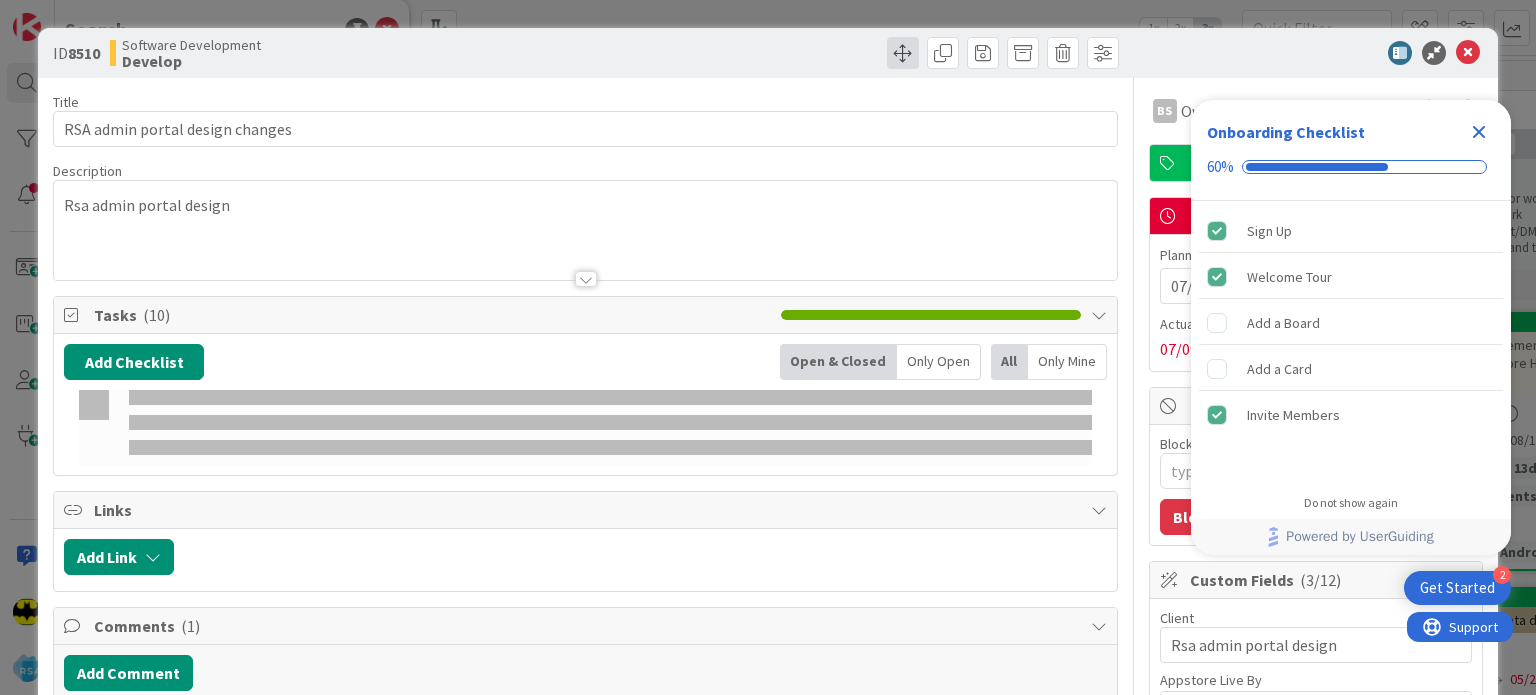 click on "ID  8510 Software Development Develop" at bounding box center [767, 53] 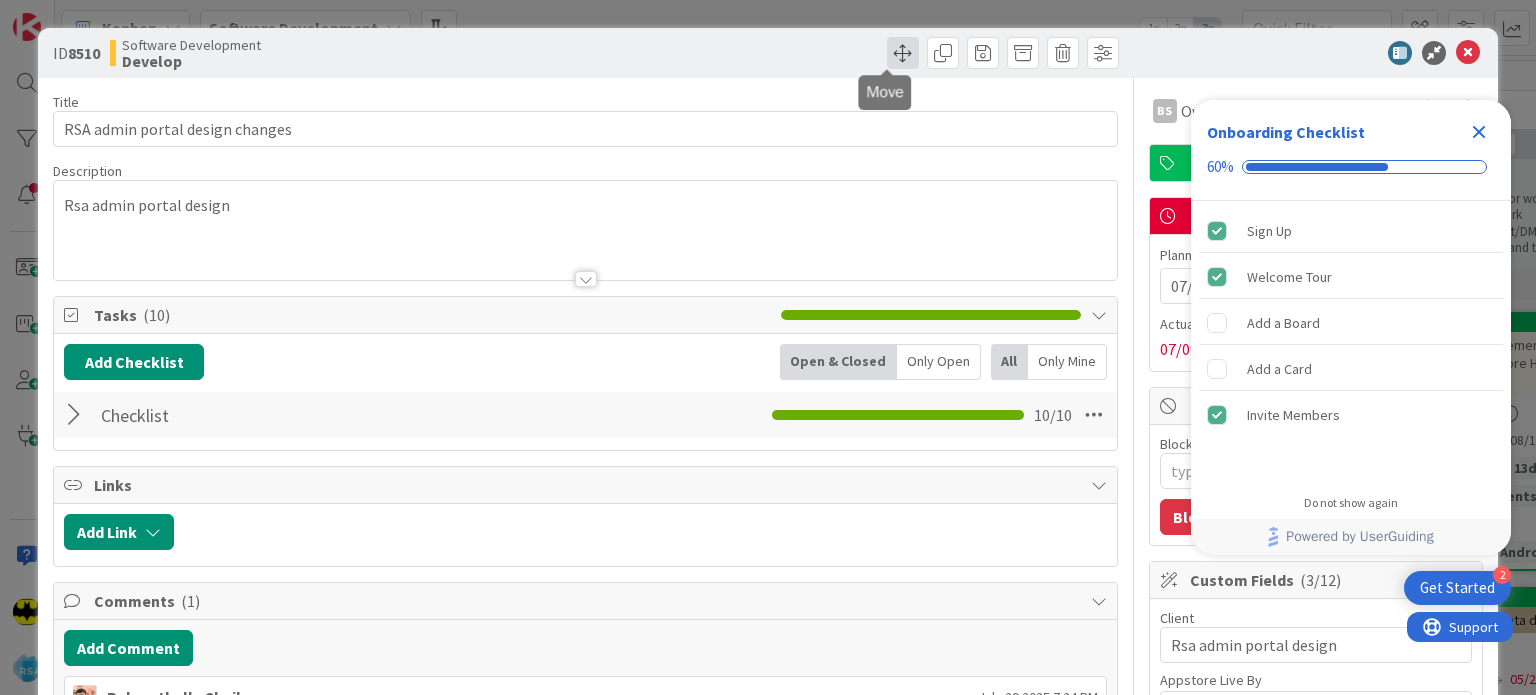 click at bounding box center [903, 53] 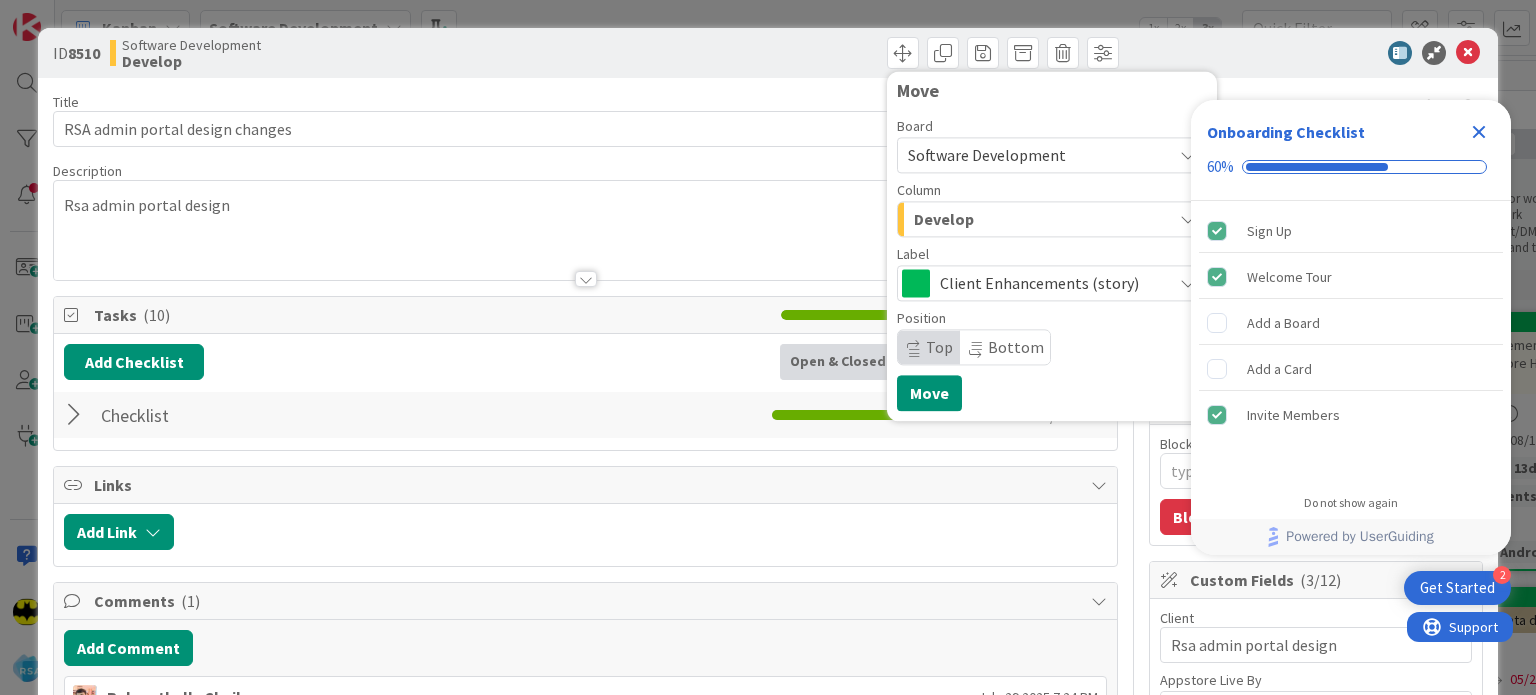 click on "Develop" at bounding box center (1040, 219) 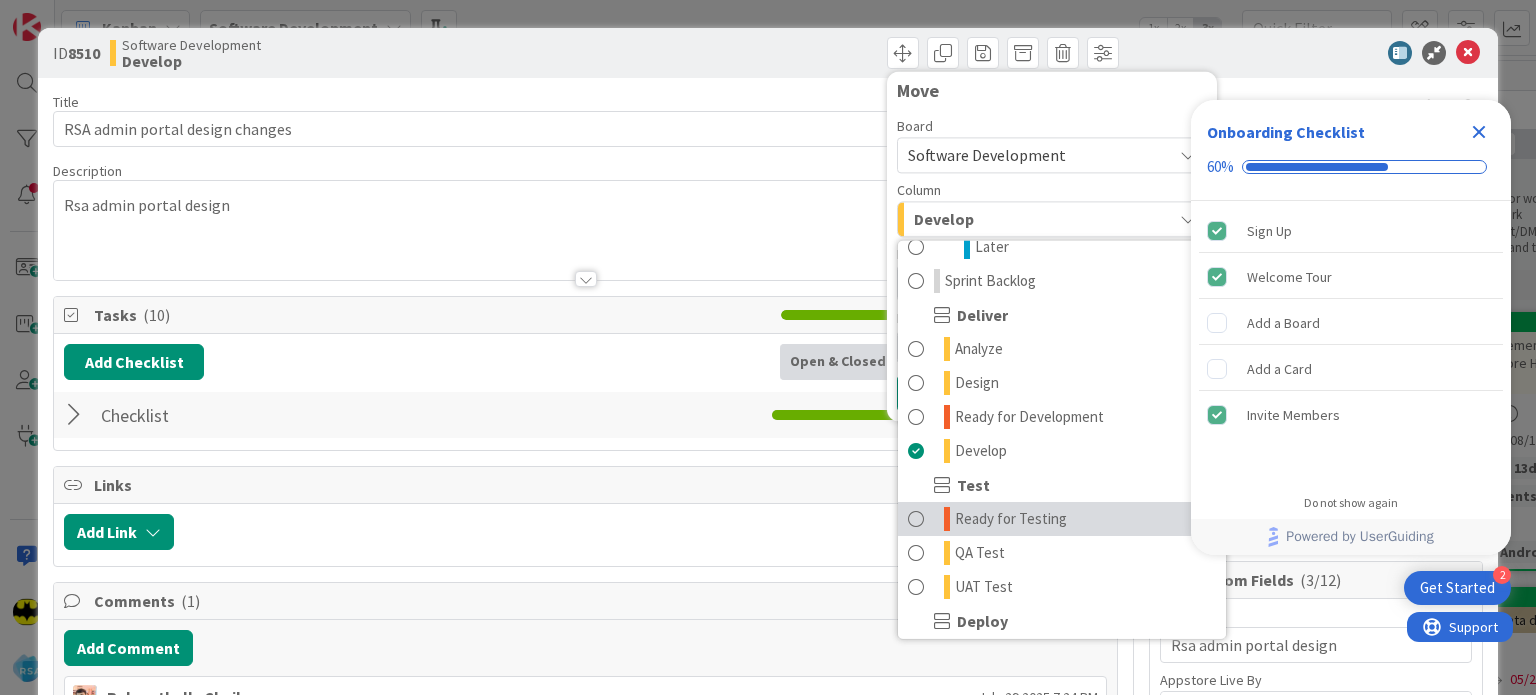scroll, scrollTop: 569, scrollLeft: 0, axis: vertical 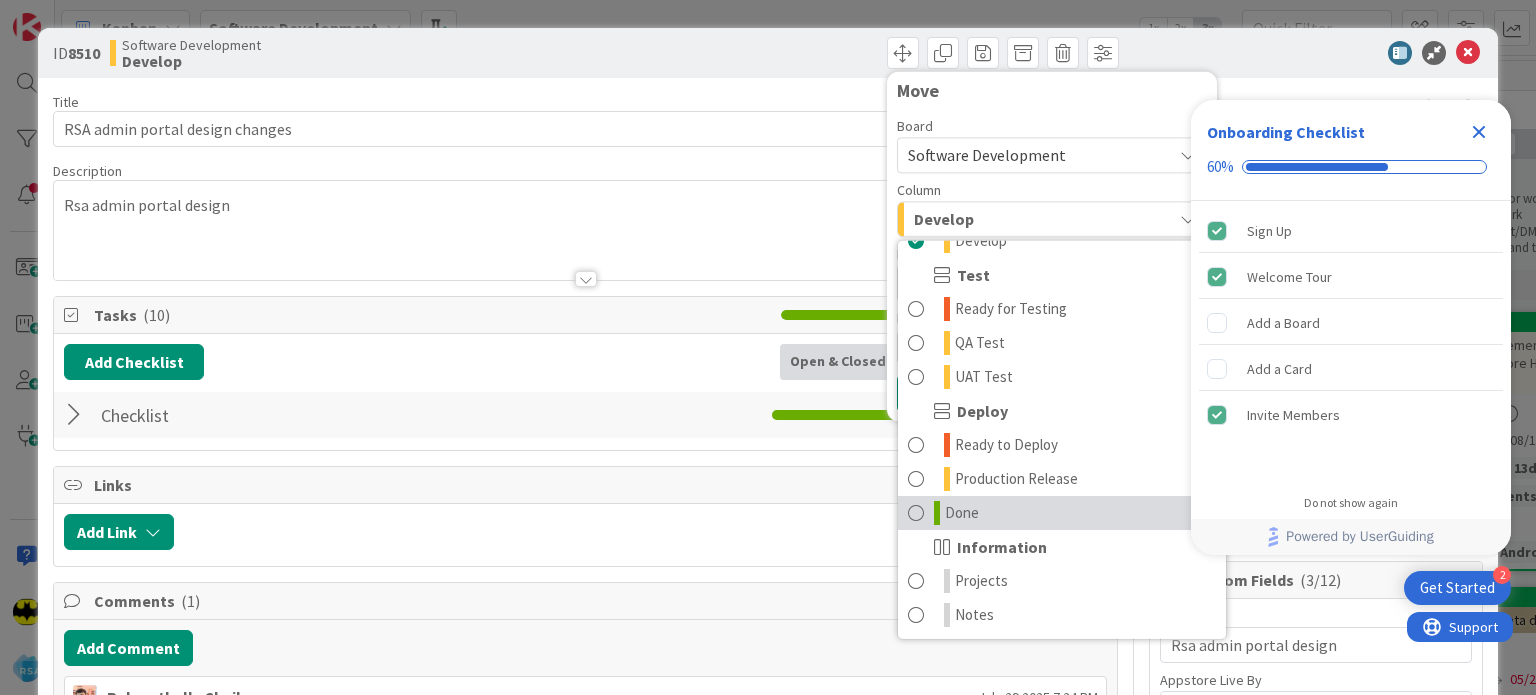 click on "Done" at bounding box center (1062, 513) 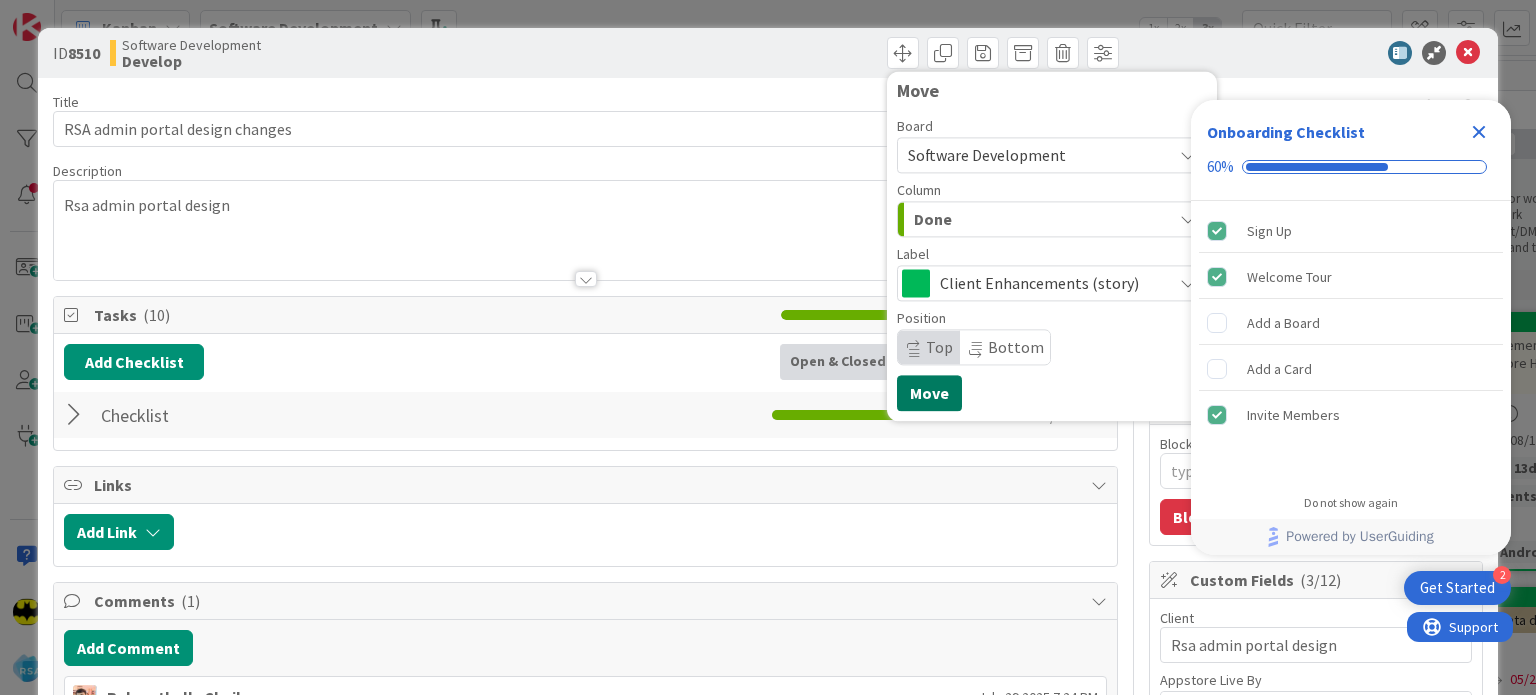 click on "Move" at bounding box center (929, 393) 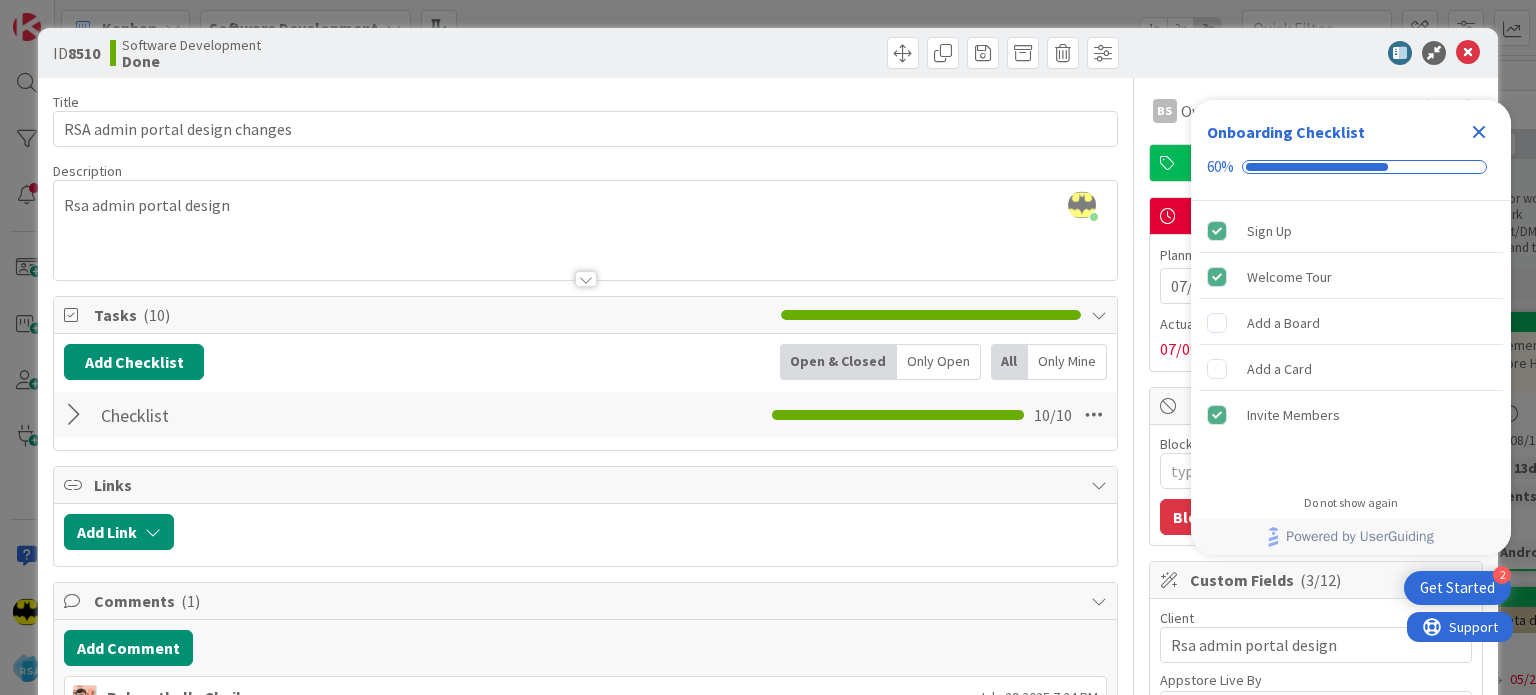 type on "x" 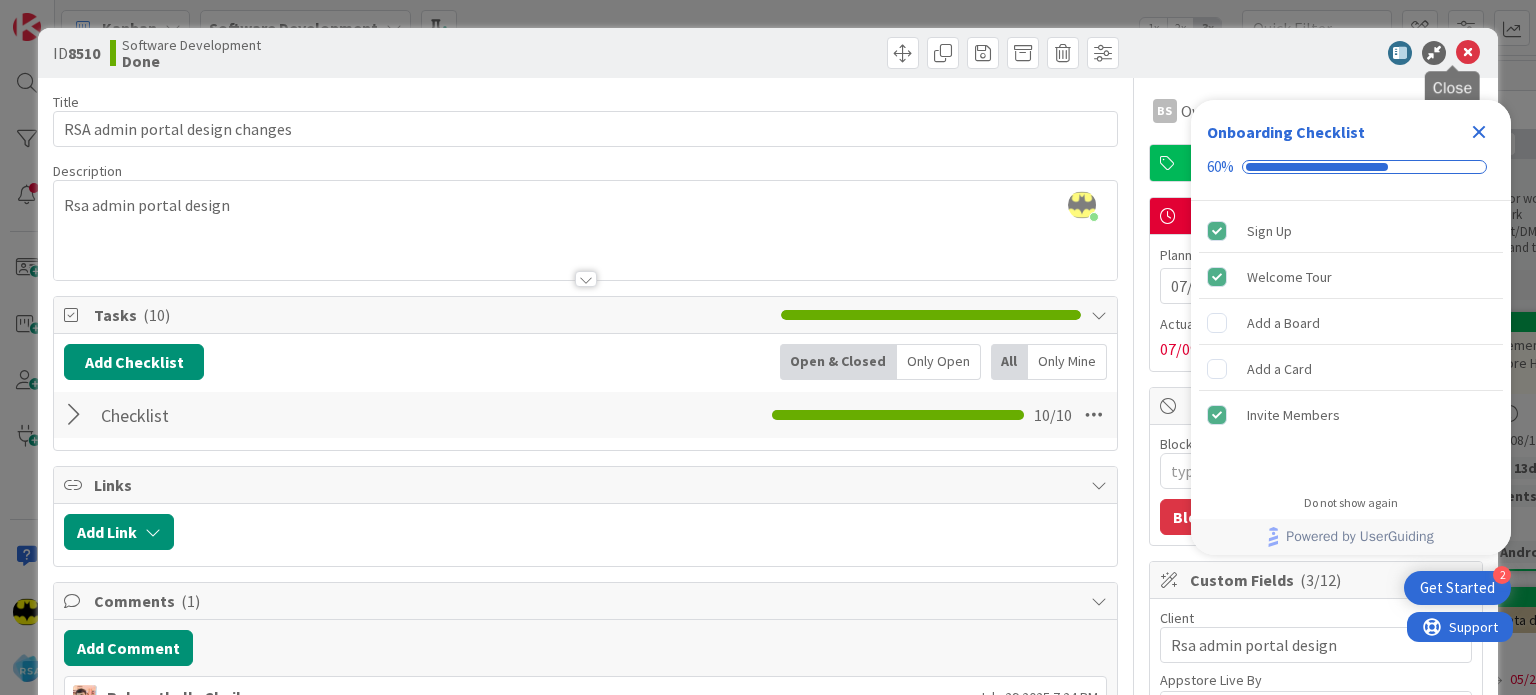 click at bounding box center [1468, 53] 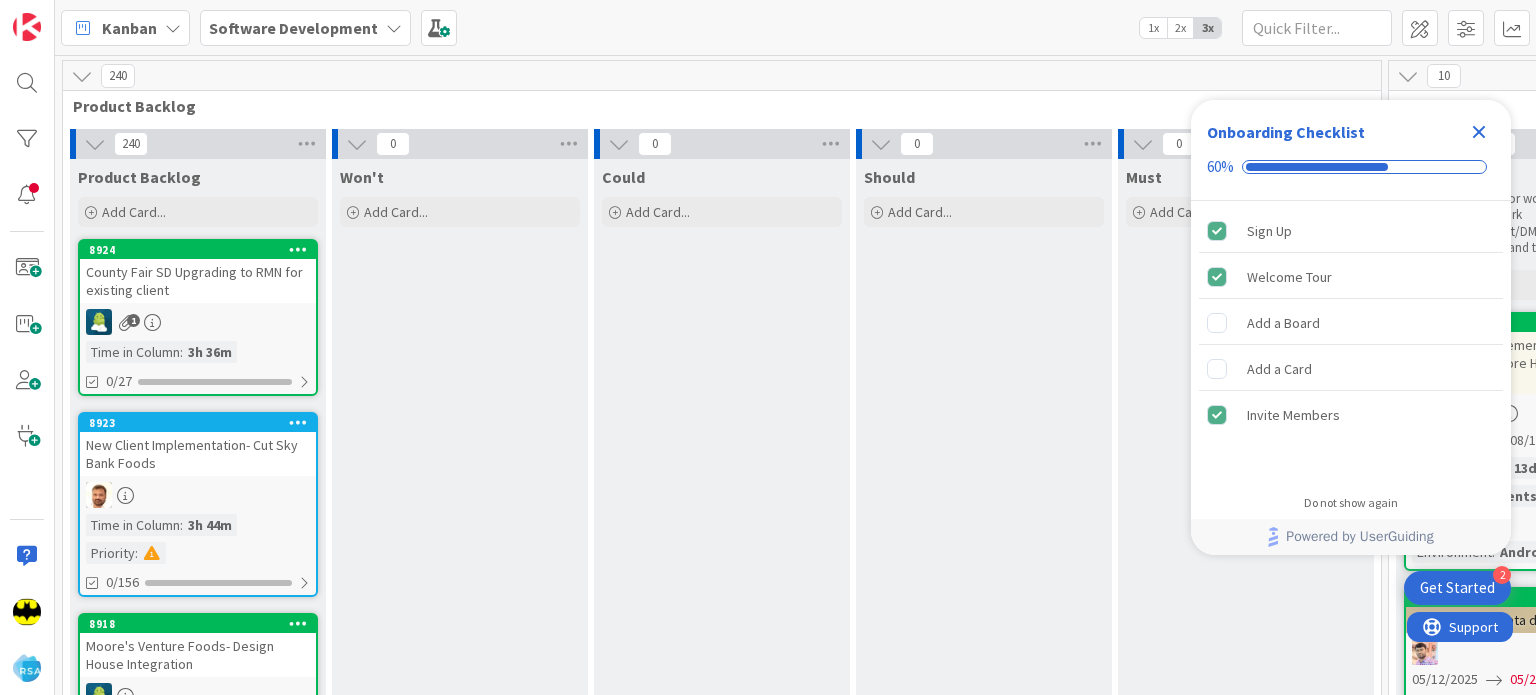 scroll, scrollTop: 0, scrollLeft: 0, axis: both 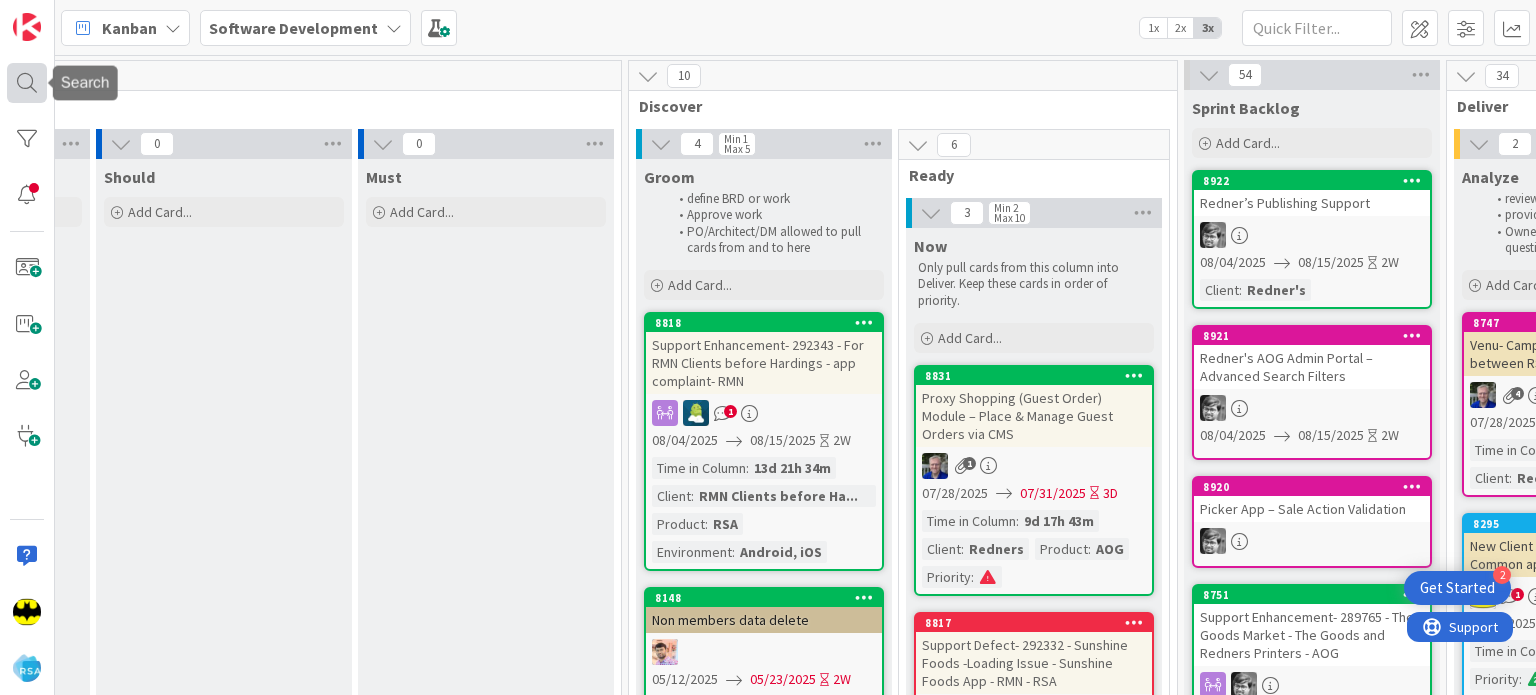 click at bounding box center [27, 83] 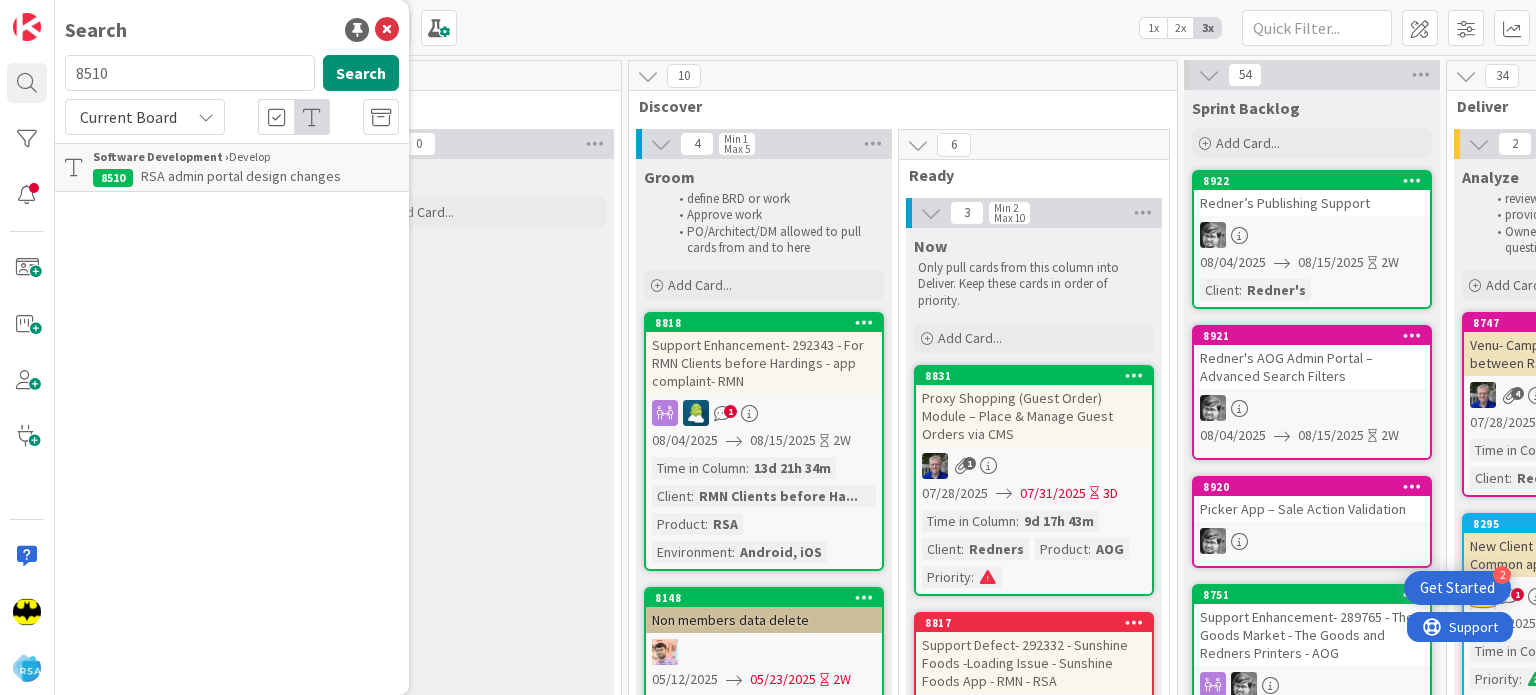 click on "8510" at bounding box center [190, 73] 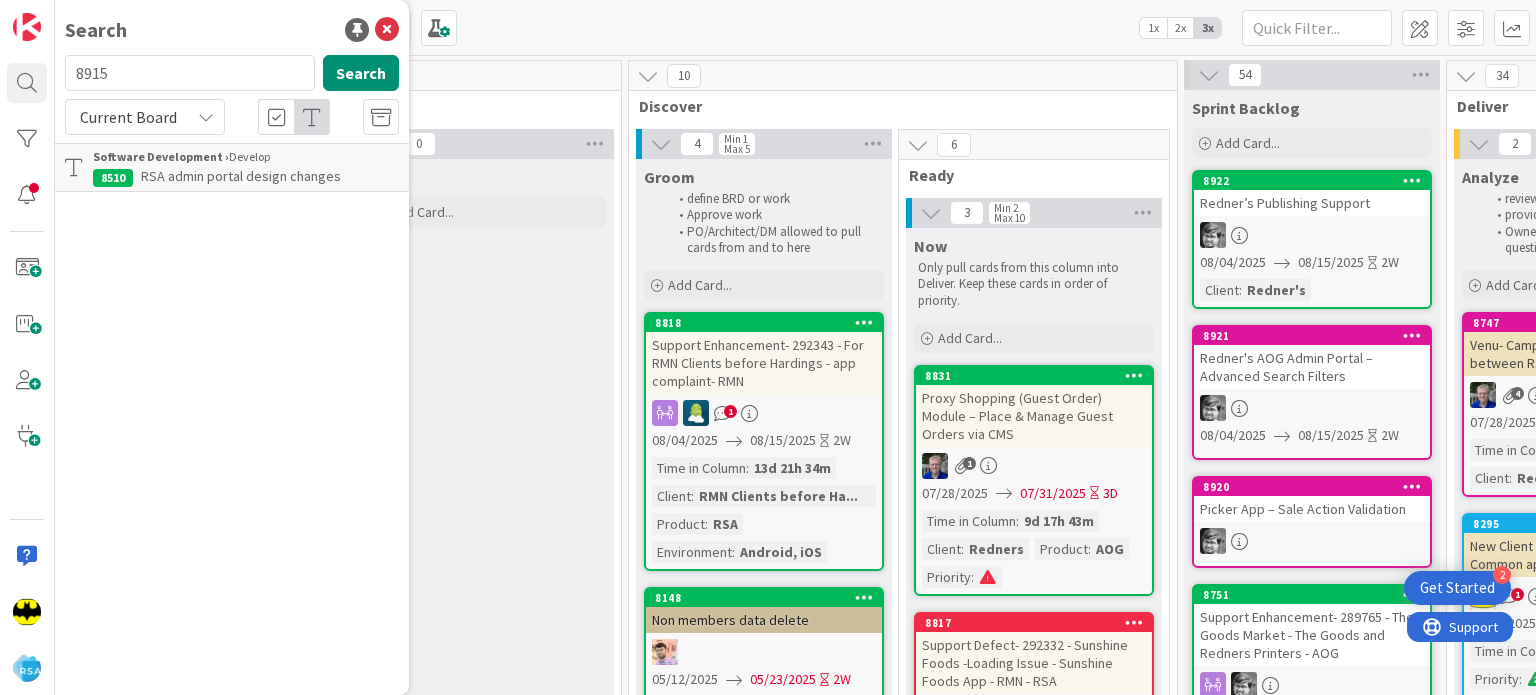 type on "8915" 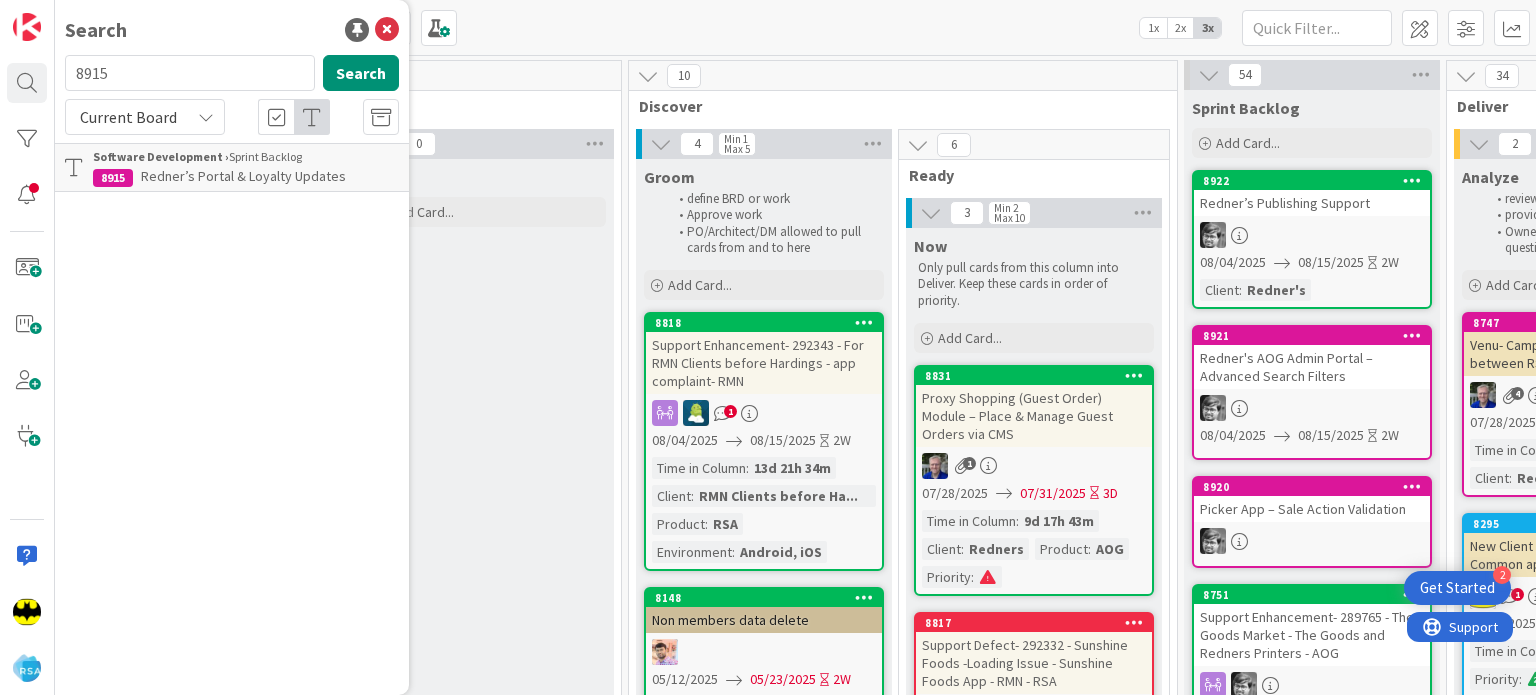 click on "Redner’s Portal & Loyalty Updates" at bounding box center [243, 176] 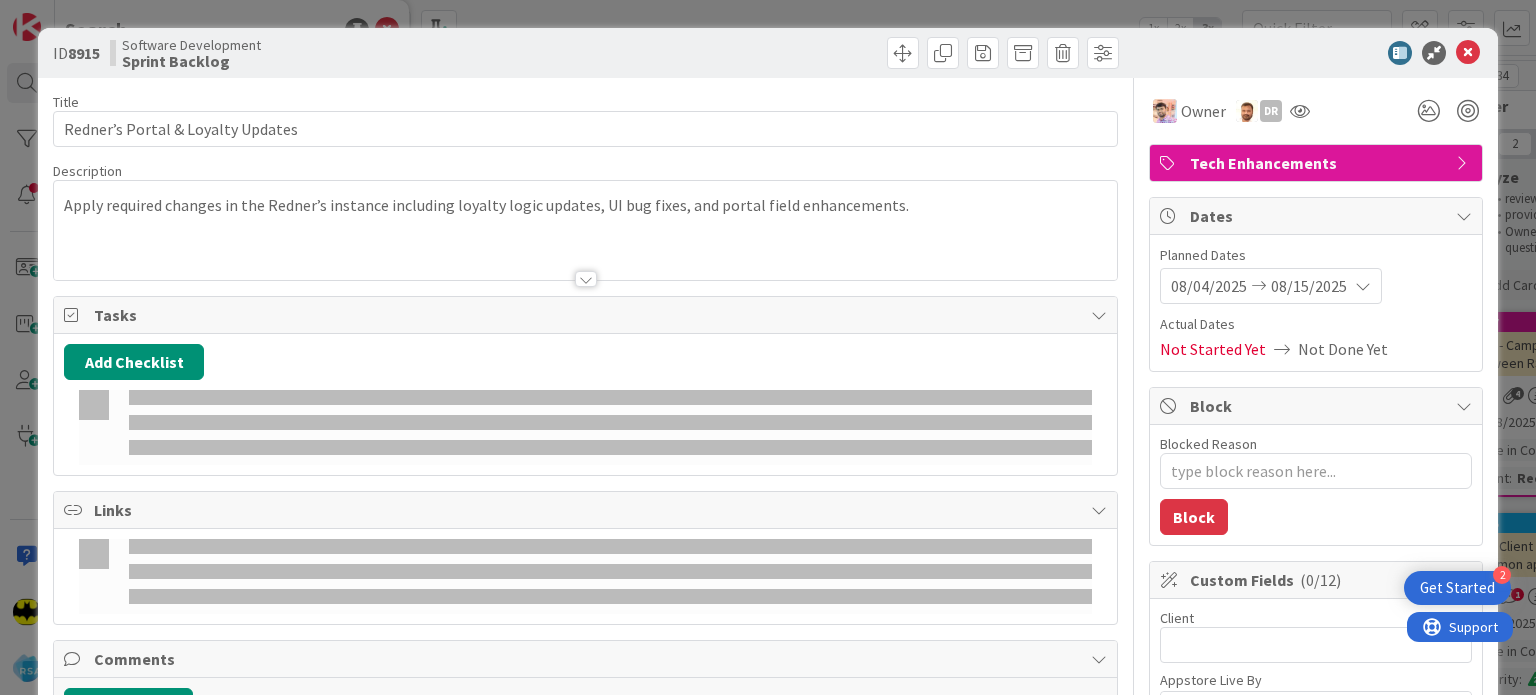 scroll, scrollTop: 0, scrollLeft: 0, axis: both 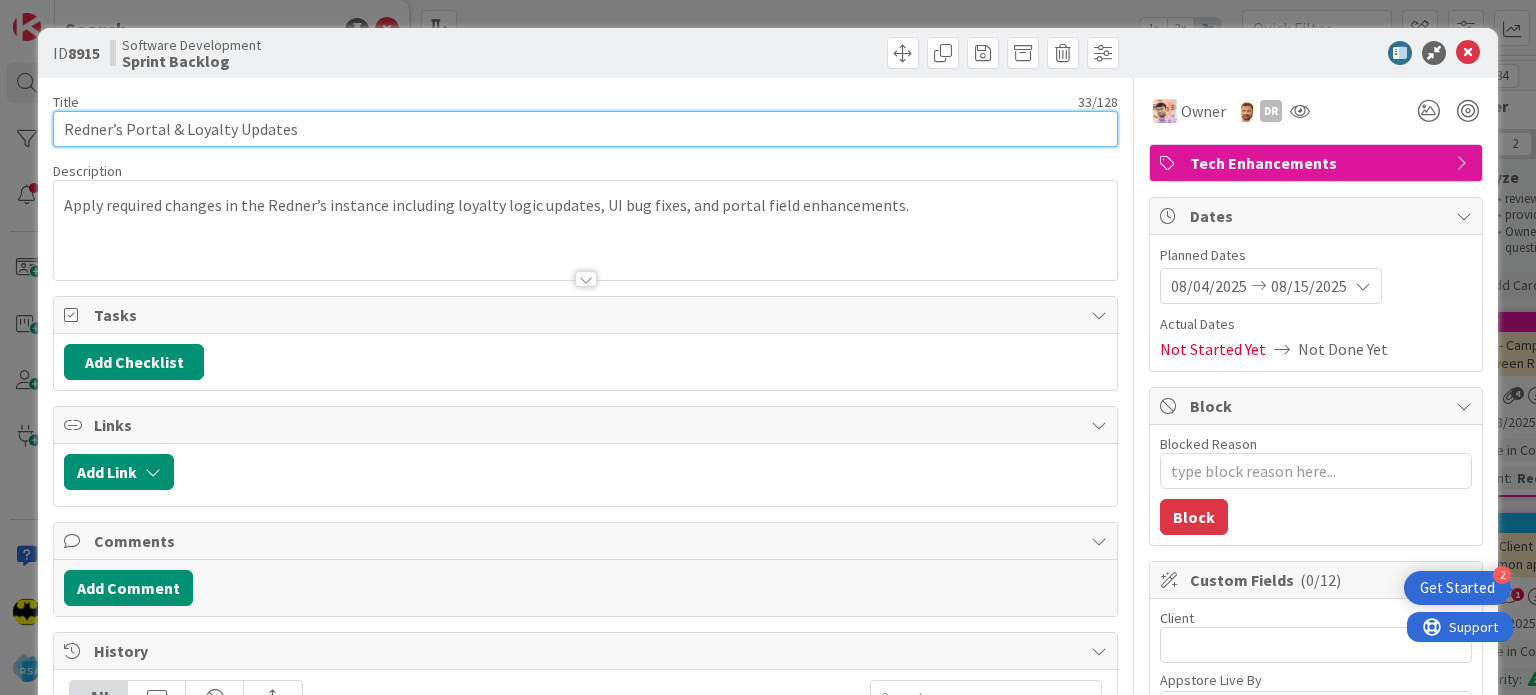 type on "x" 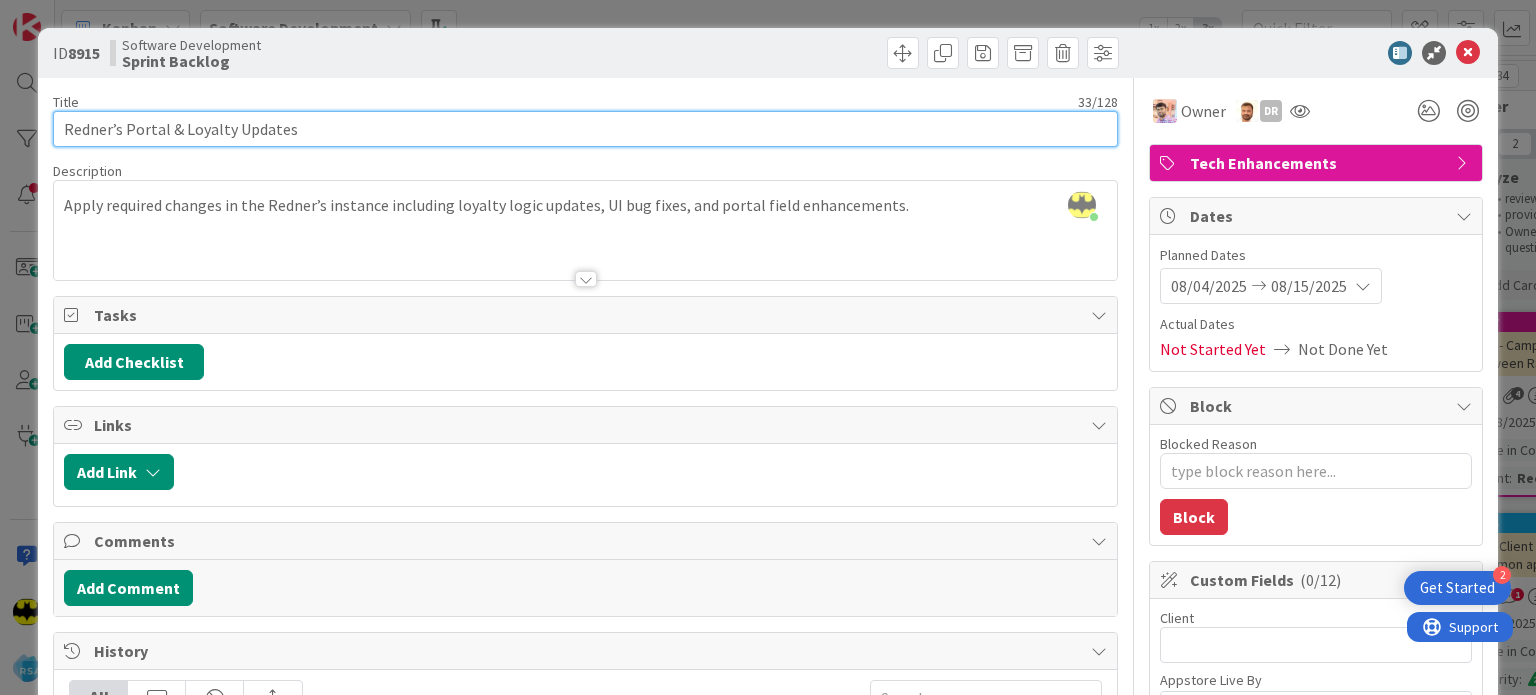 click on "Redner’s Portal & Loyalty Updates" at bounding box center [585, 129] 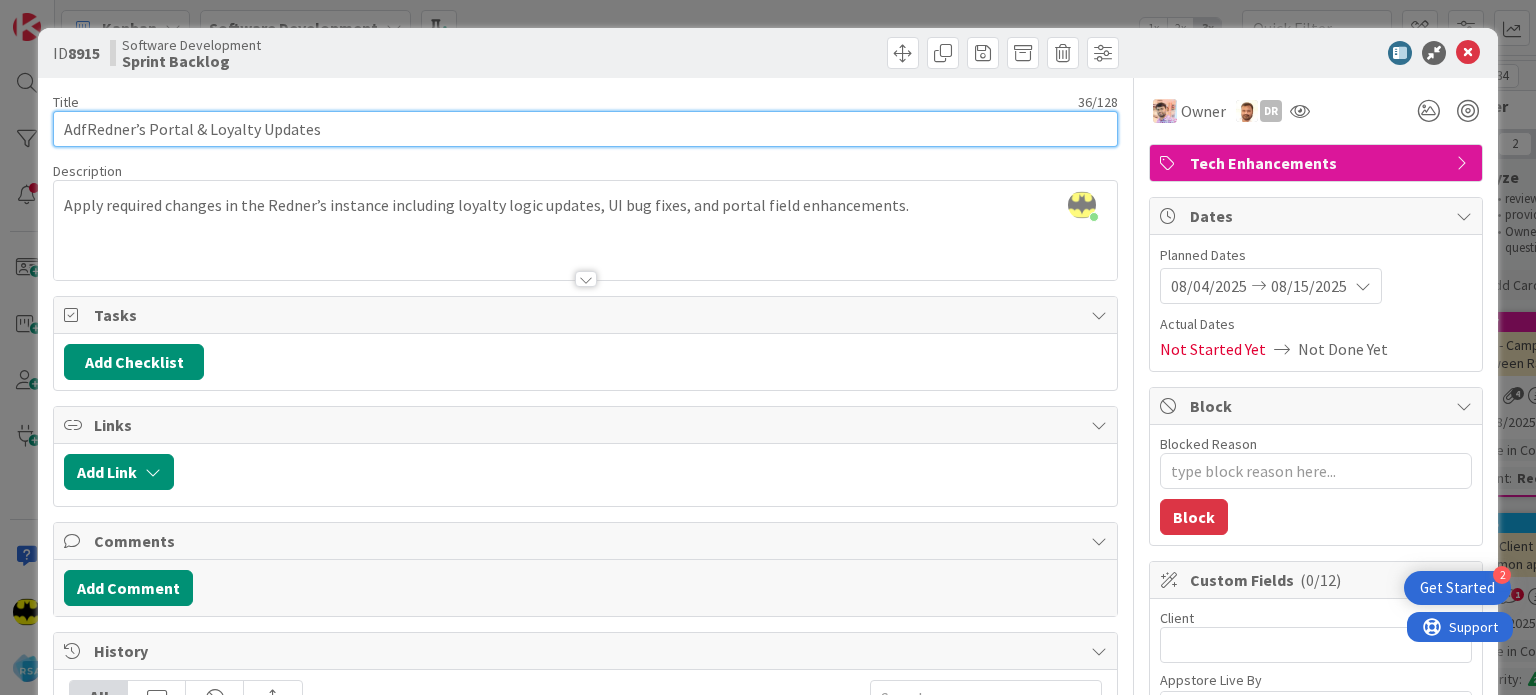 type on "AdRedner’s Portal & Loyalty Updates" 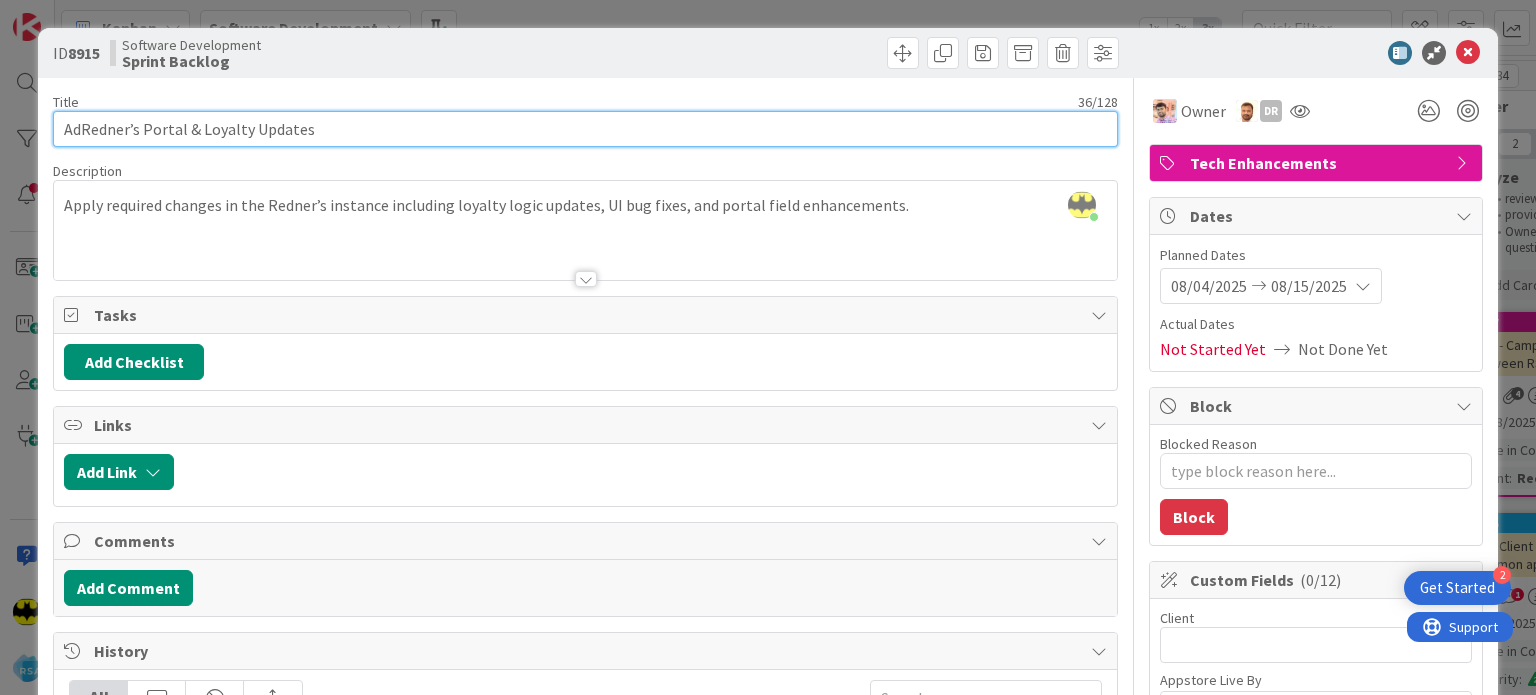 type on "x" 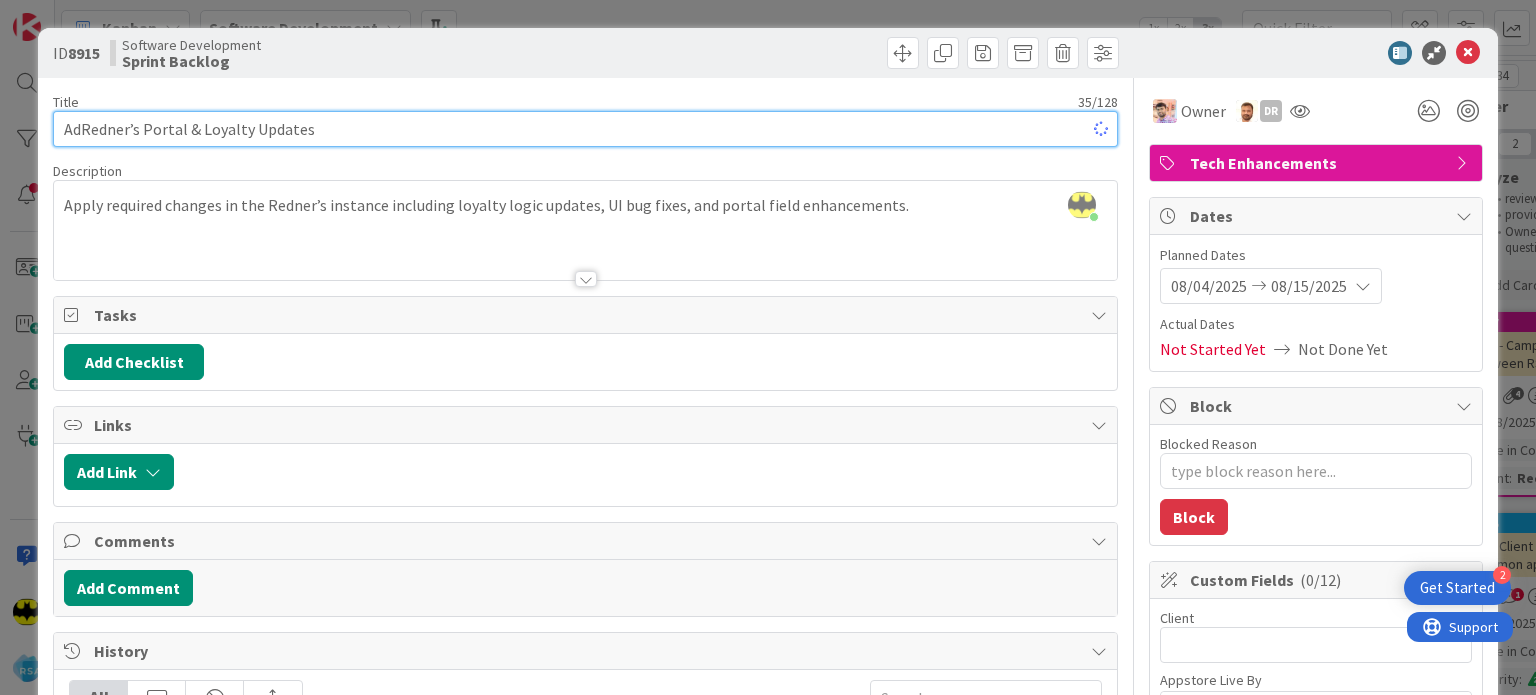 type on "AddRedner’s Portal & Loyalty Updates" 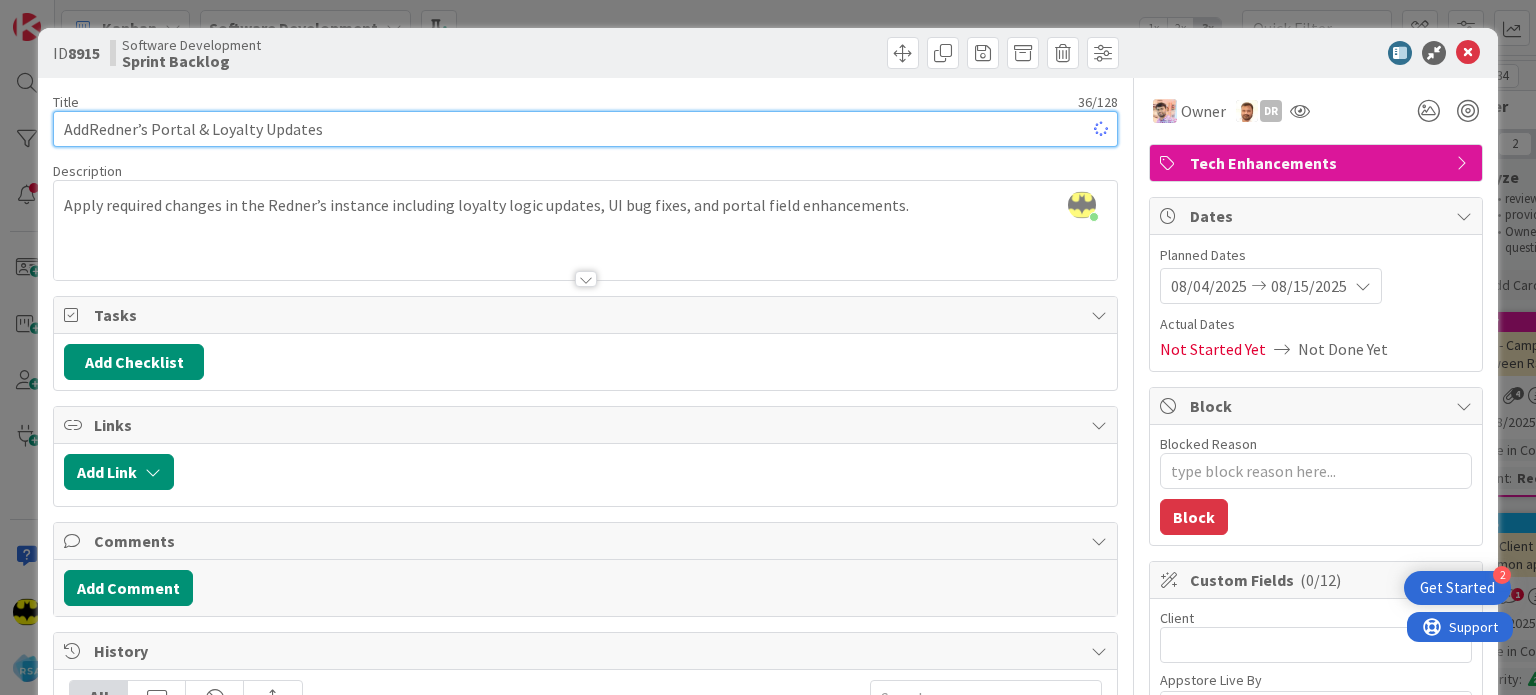 type on "x" 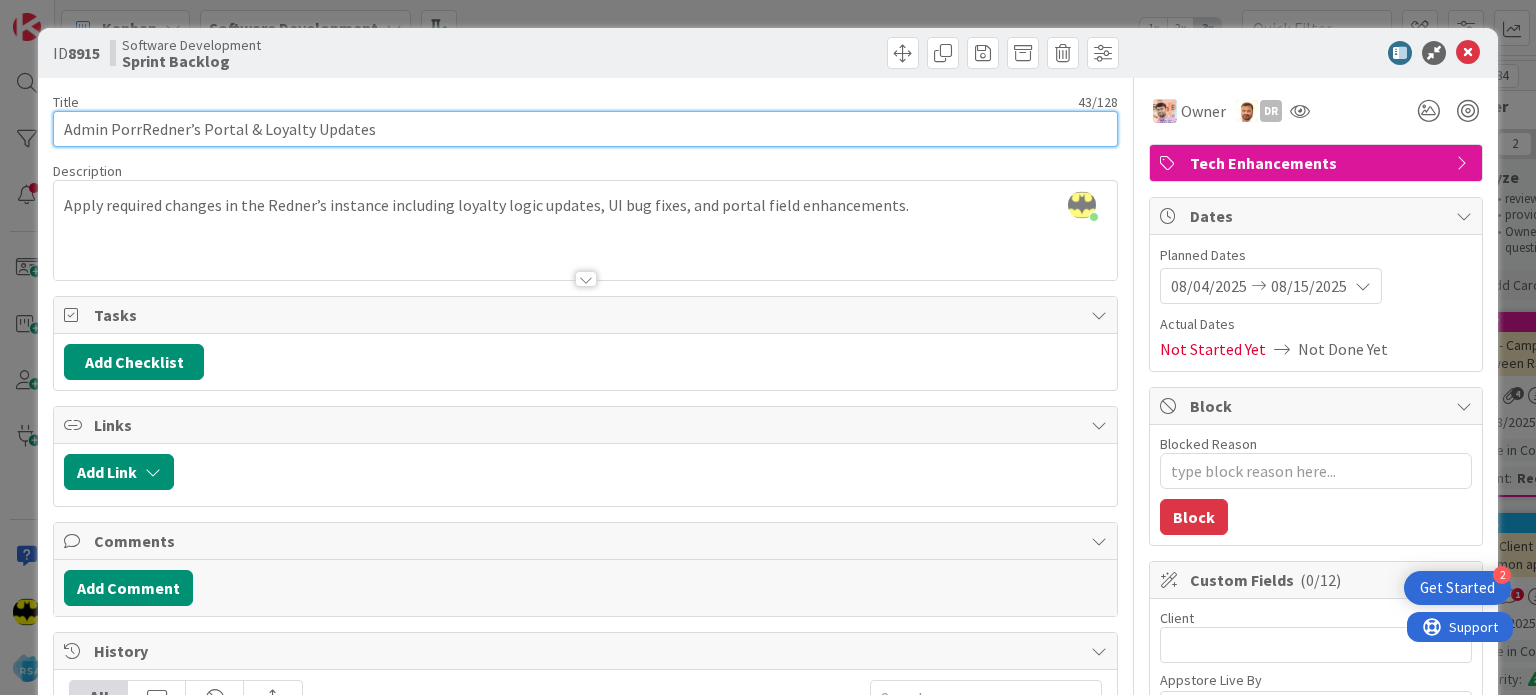 type on "Admin PorRedner’s Portal & Loyalty Updates" 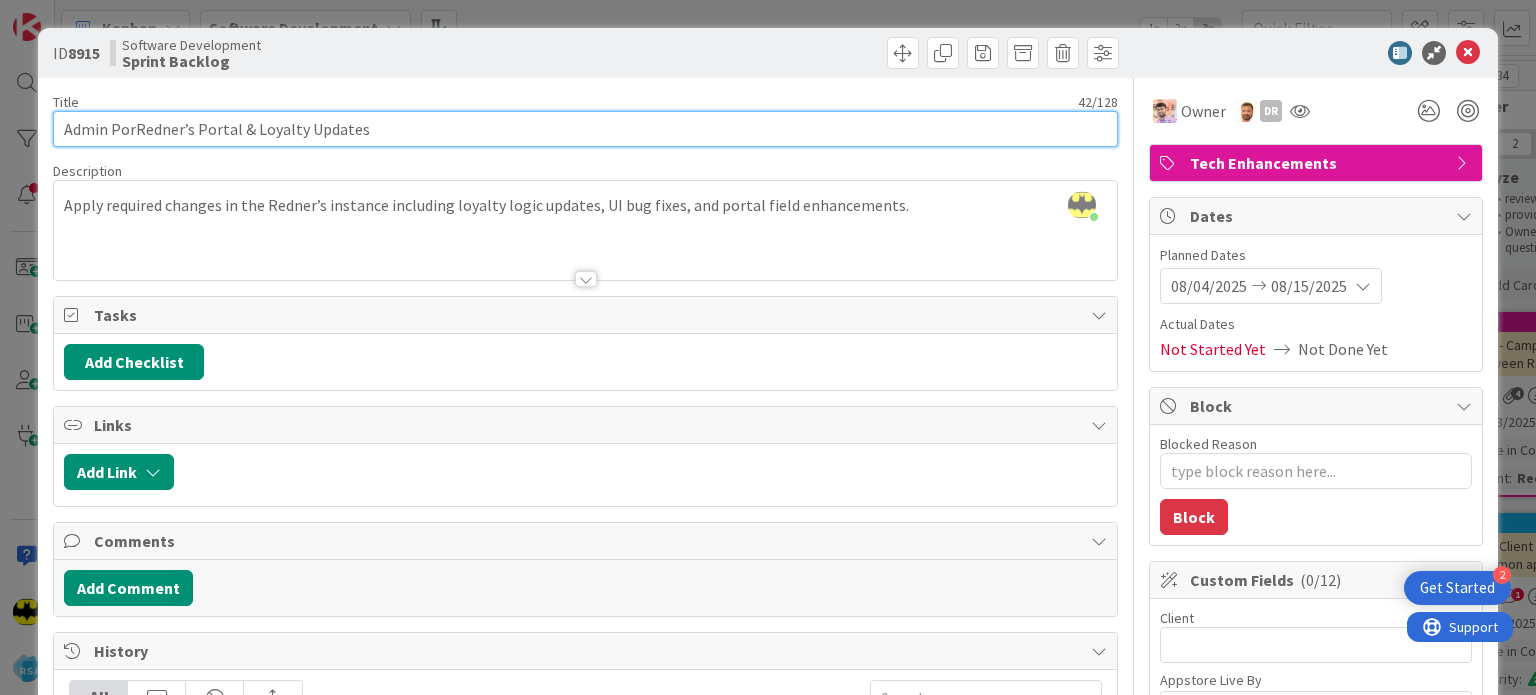 type on "x" 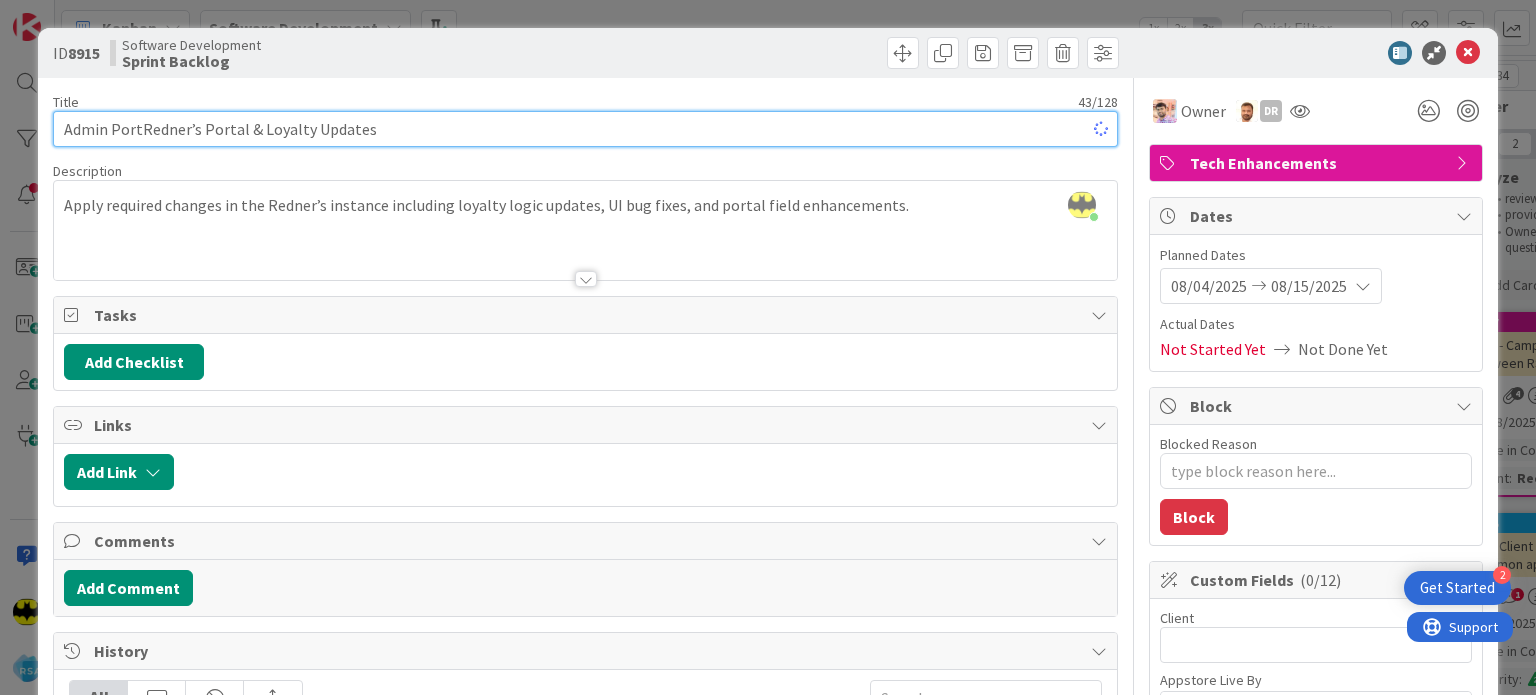 type on "Admin PortaRedner’s Portal & Loyalty Updates" 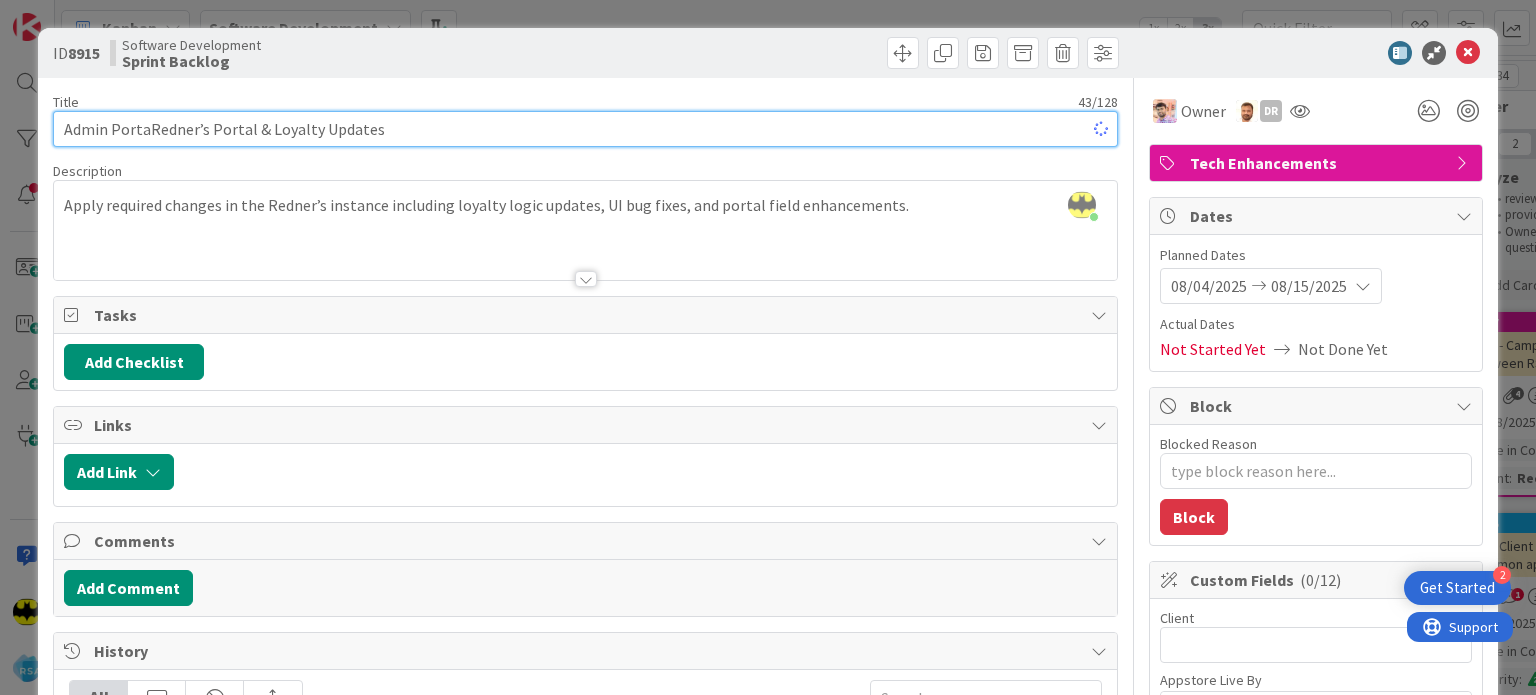 type on "x" 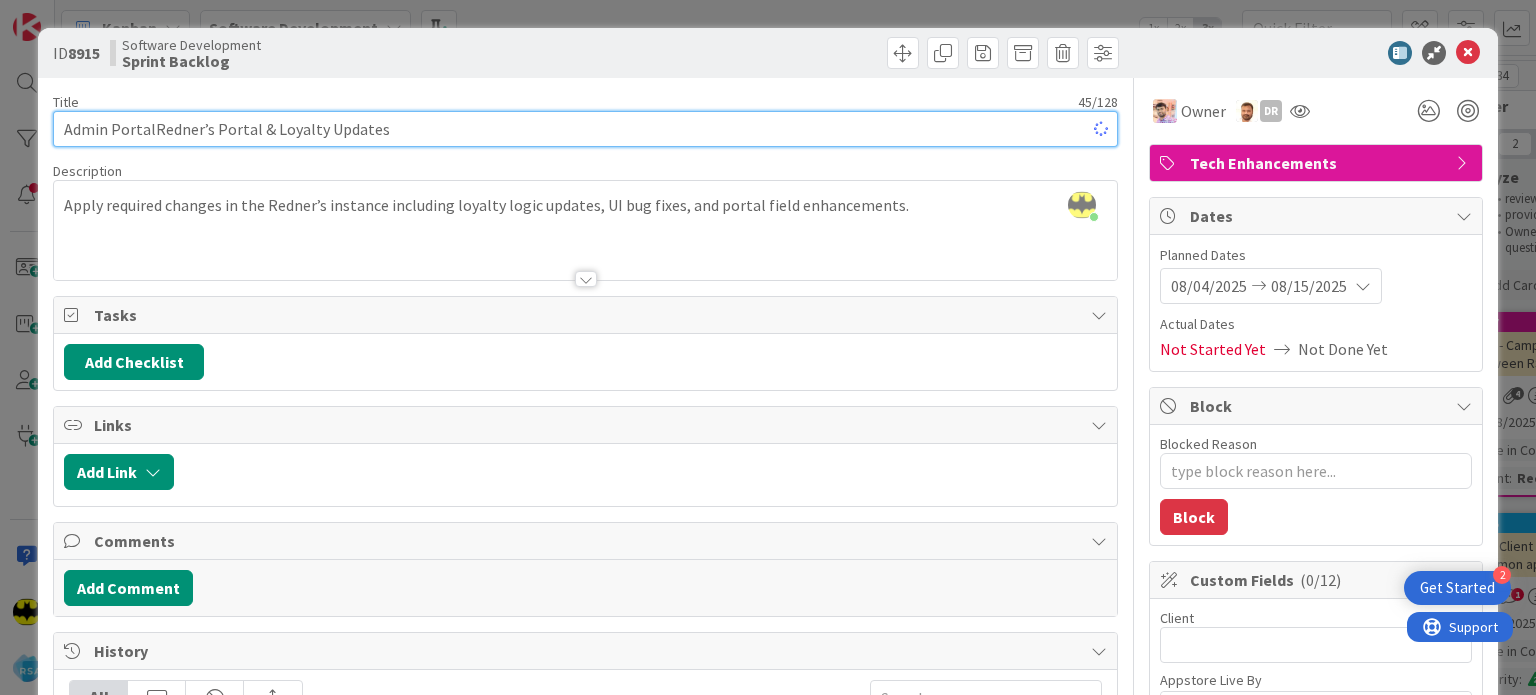type on "x" 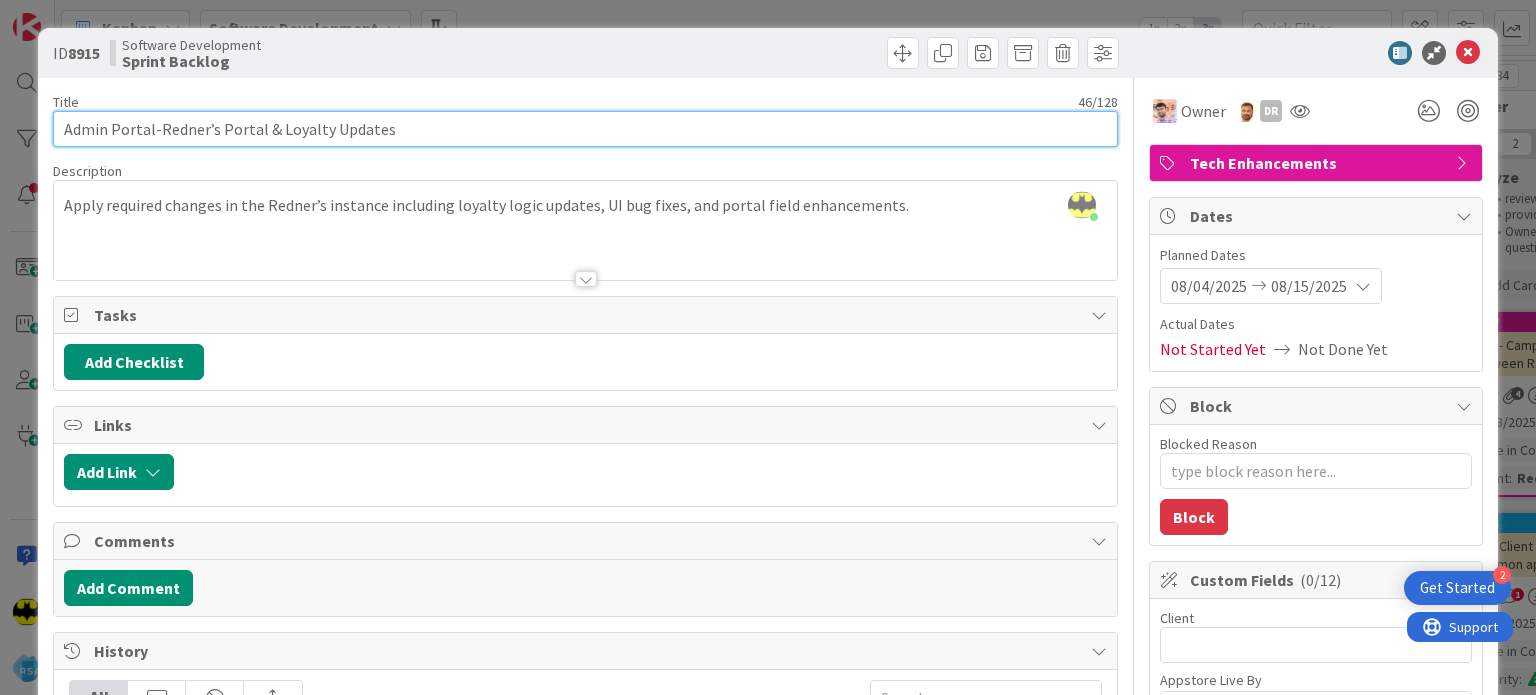 type on "Admin Portal- Redner’s Portal & Loyalty Updates" 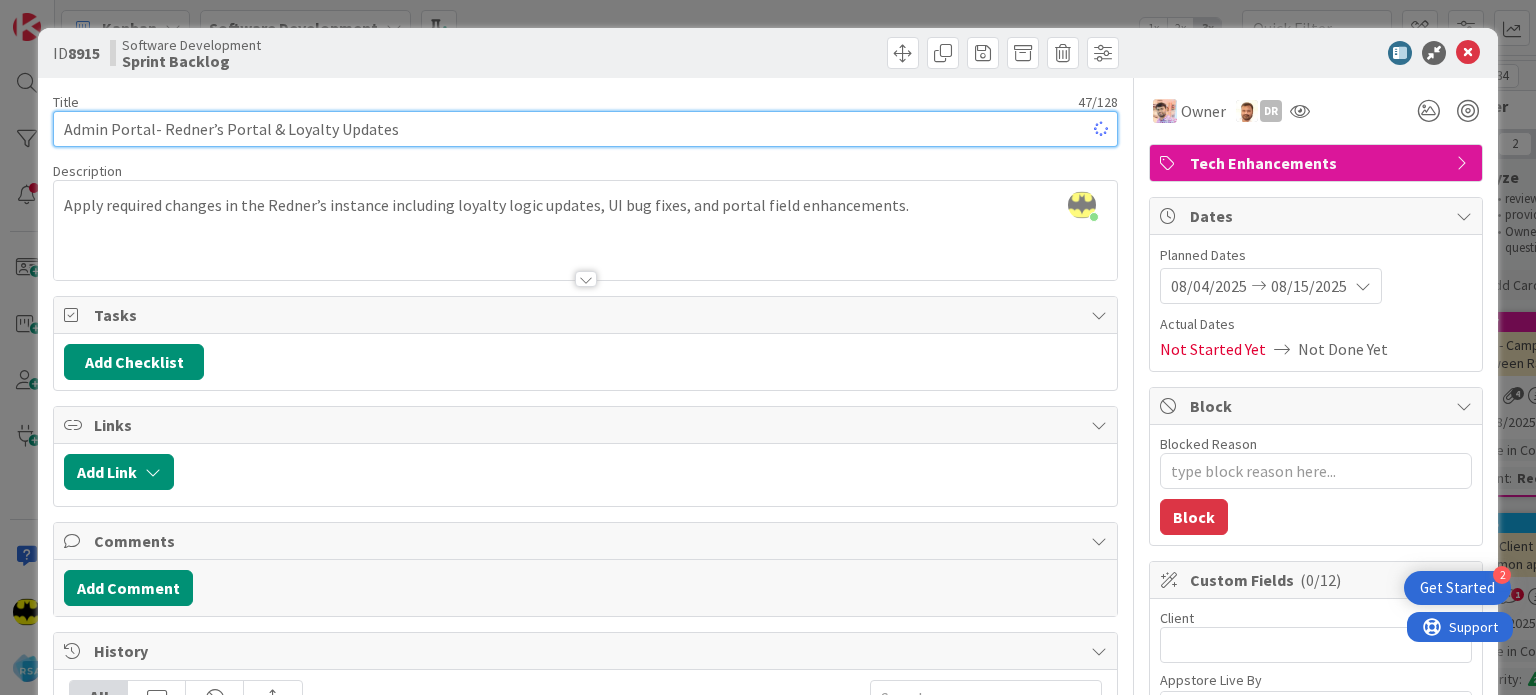 type on "x" 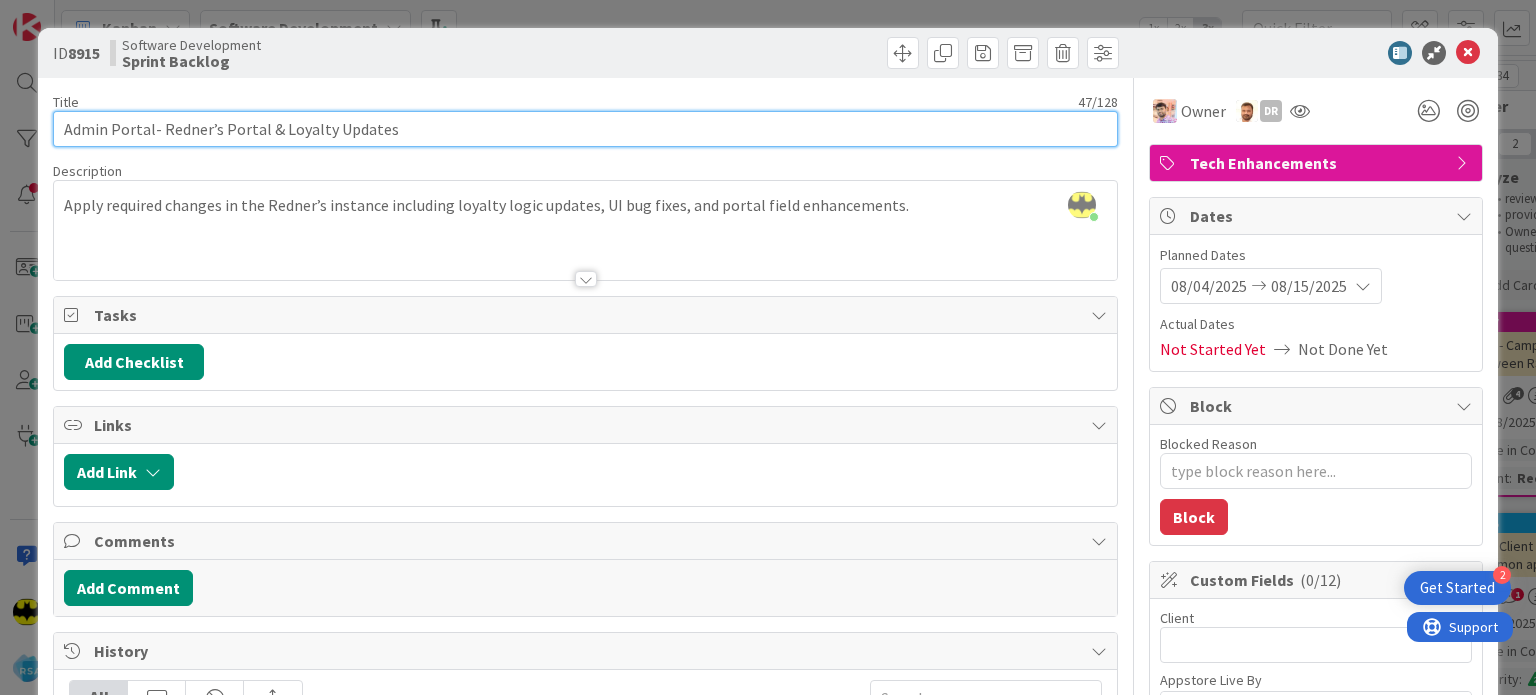 click on "Admin Portal- Redner’s Portal & Loyalty Updates" at bounding box center [585, 129] 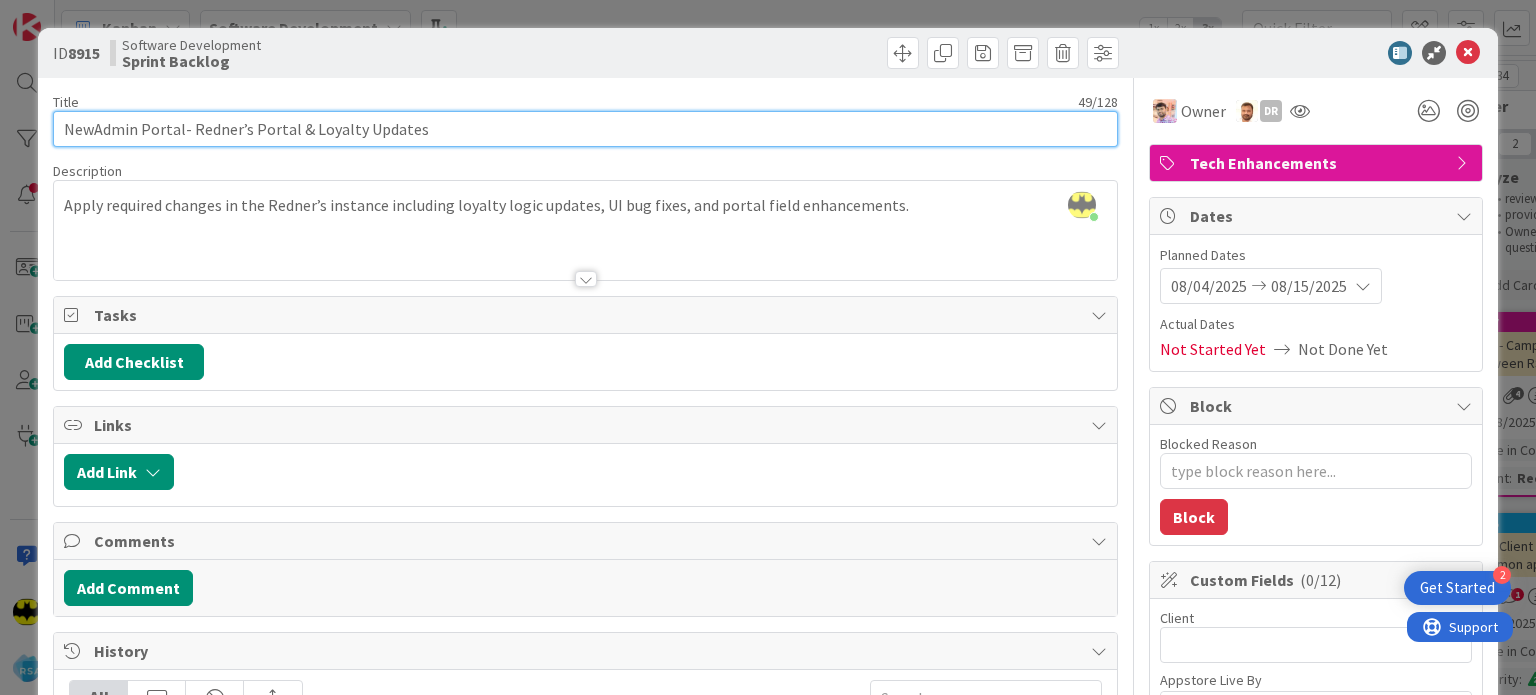 type on "New Admin Portal- Redner’s Portal & Loyalty Updates" 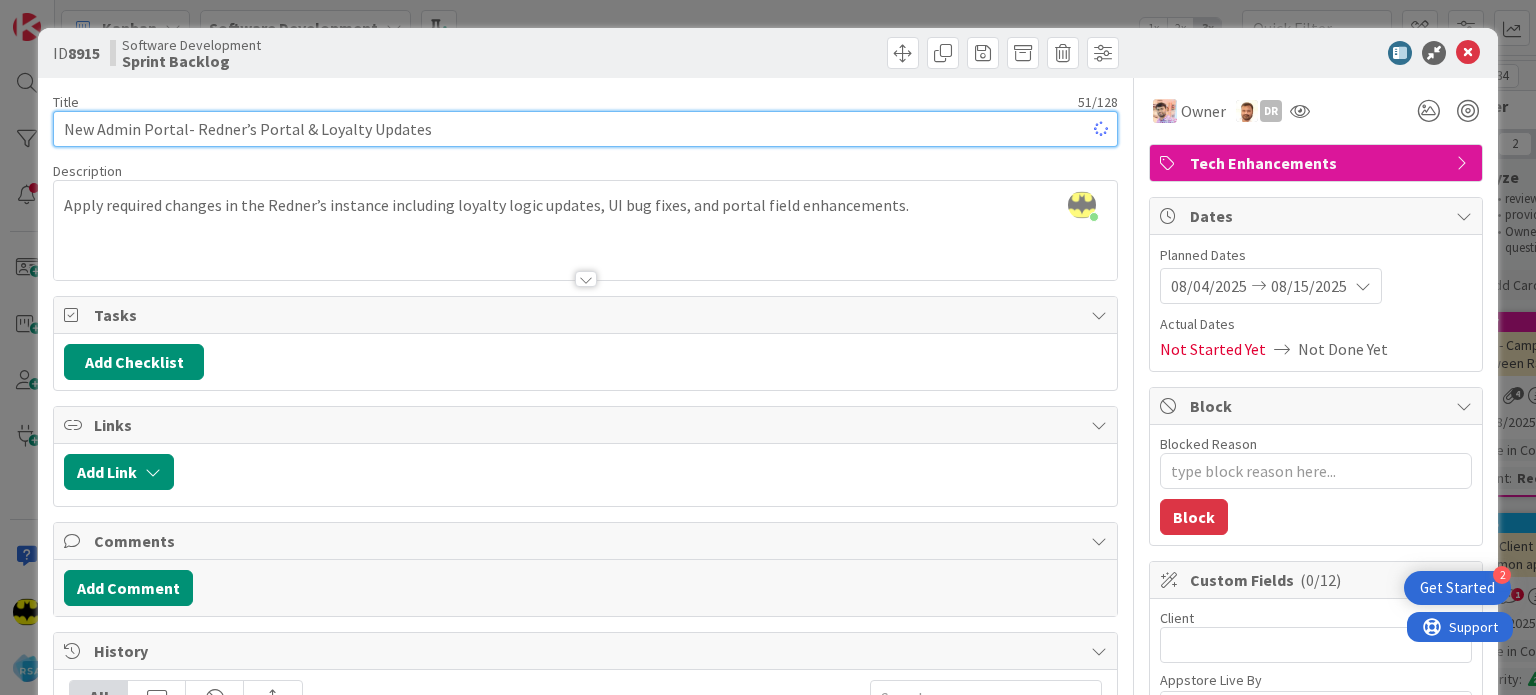 type on "x" 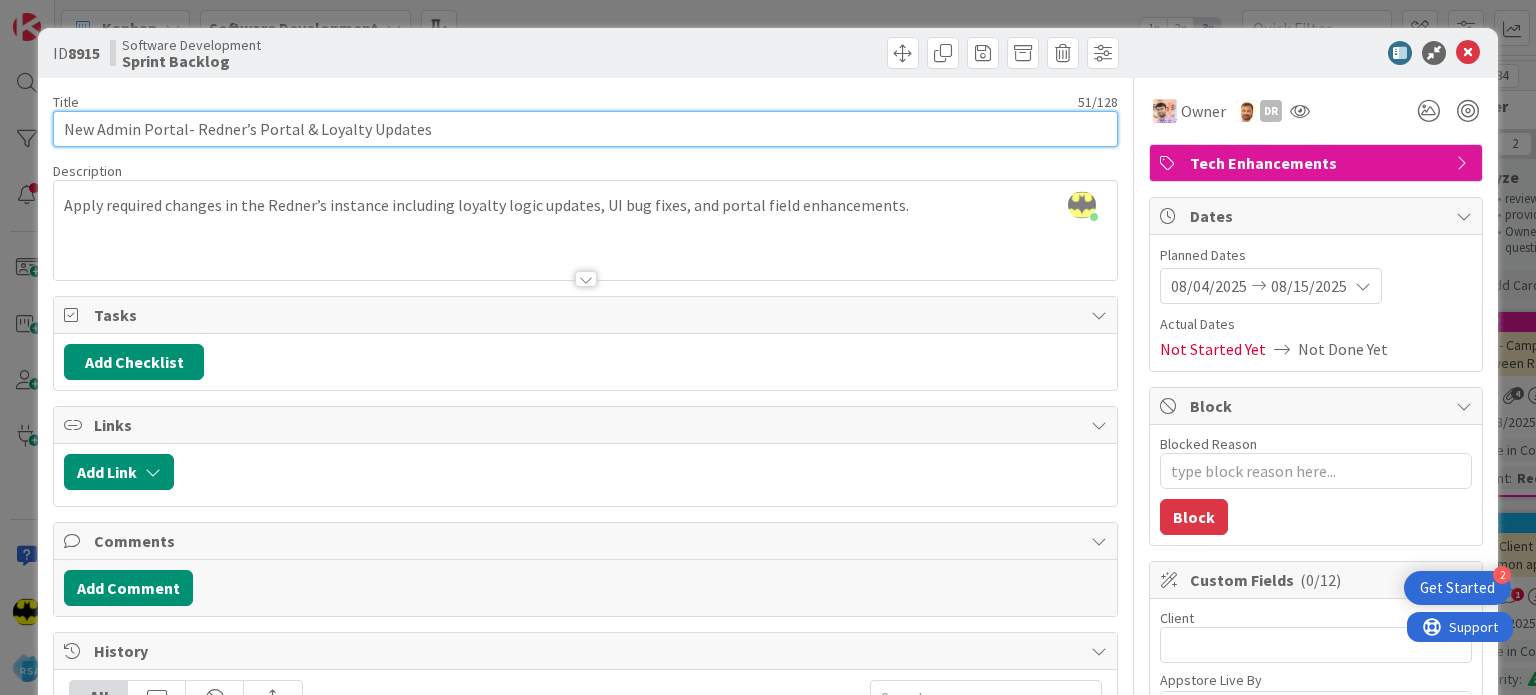 click on "New Admin Portal- Redner’s Portal & Loyalty Updates" at bounding box center [585, 129] 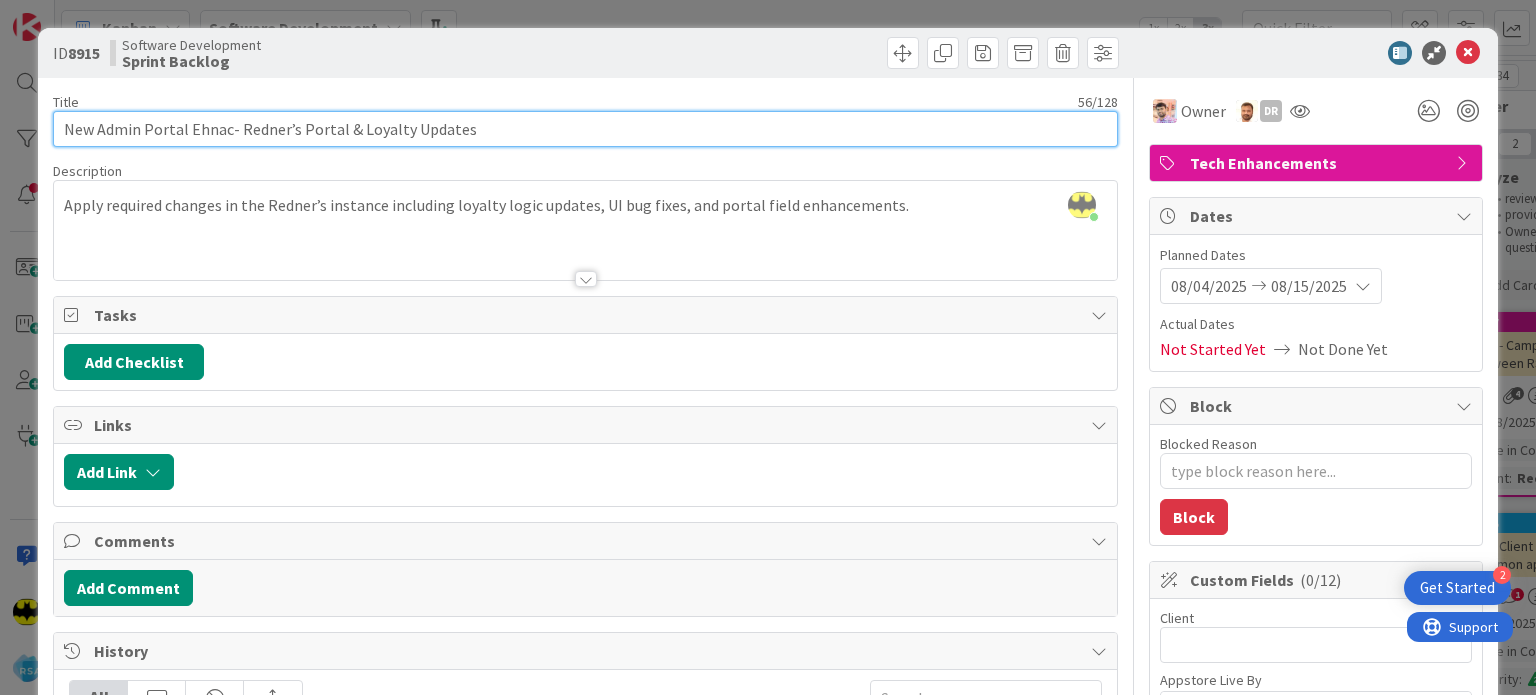 type on "New Admin Portal Ehnacm- Redner’s Portal & Loyalty Updates" 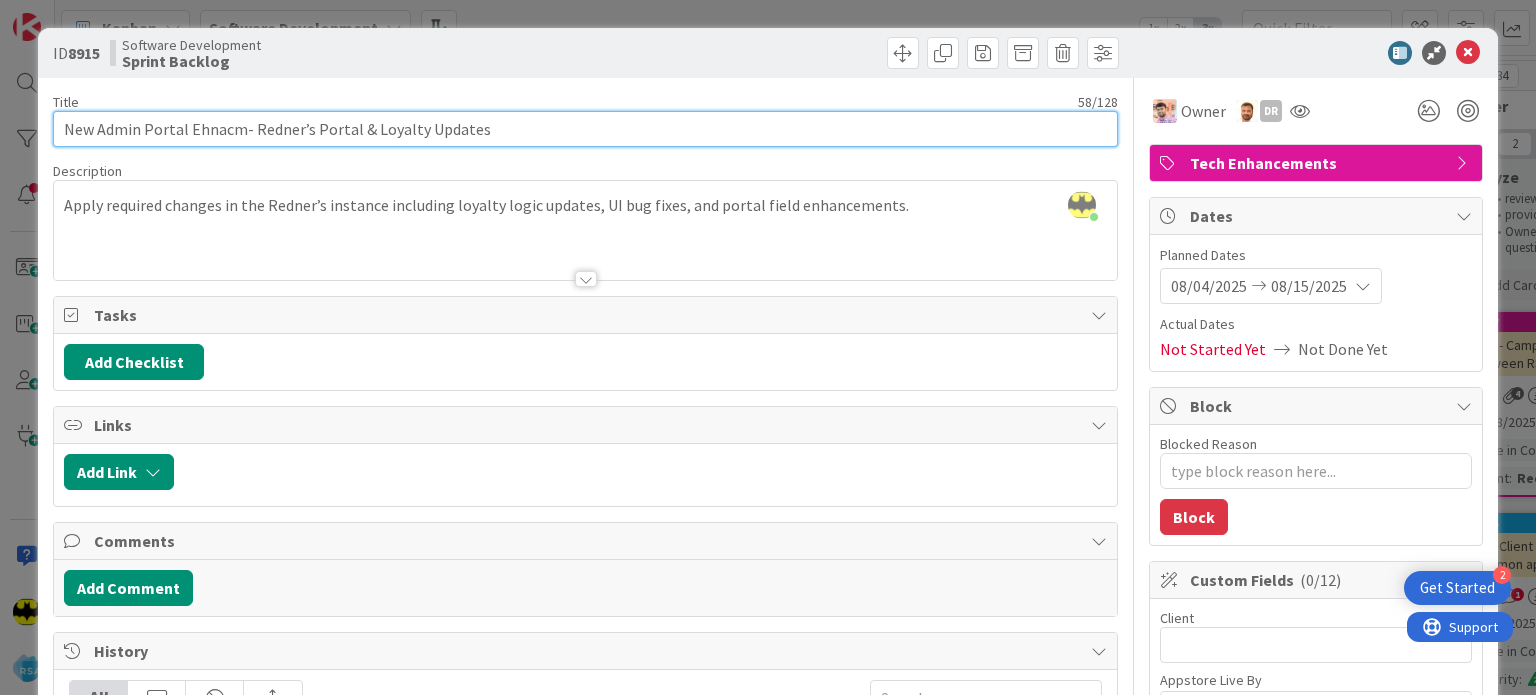 type on "x" 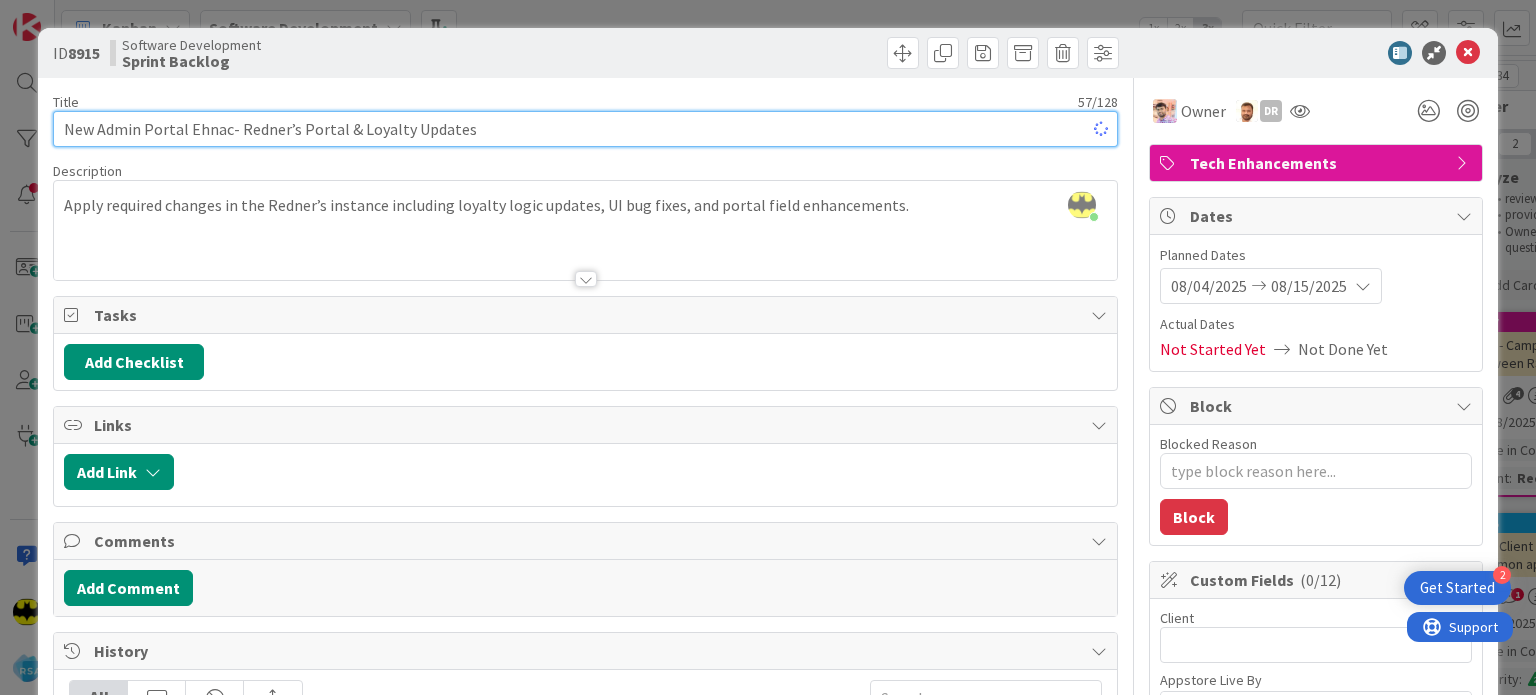 type on "x" 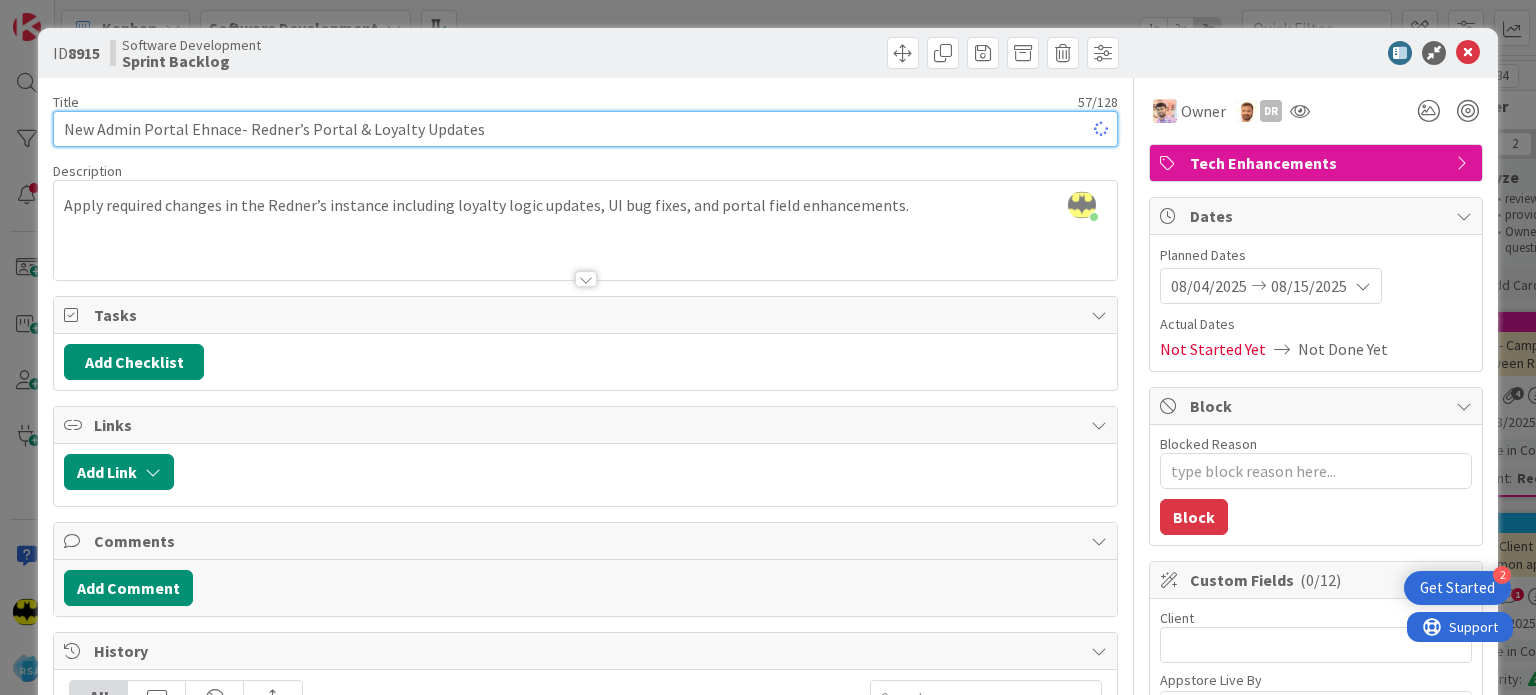 type on "x" 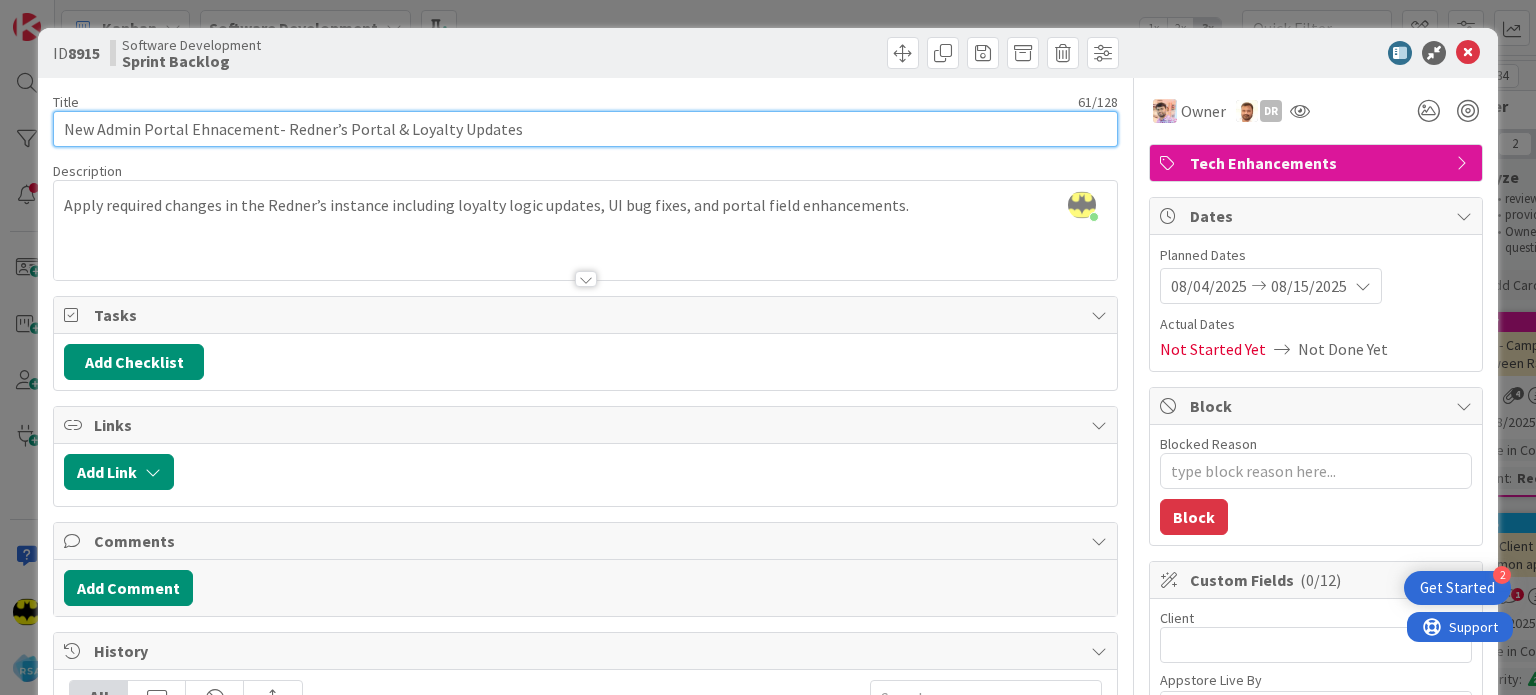 type on "New Admin Portal Ehnacements- Redner’s Portal & Loyalty Updates" 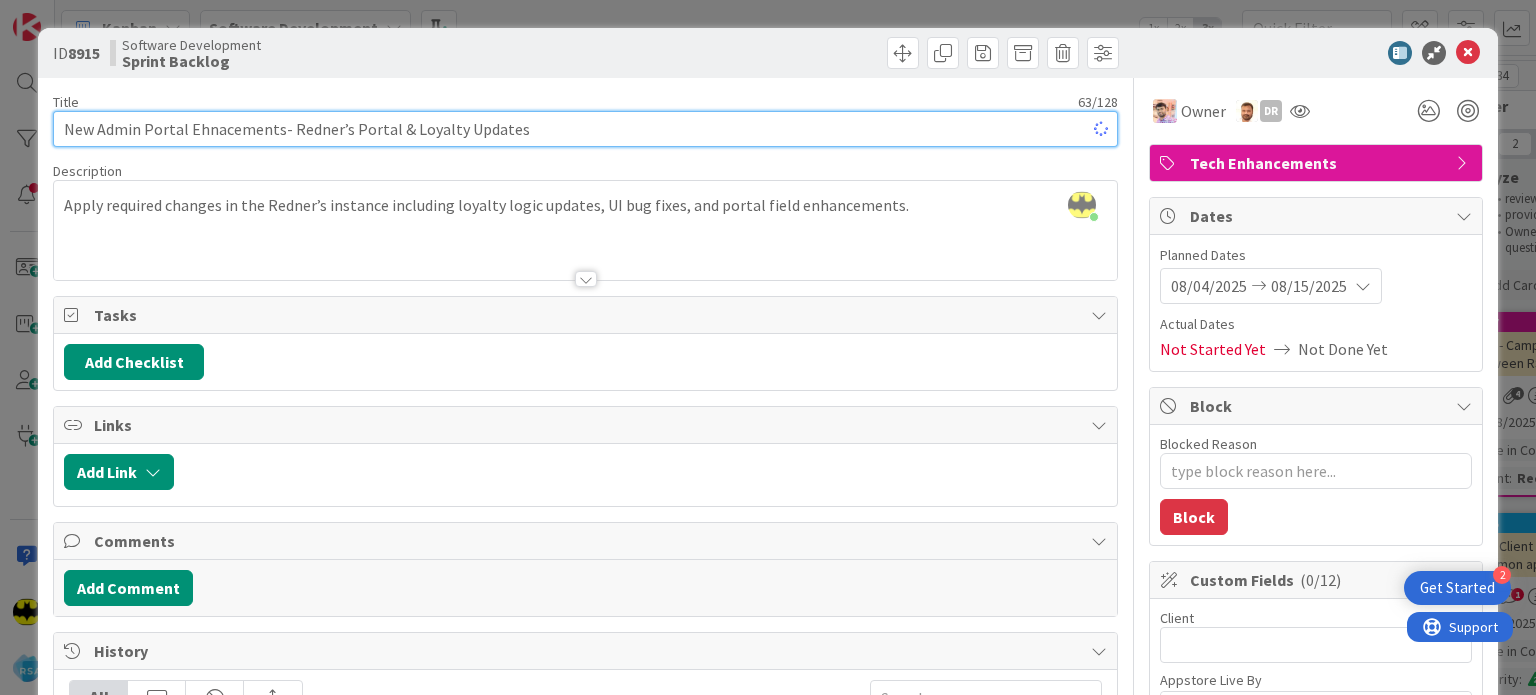 type on "x" 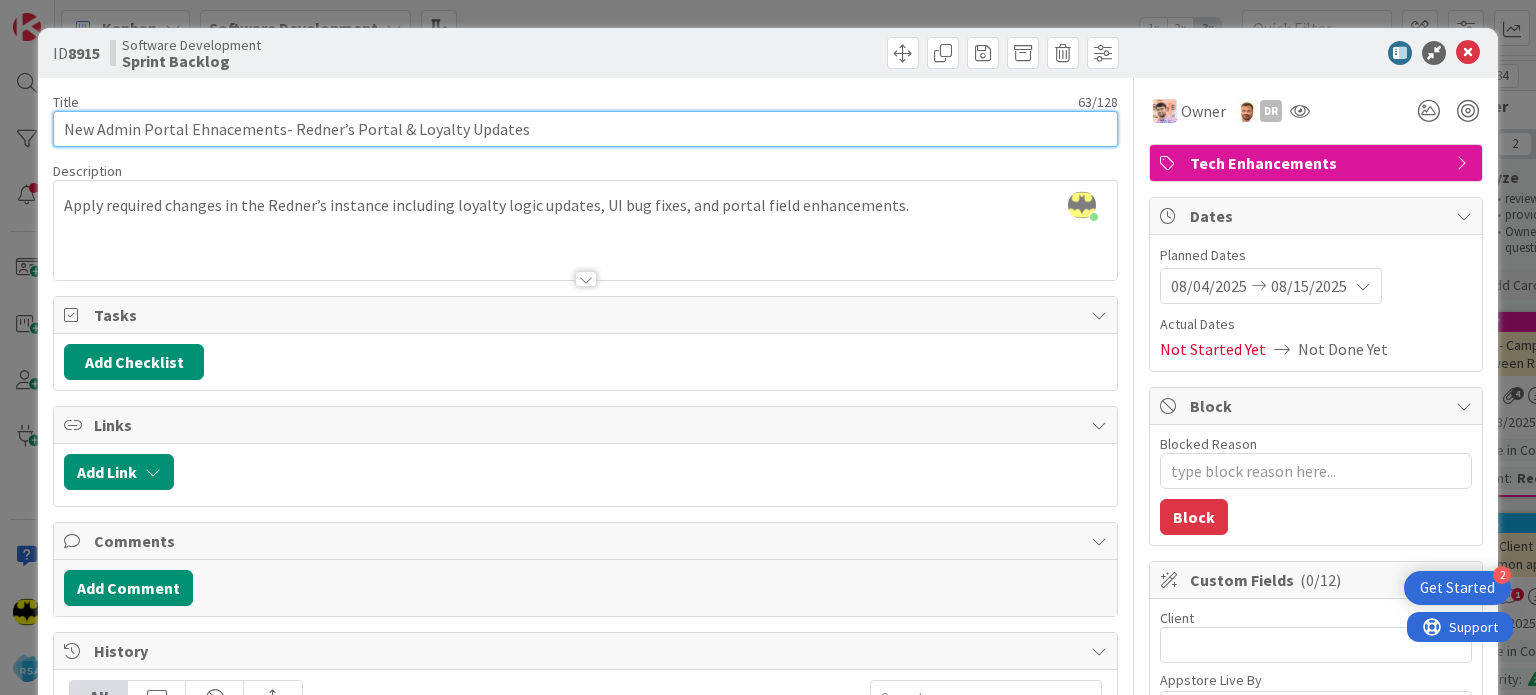 drag, startPoint x: 524, startPoint y: 127, endPoint x: 64, endPoint y: 108, distance: 460.3922 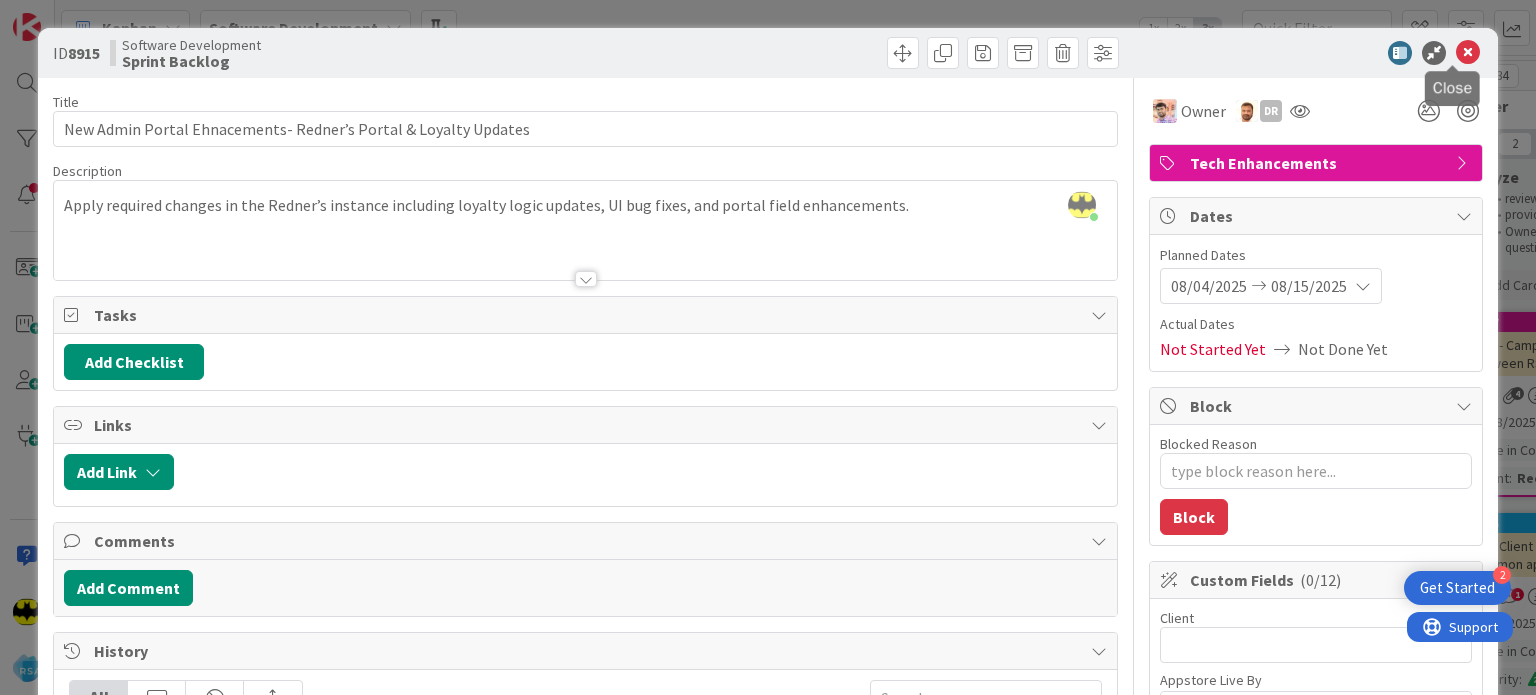 click at bounding box center [1468, 53] 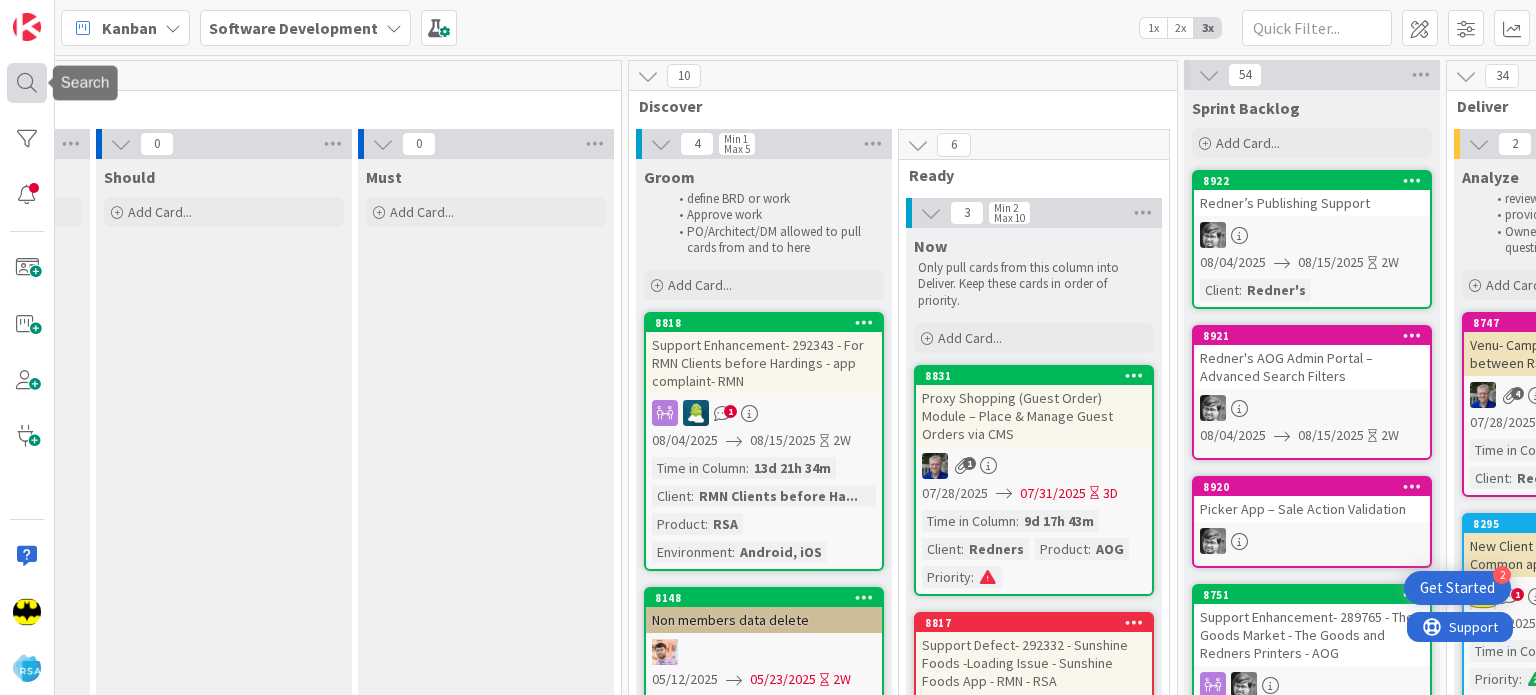 click at bounding box center (27, 83) 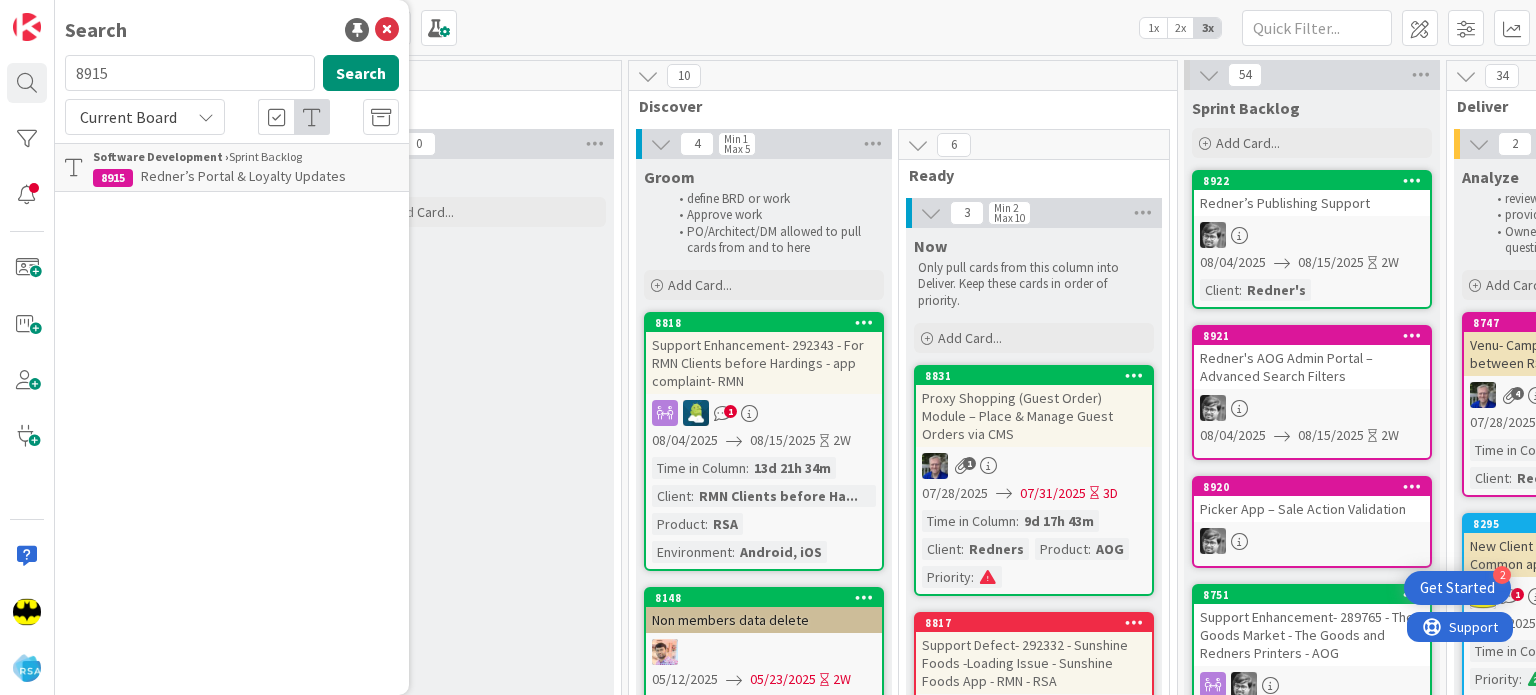 click on "8915" at bounding box center [190, 73] 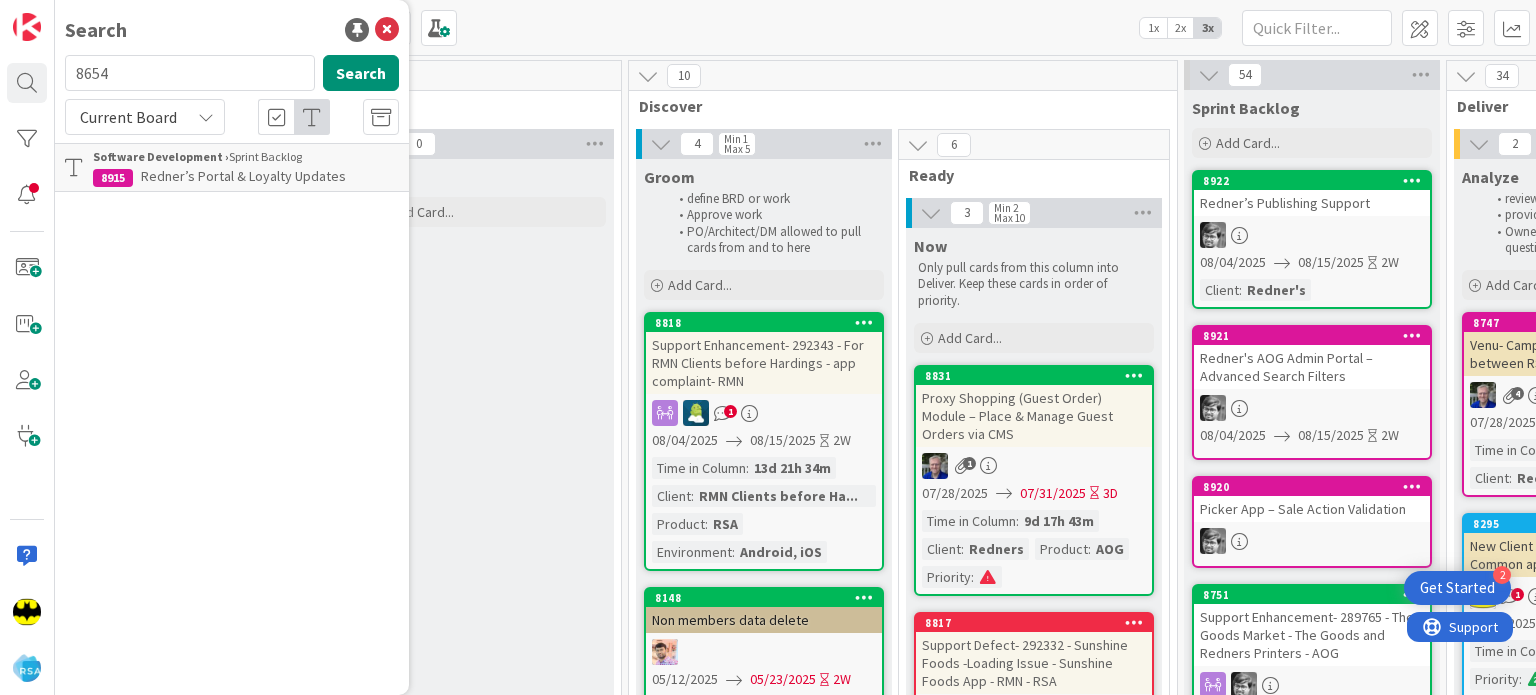 type on "8654" 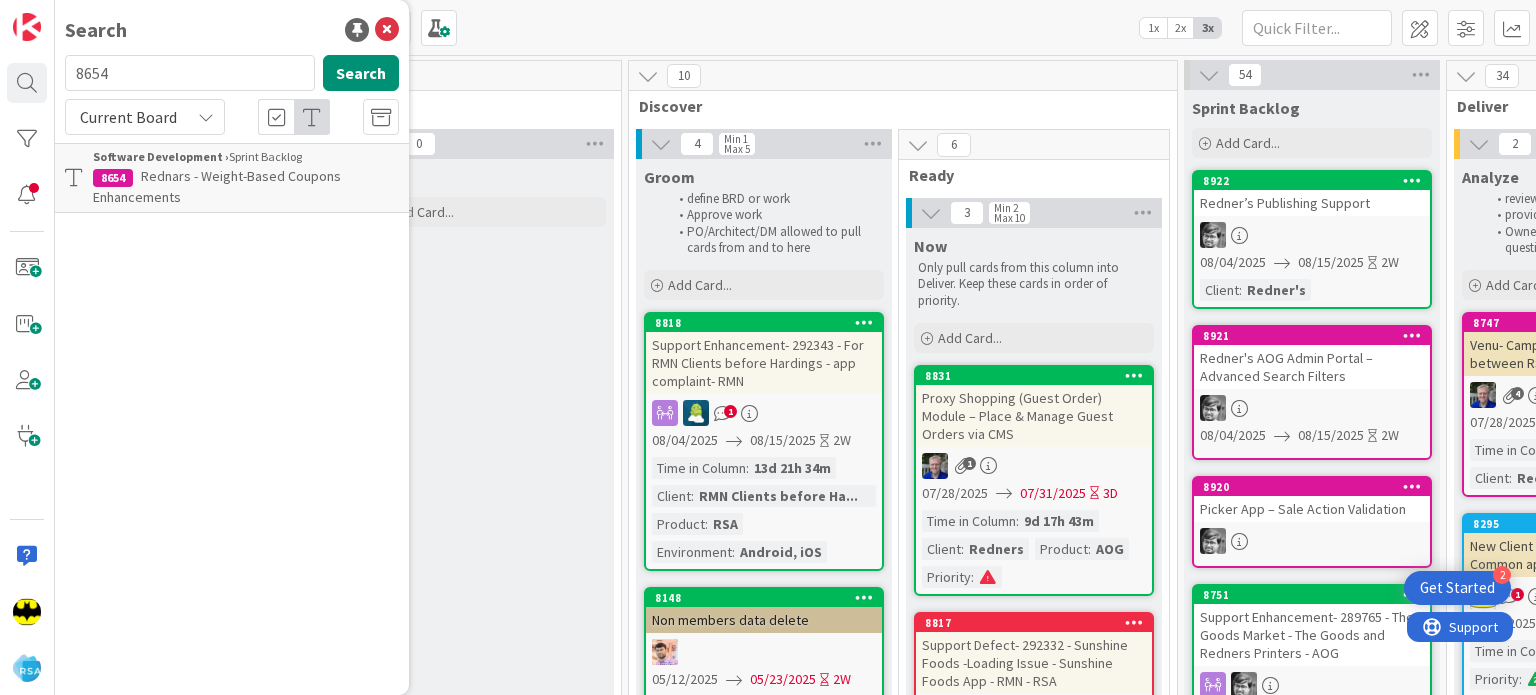 click on "Rednars - Weight-Based Coupons Enhancements" at bounding box center [246, 187] 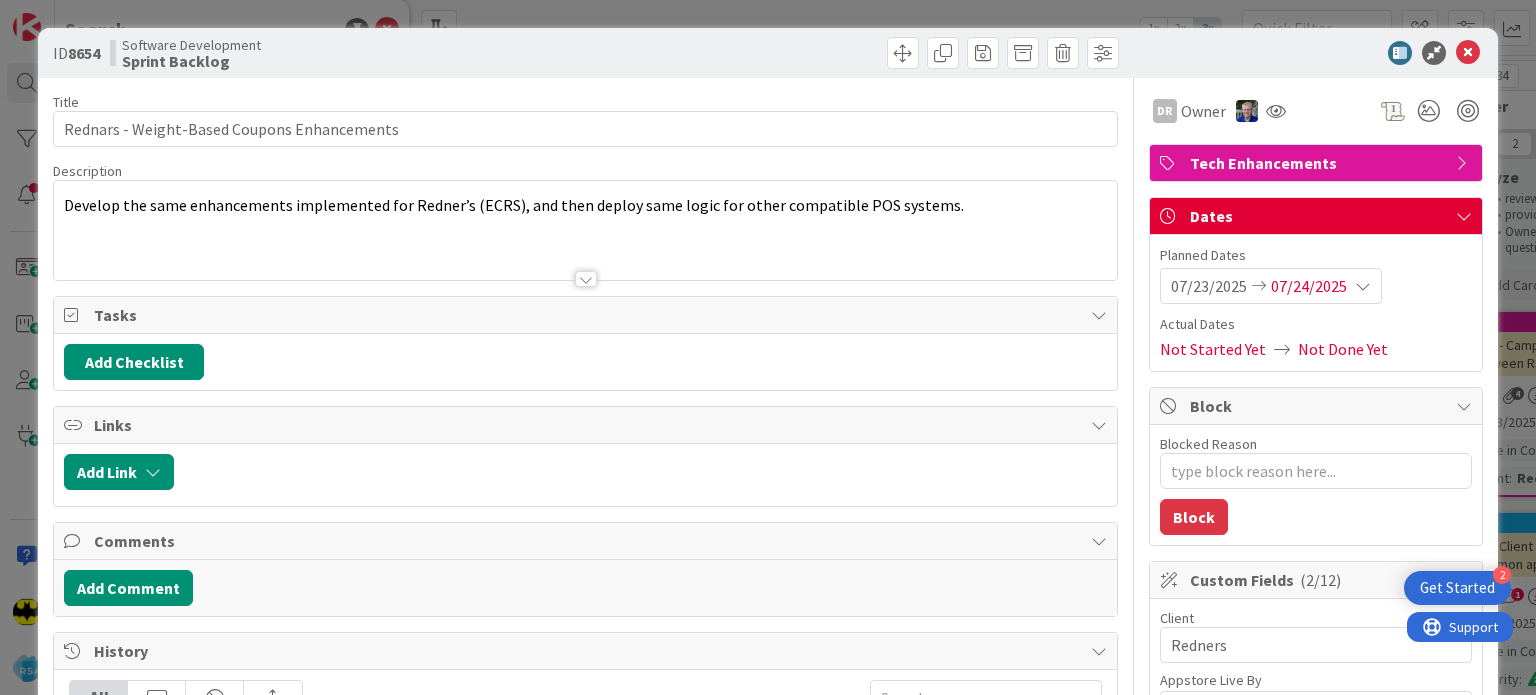 scroll, scrollTop: 0, scrollLeft: 0, axis: both 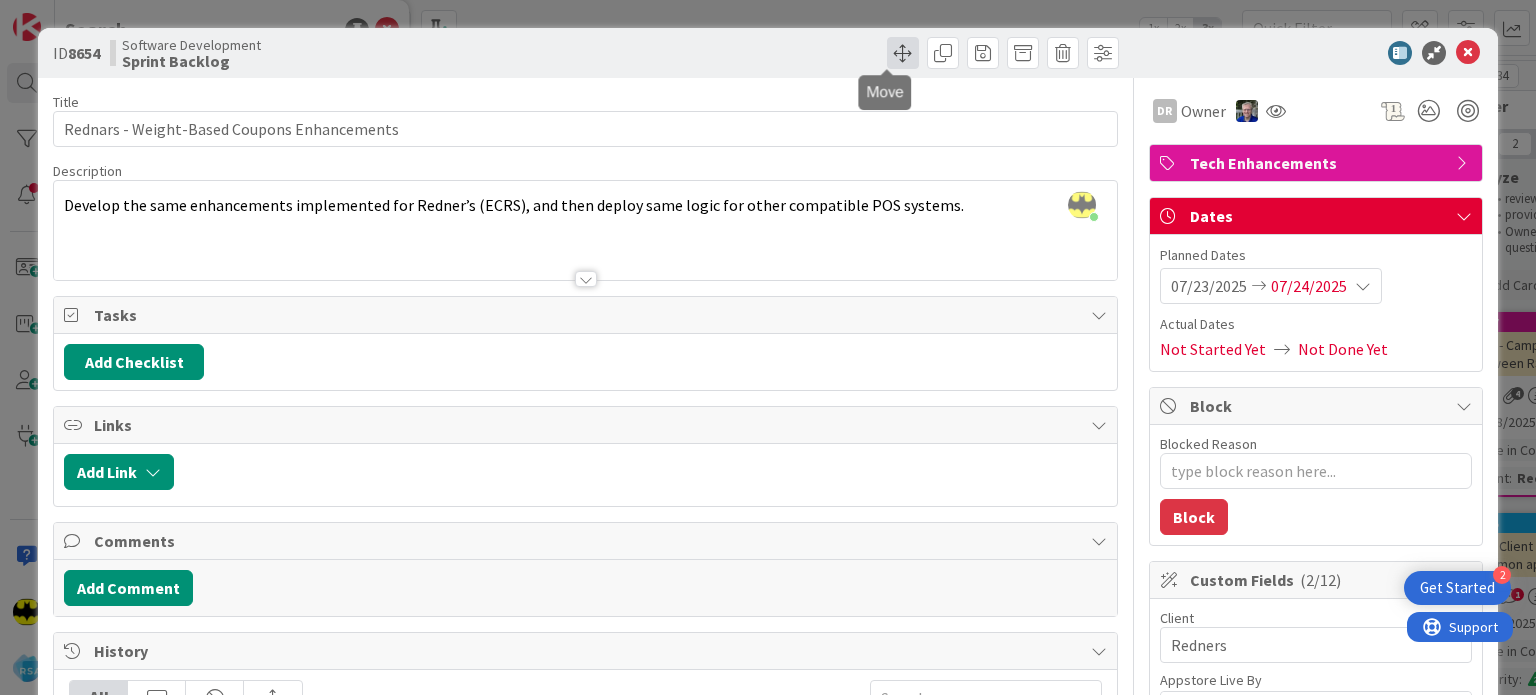 click at bounding box center (903, 53) 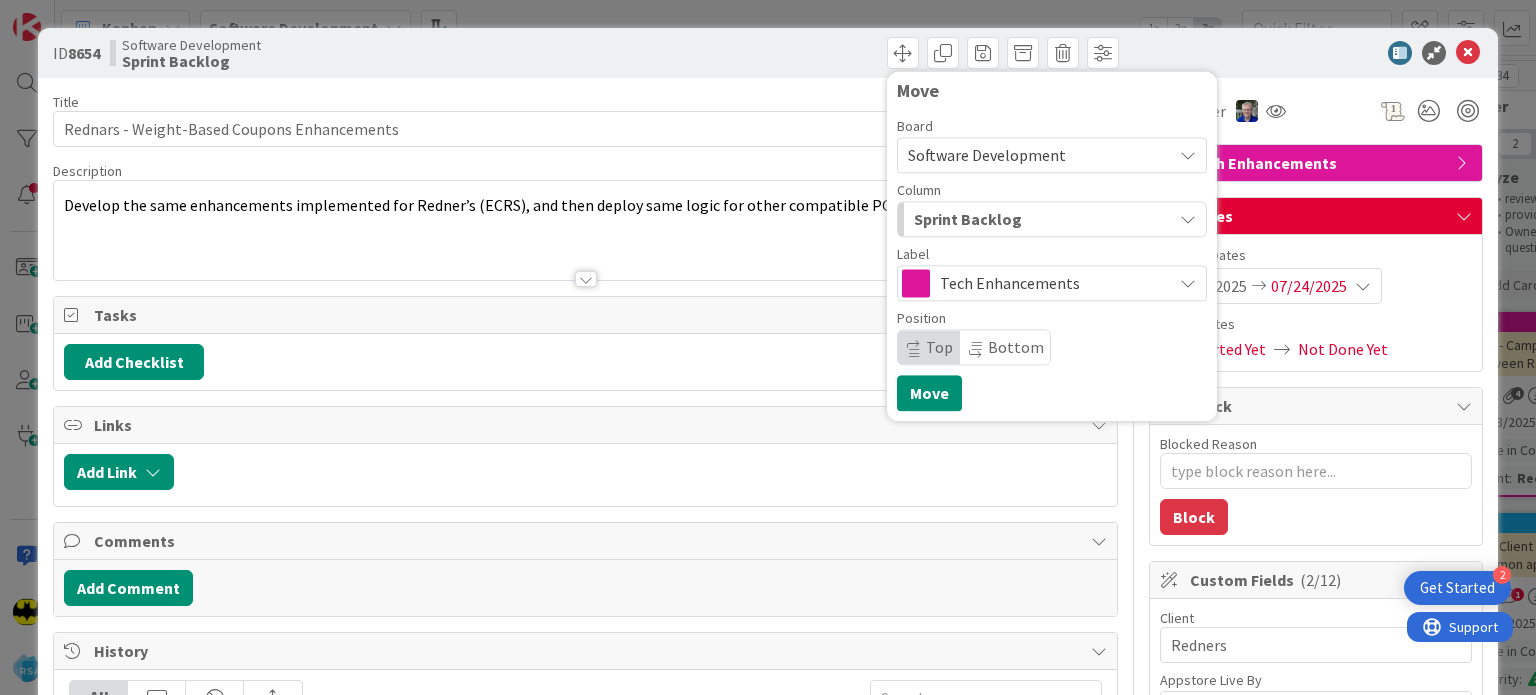 click on "Tech Enhancements" at bounding box center (1051, 283) 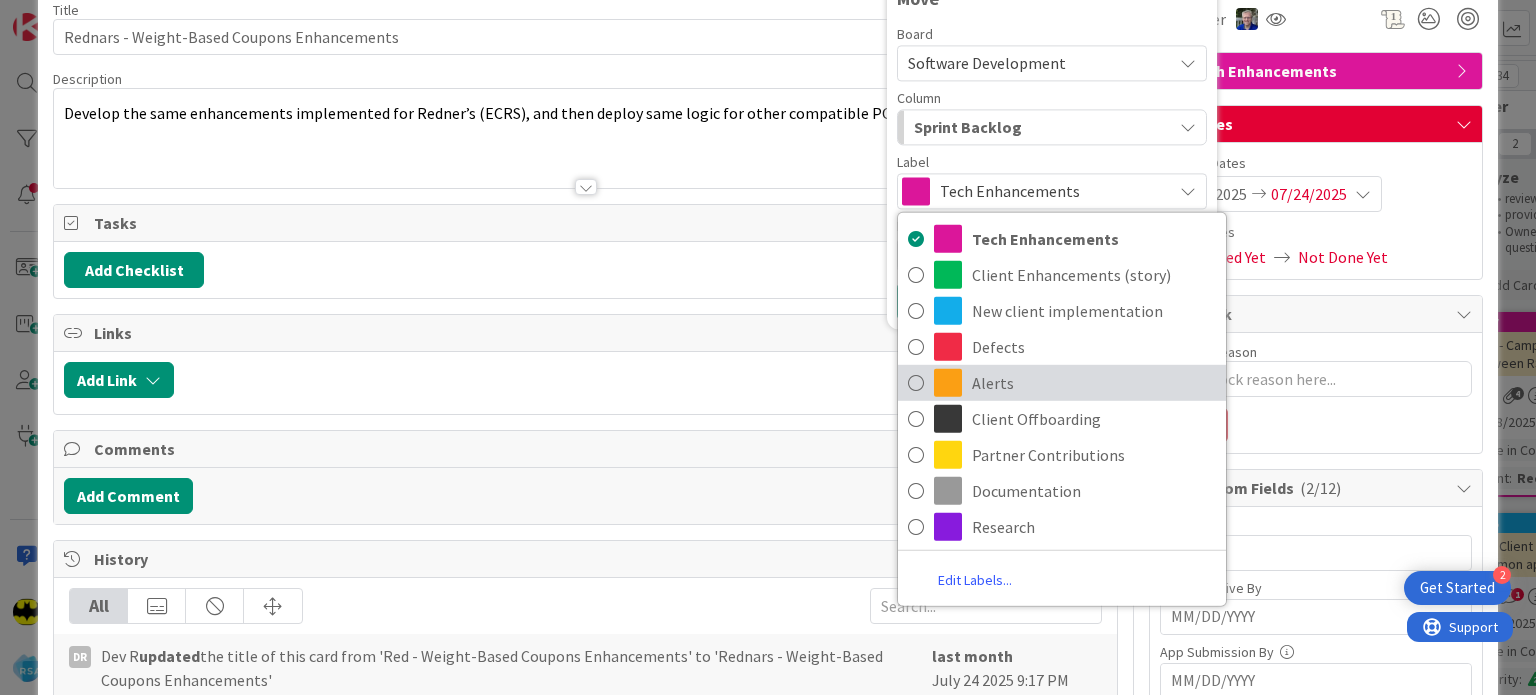 scroll, scrollTop: 94, scrollLeft: 0, axis: vertical 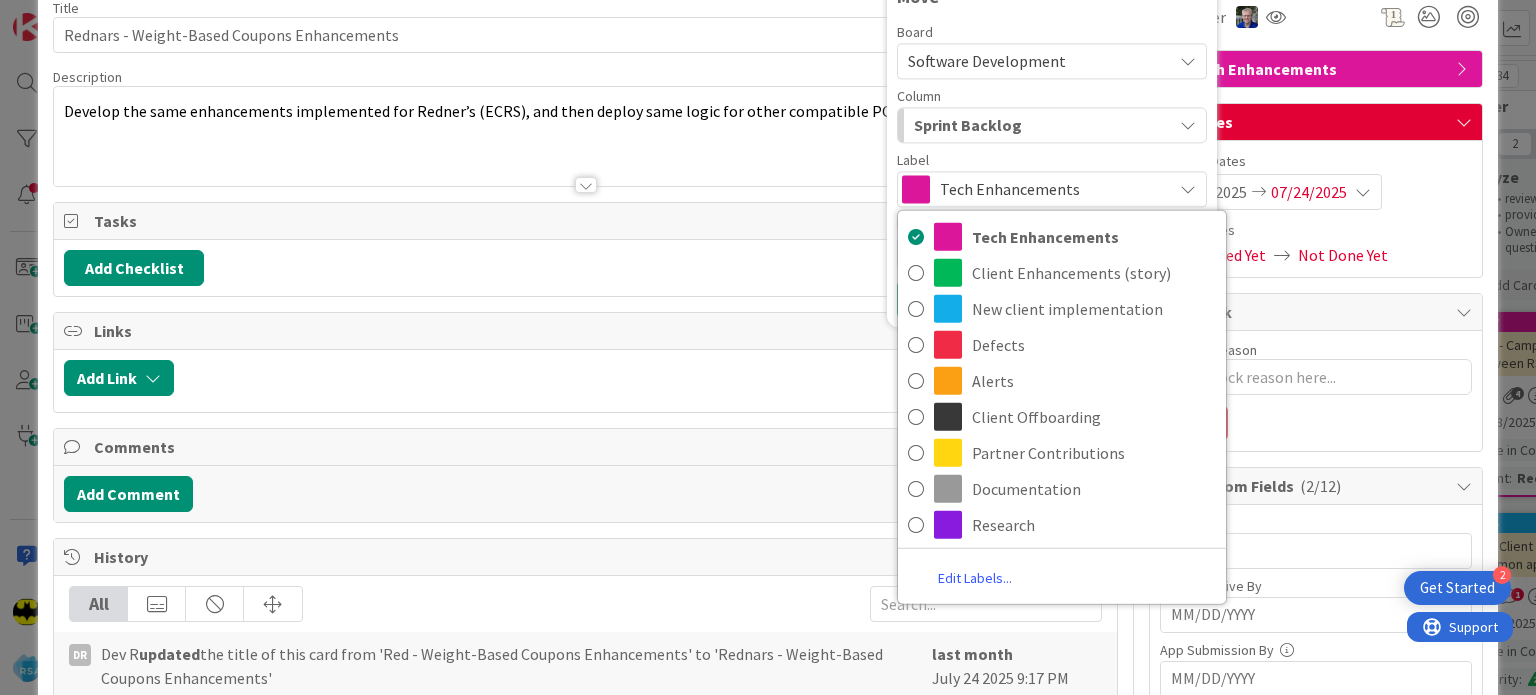 click at bounding box center [585, 160] 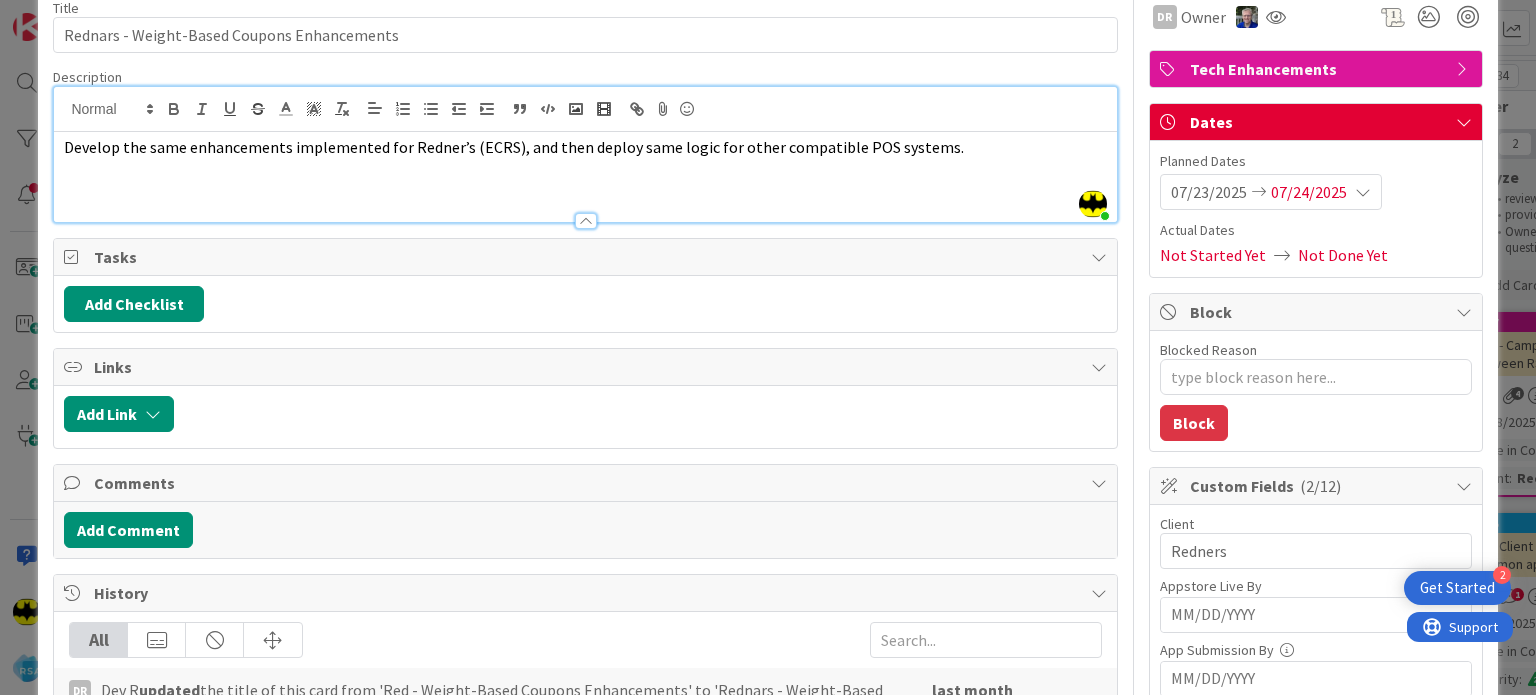 scroll, scrollTop: 0, scrollLeft: 0, axis: both 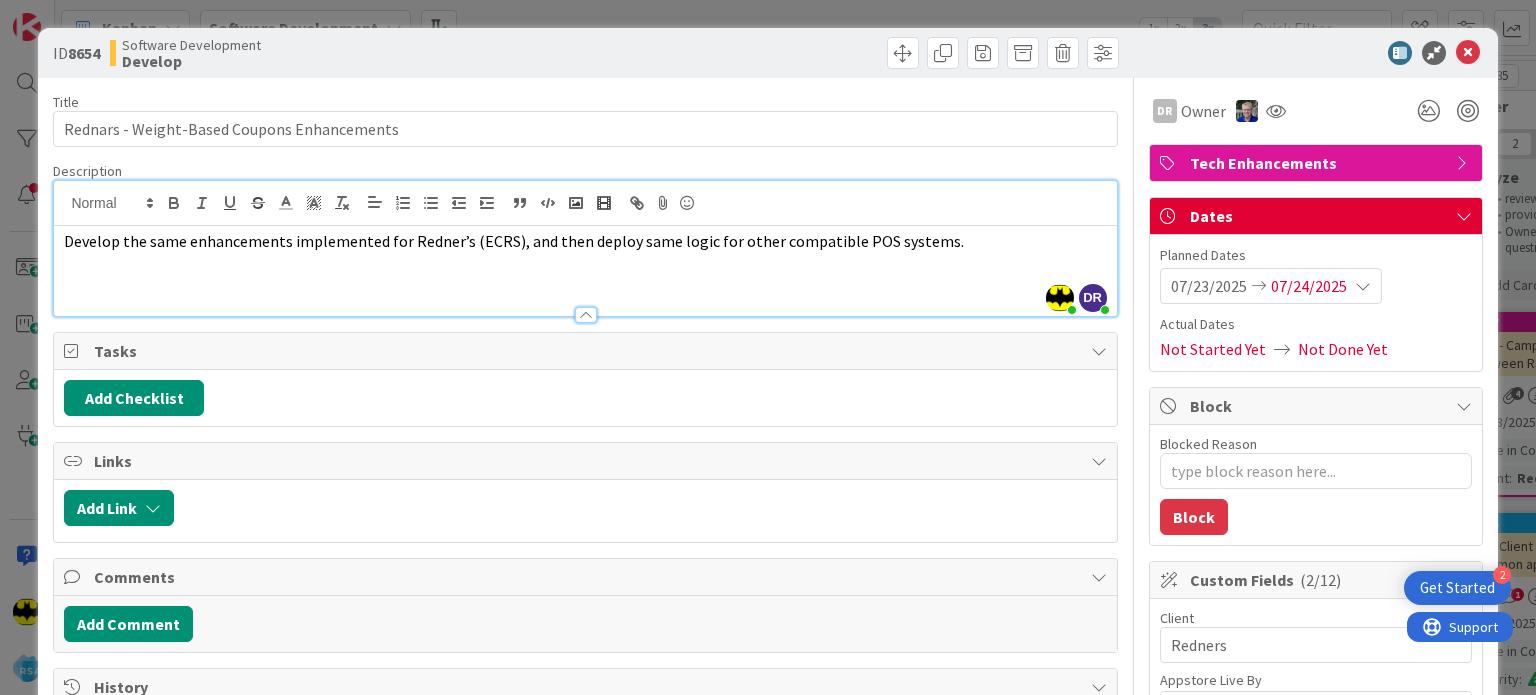 type on "x" 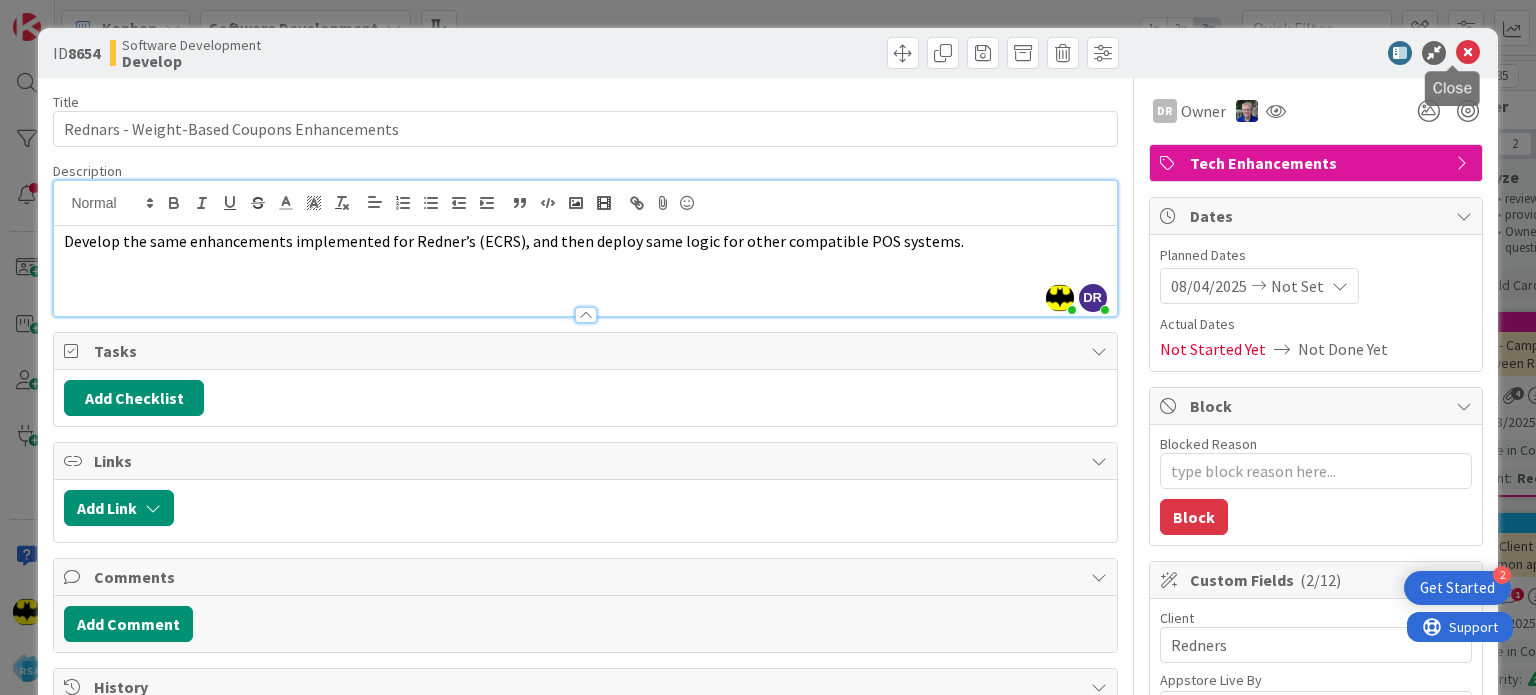 click at bounding box center (1468, 53) 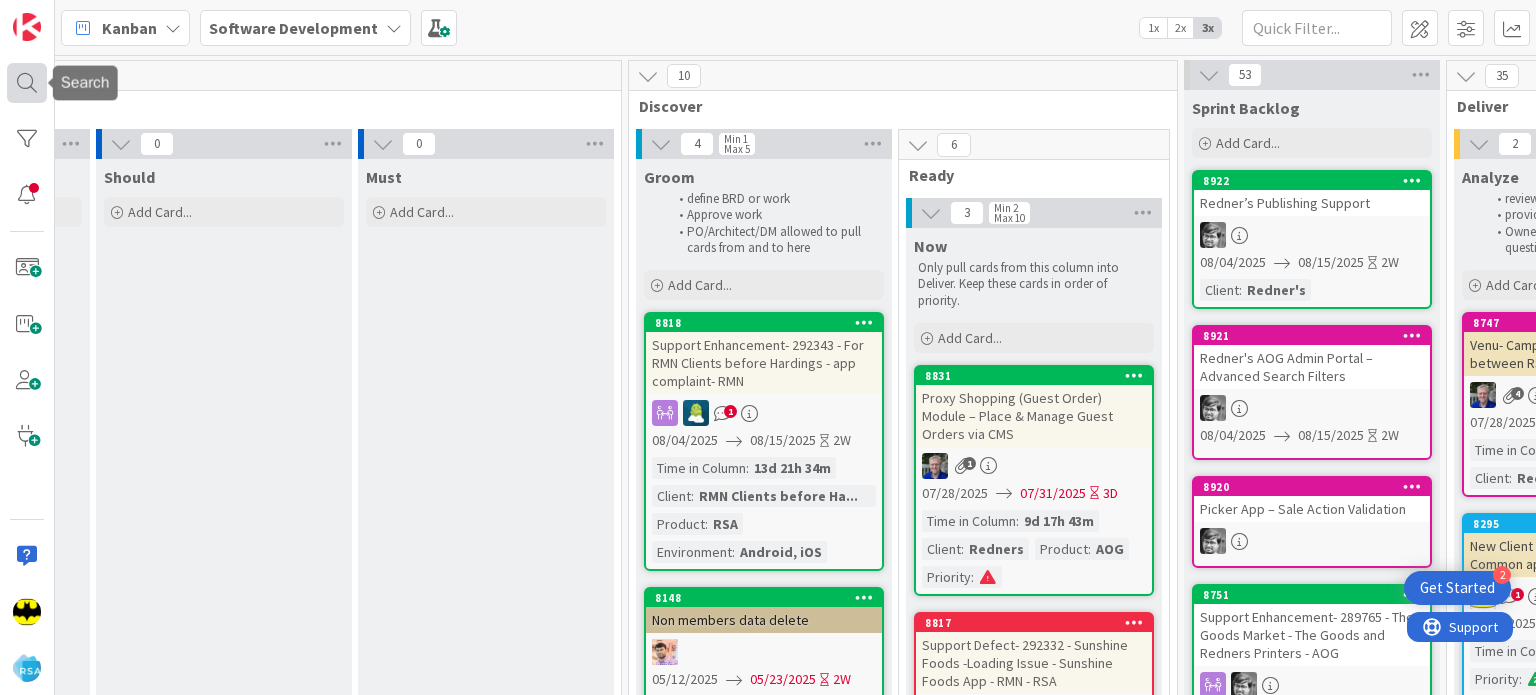 click at bounding box center [27, 83] 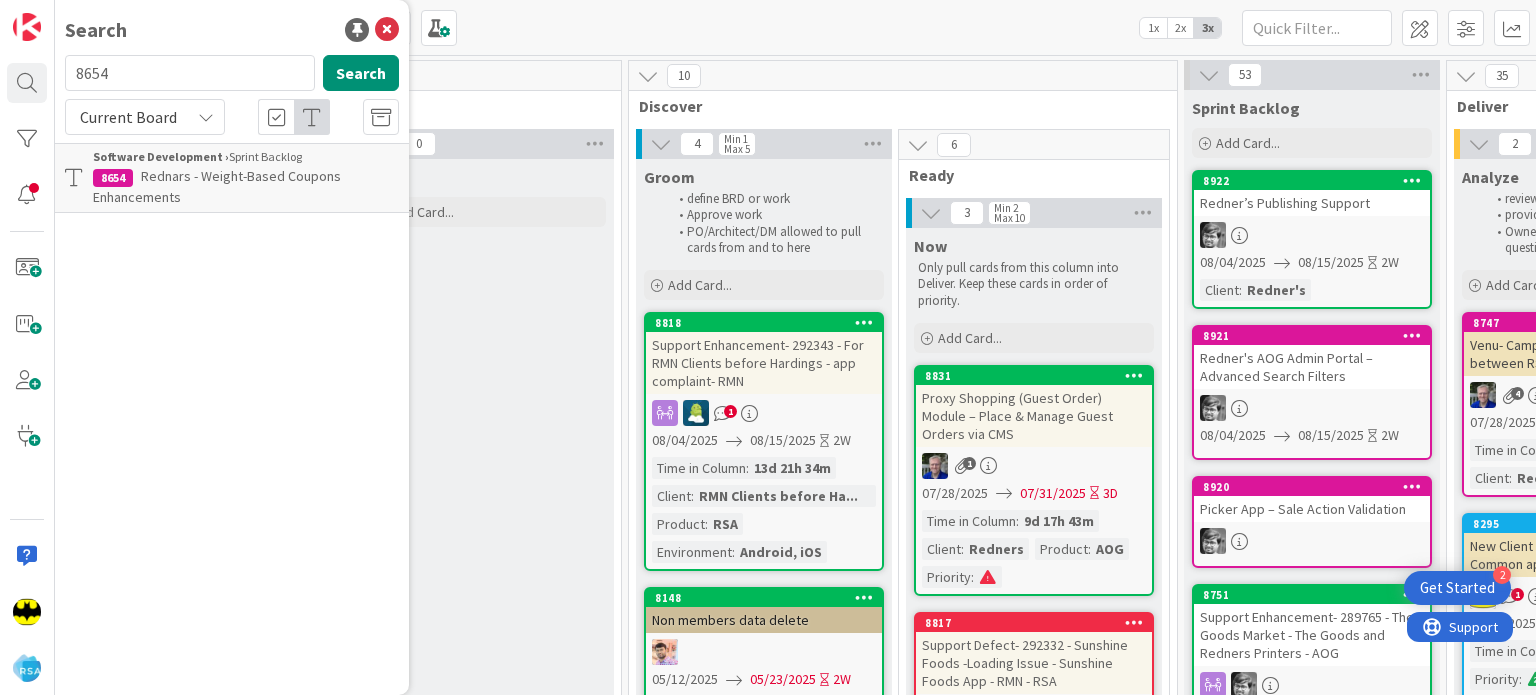 scroll, scrollTop: 0, scrollLeft: 0, axis: both 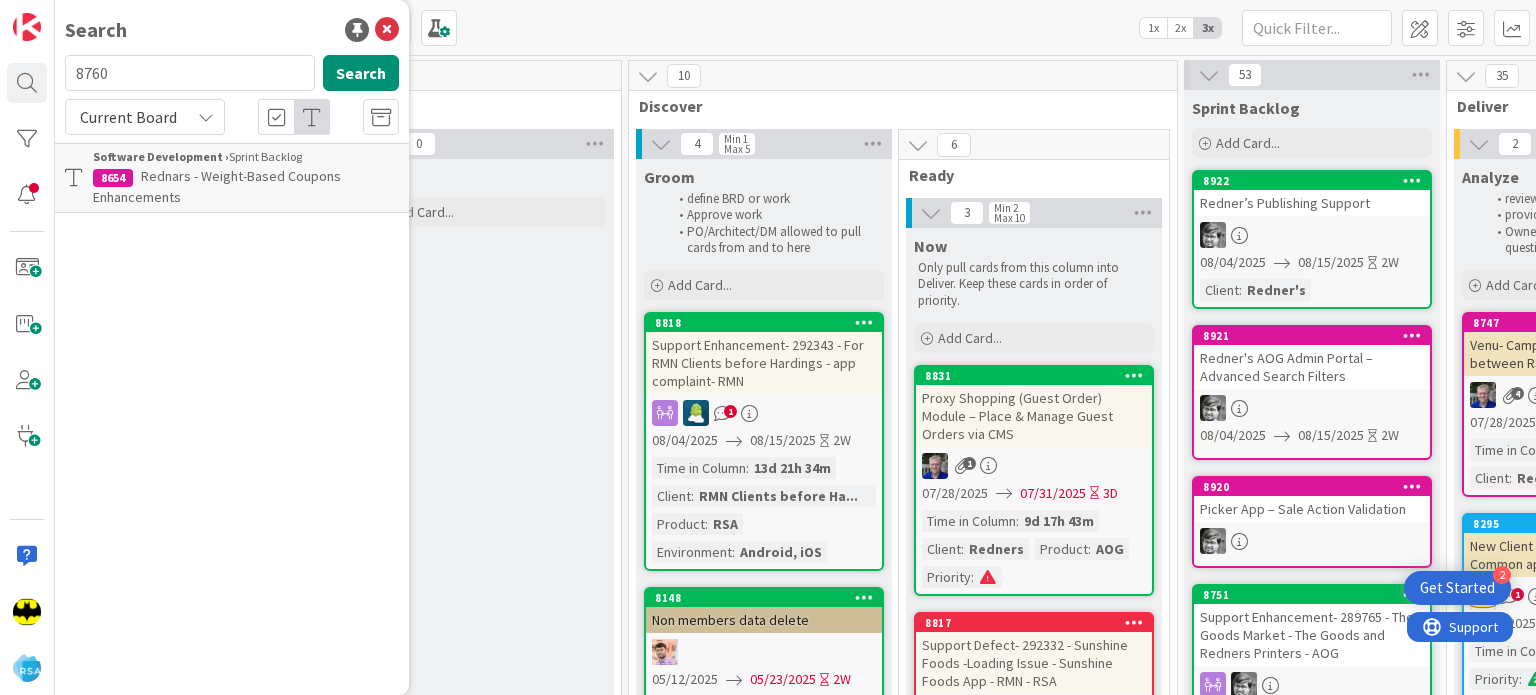 type on "8760" 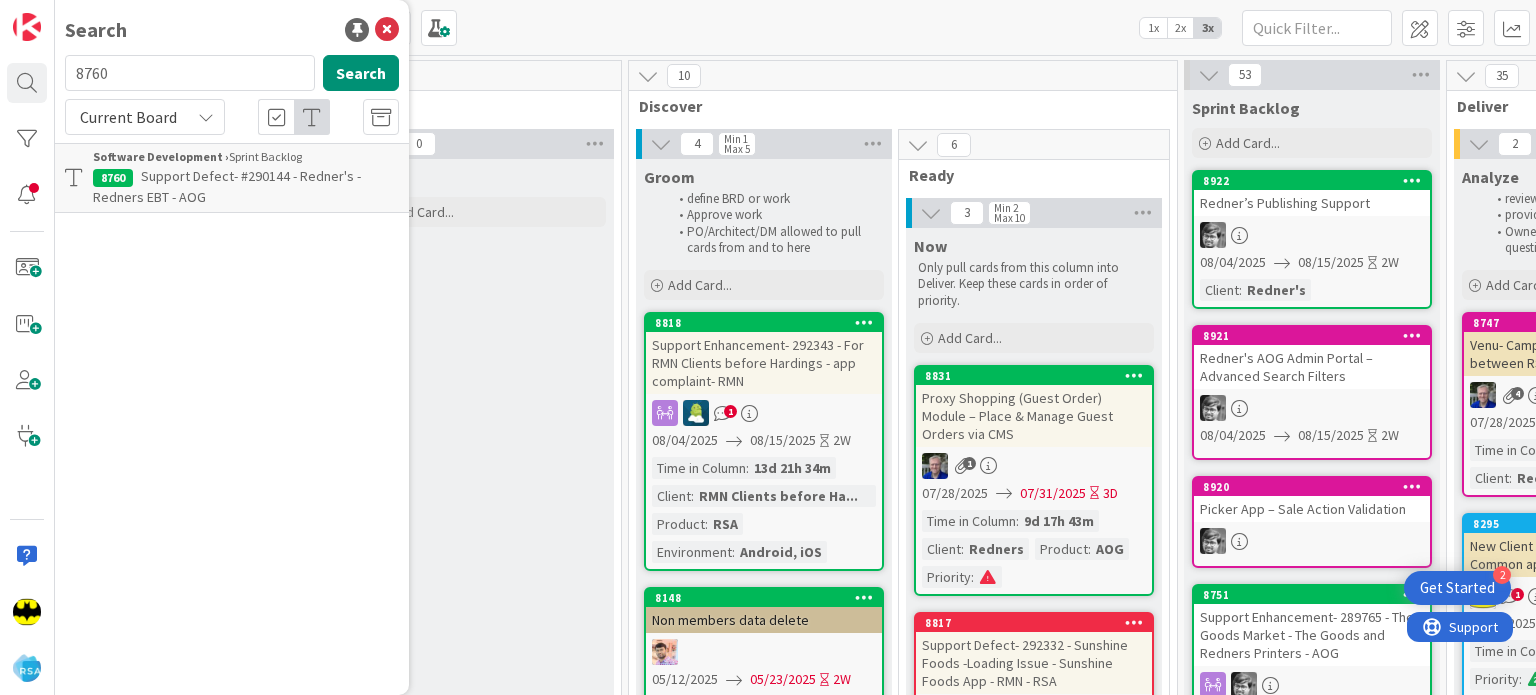 click on "Support Defect- #290144 - Redner's - Redners EBT - AOG" at bounding box center (246, 187) 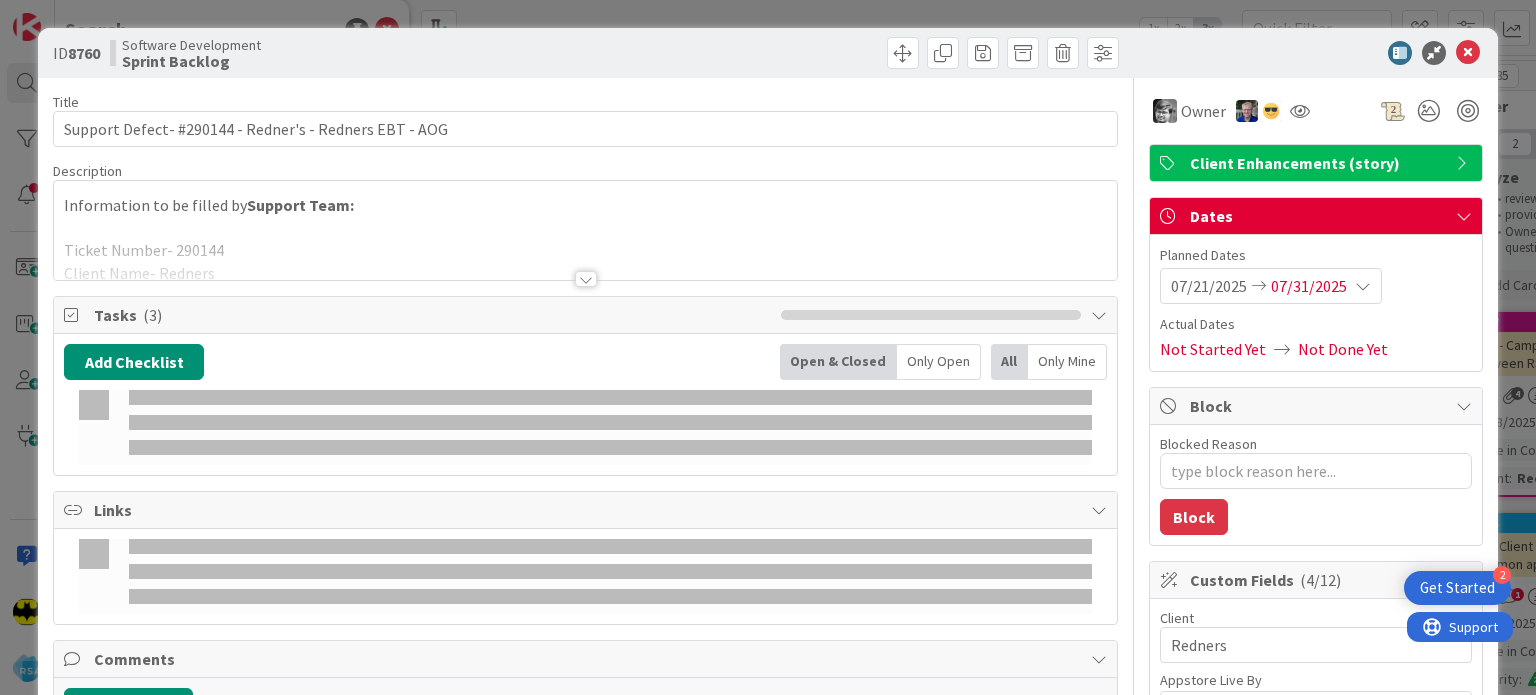 scroll, scrollTop: 0, scrollLeft: 0, axis: both 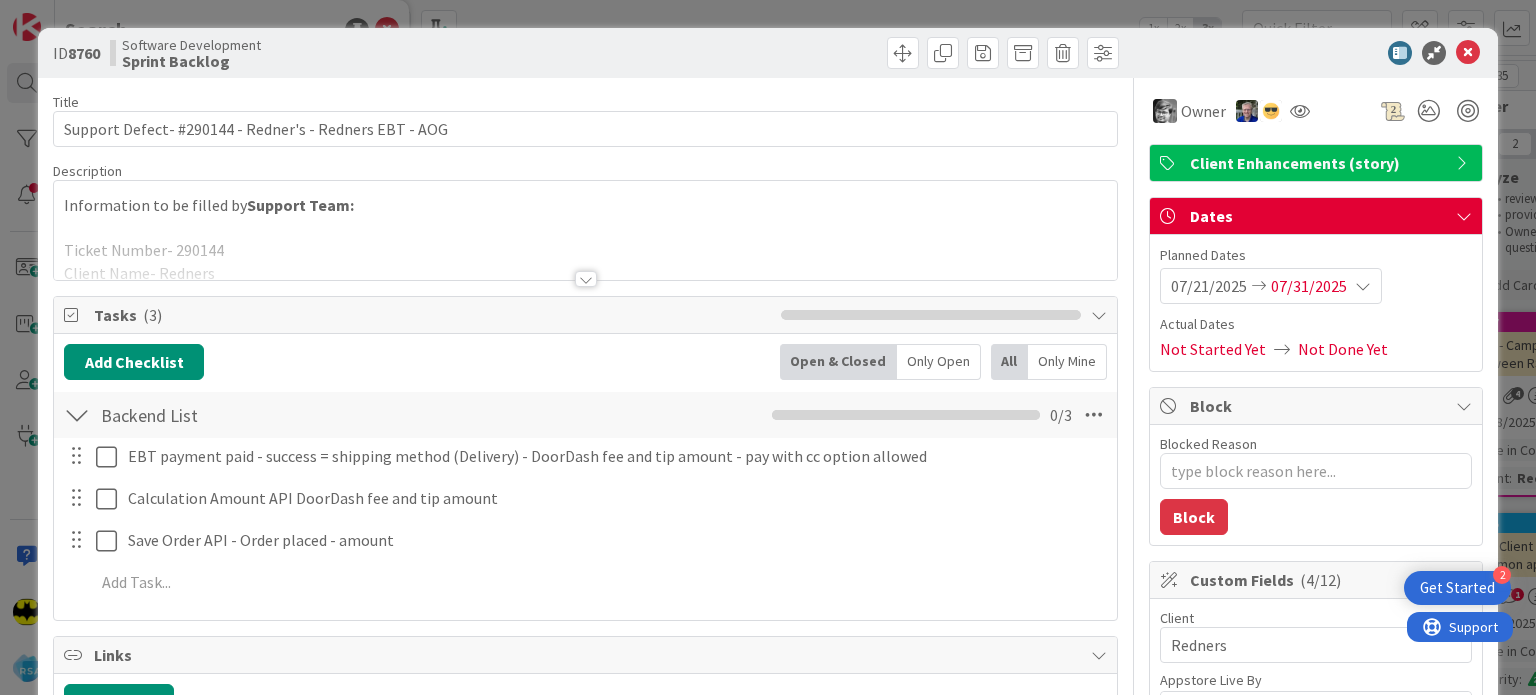 type on "x" 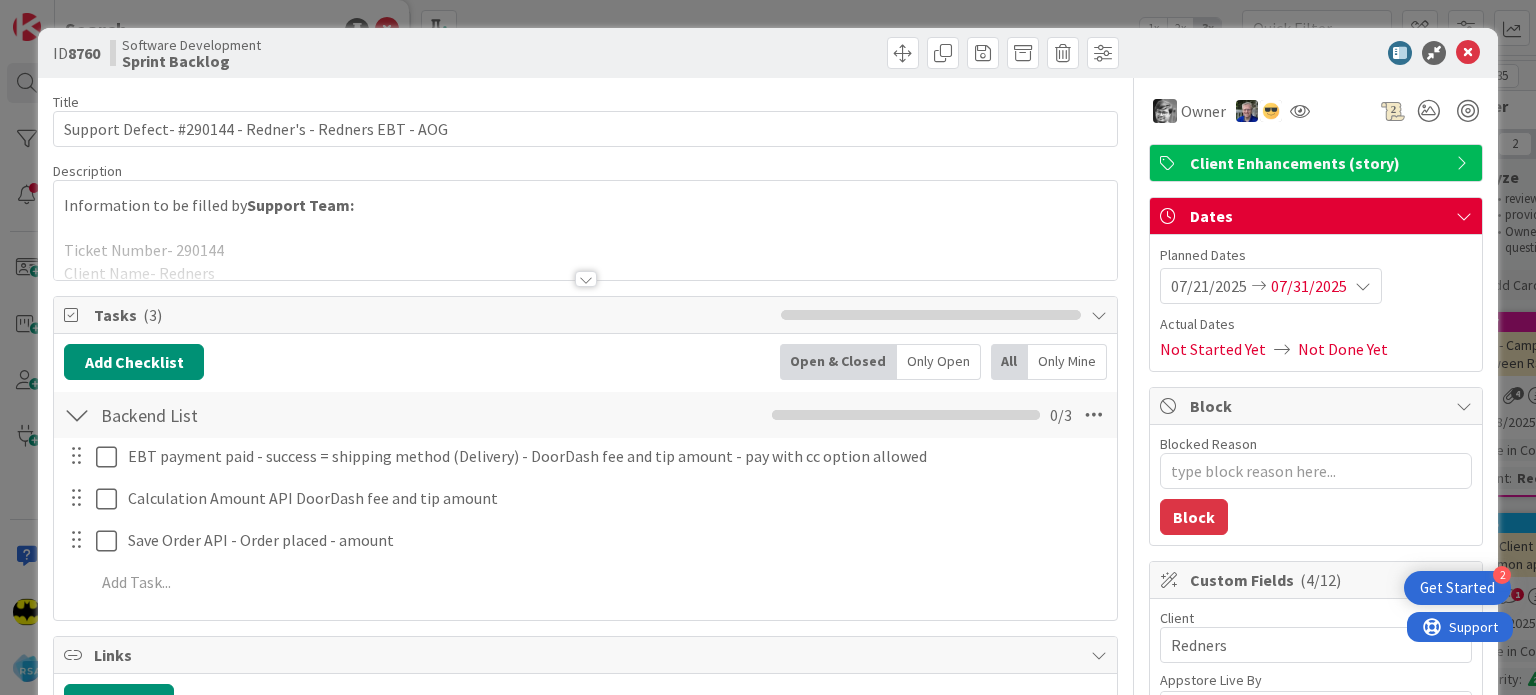 click at bounding box center (586, 279) 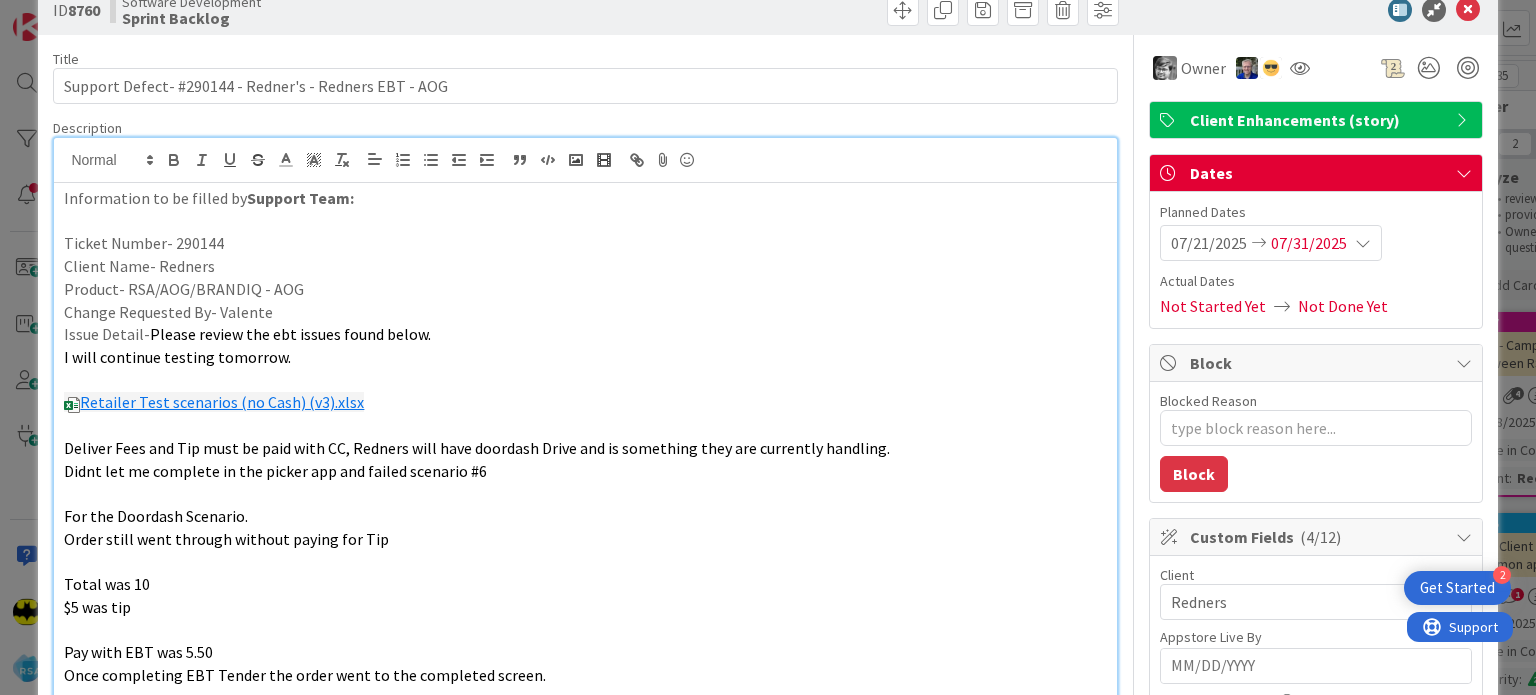 scroll, scrollTop: 80, scrollLeft: 0, axis: vertical 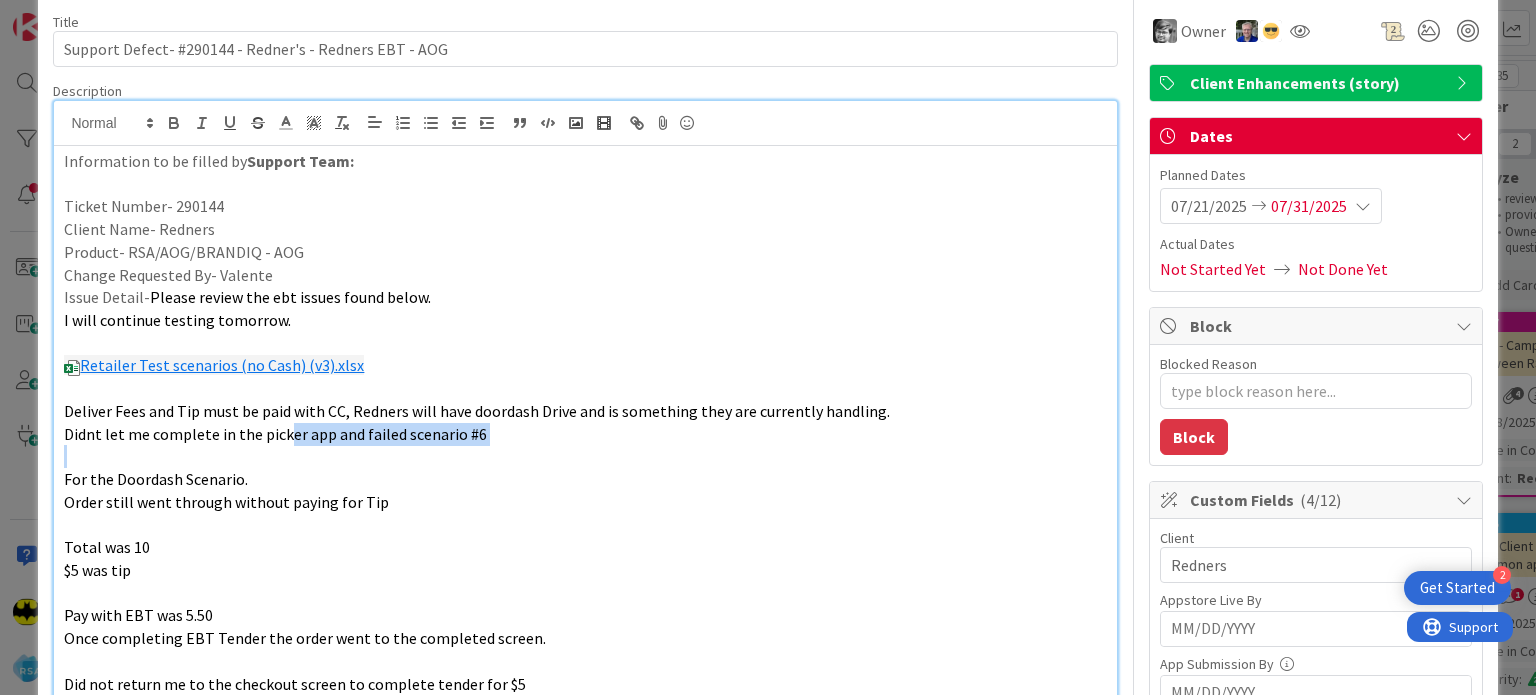 drag, startPoint x: 284, startPoint y: 423, endPoint x: 484, endPoint y: 447, distance: 201.43486 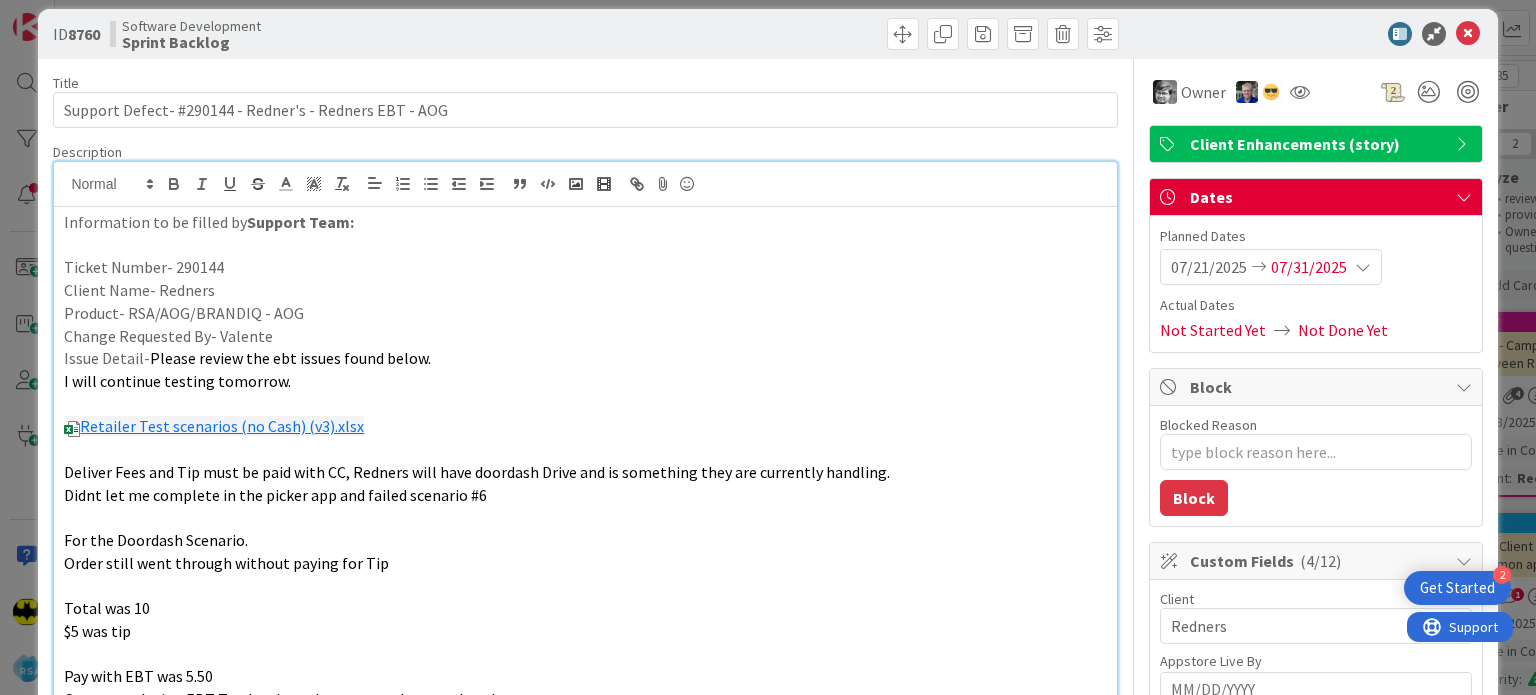 scroll, scrollTop: 0, scrollLeft: 0, axis: both 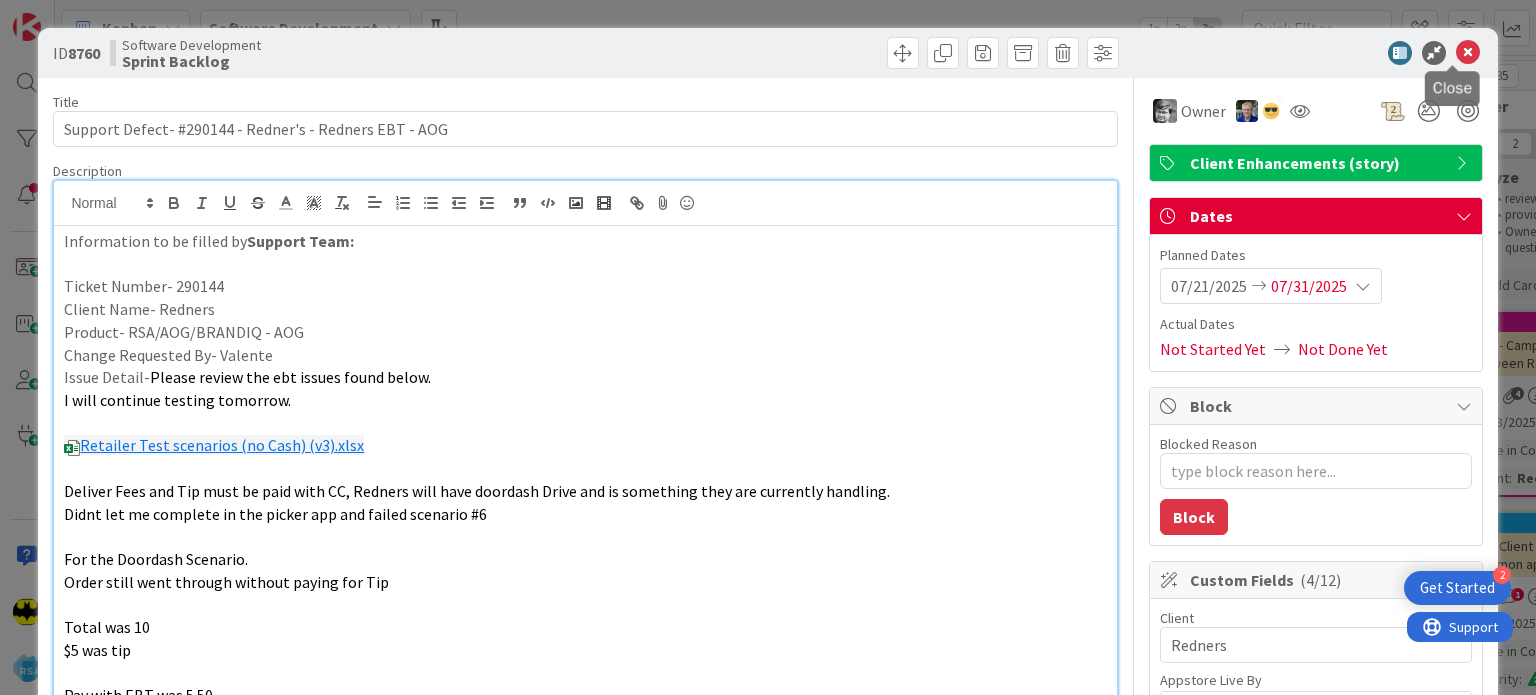 click at bounding box center [1468, 53] 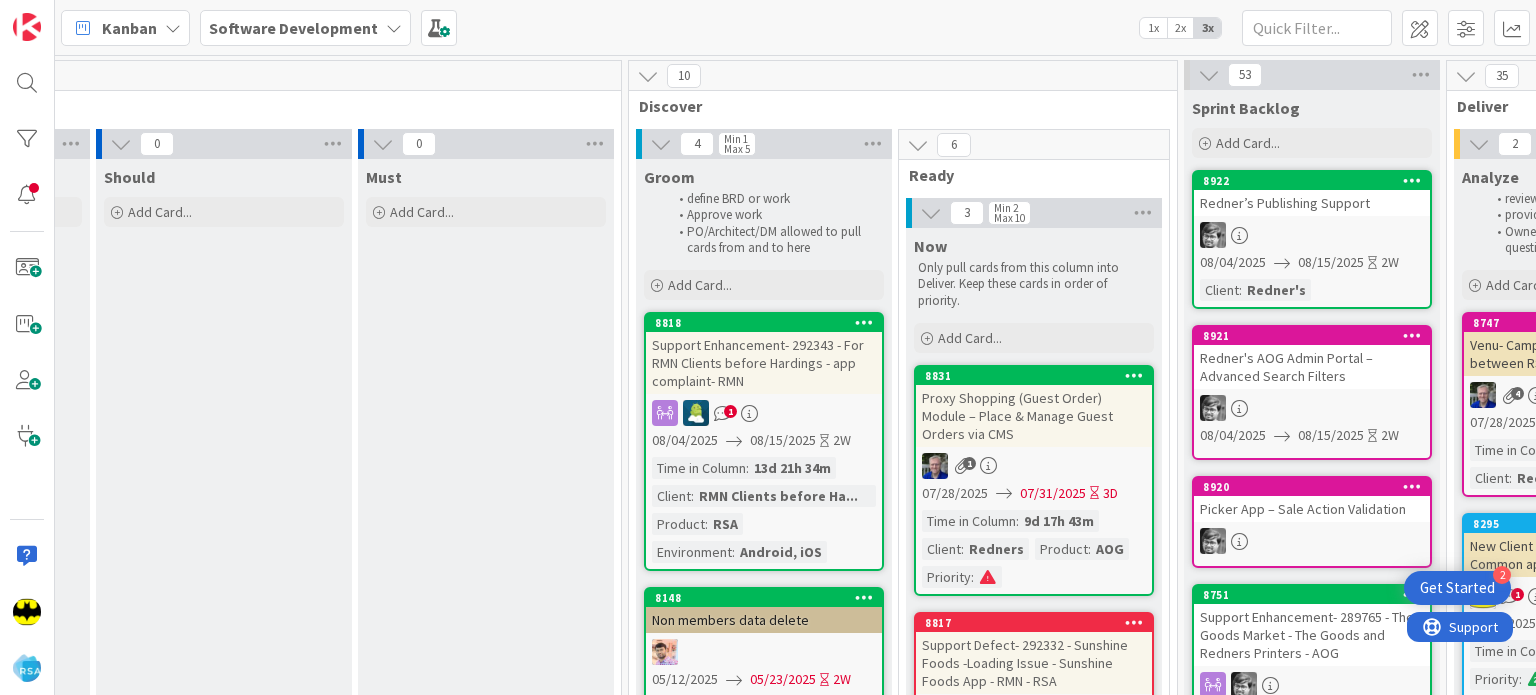 scroll, scrollTop: 0, scrollLeft: 0, axis: both 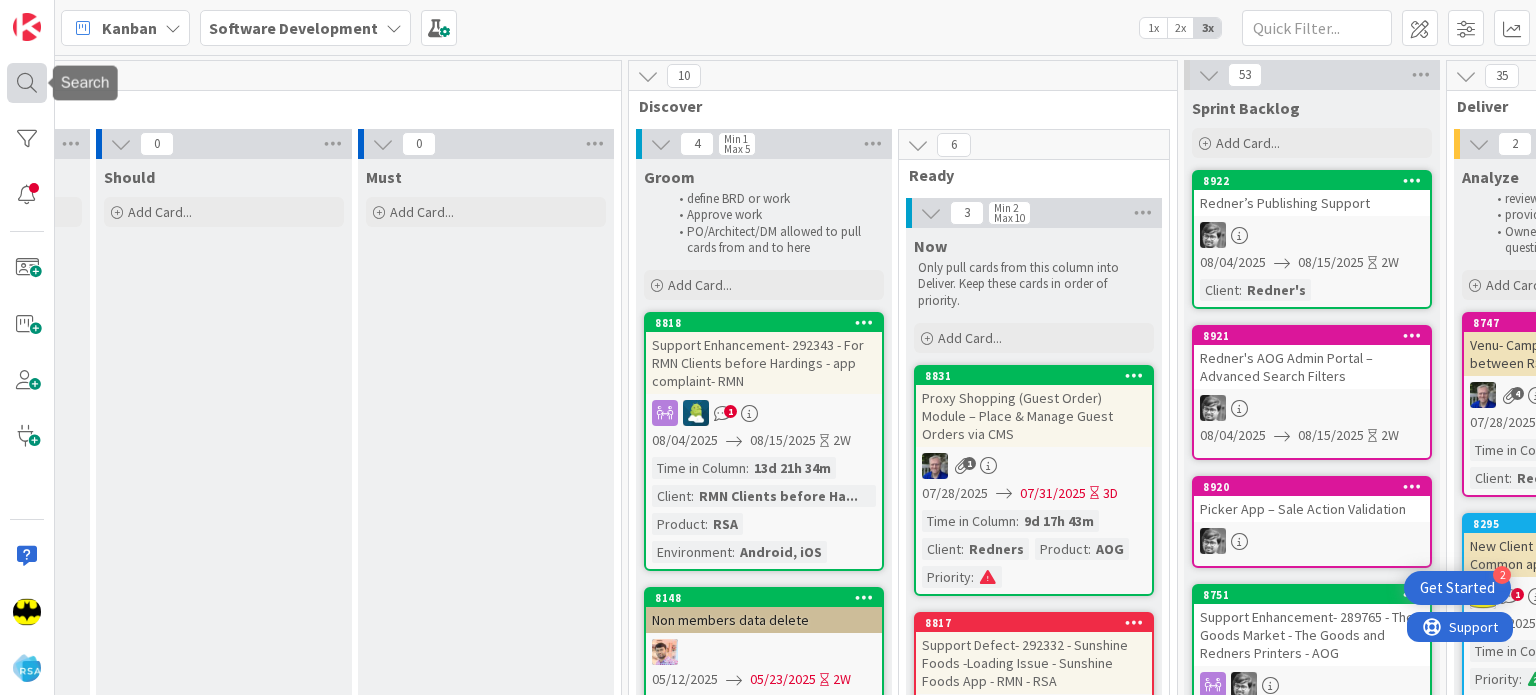 click at bounding box center (27, 83) 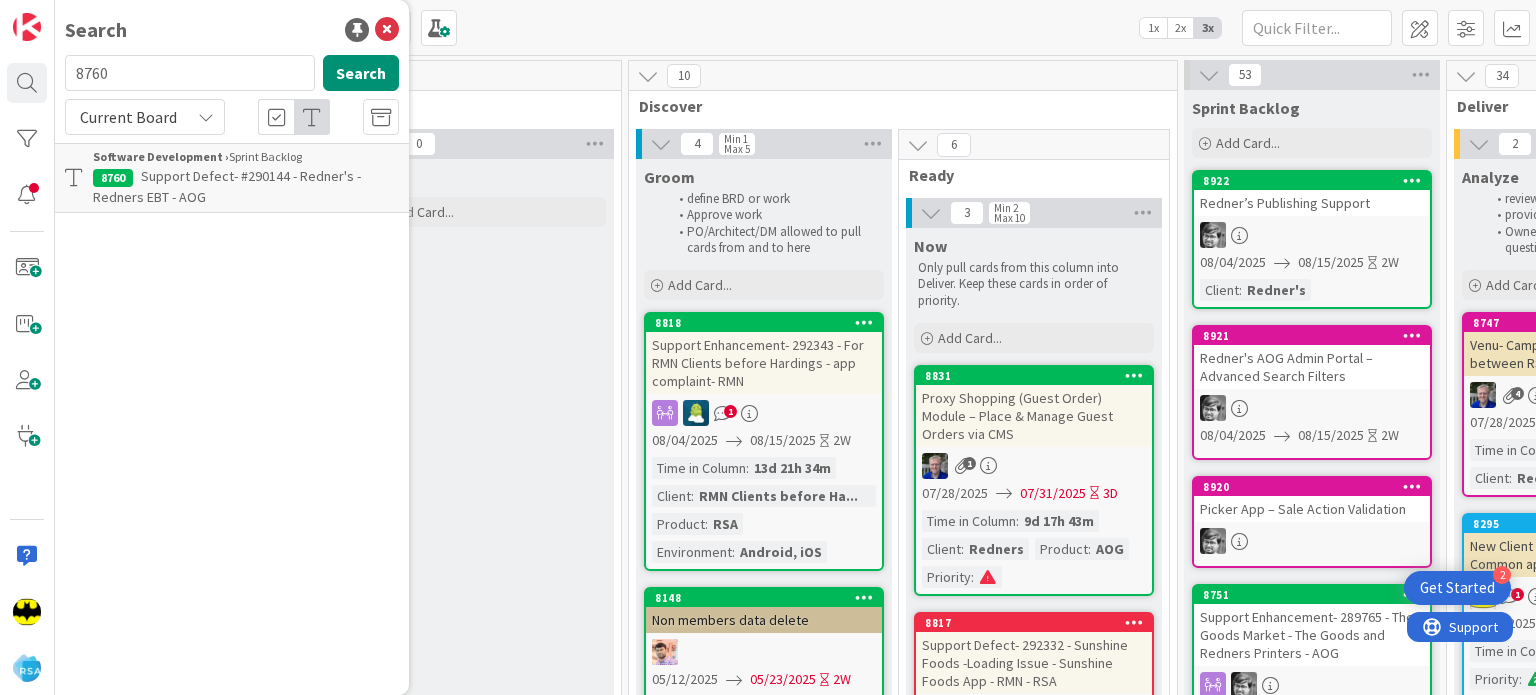 click on "8760" at bounding box center [190, 73] 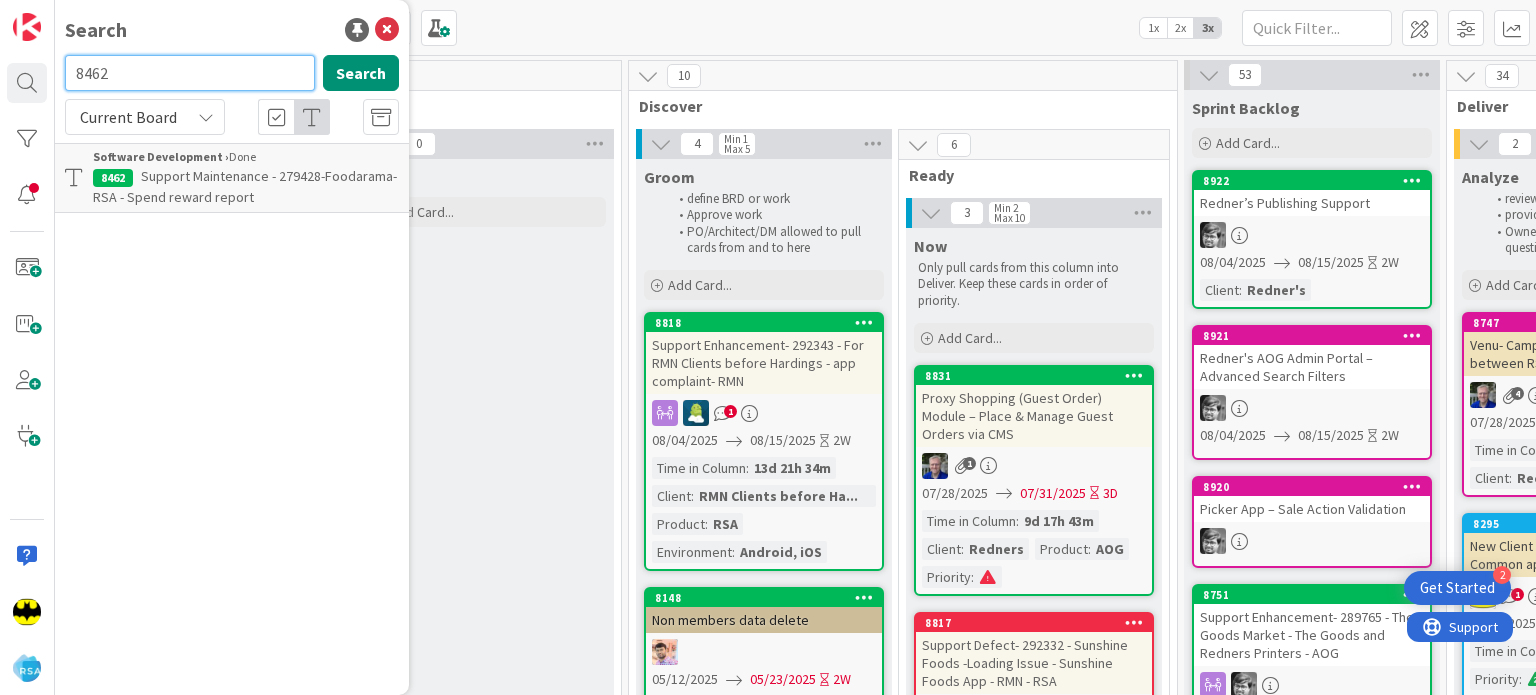 click on "8462" at bounding box center (190, 73) 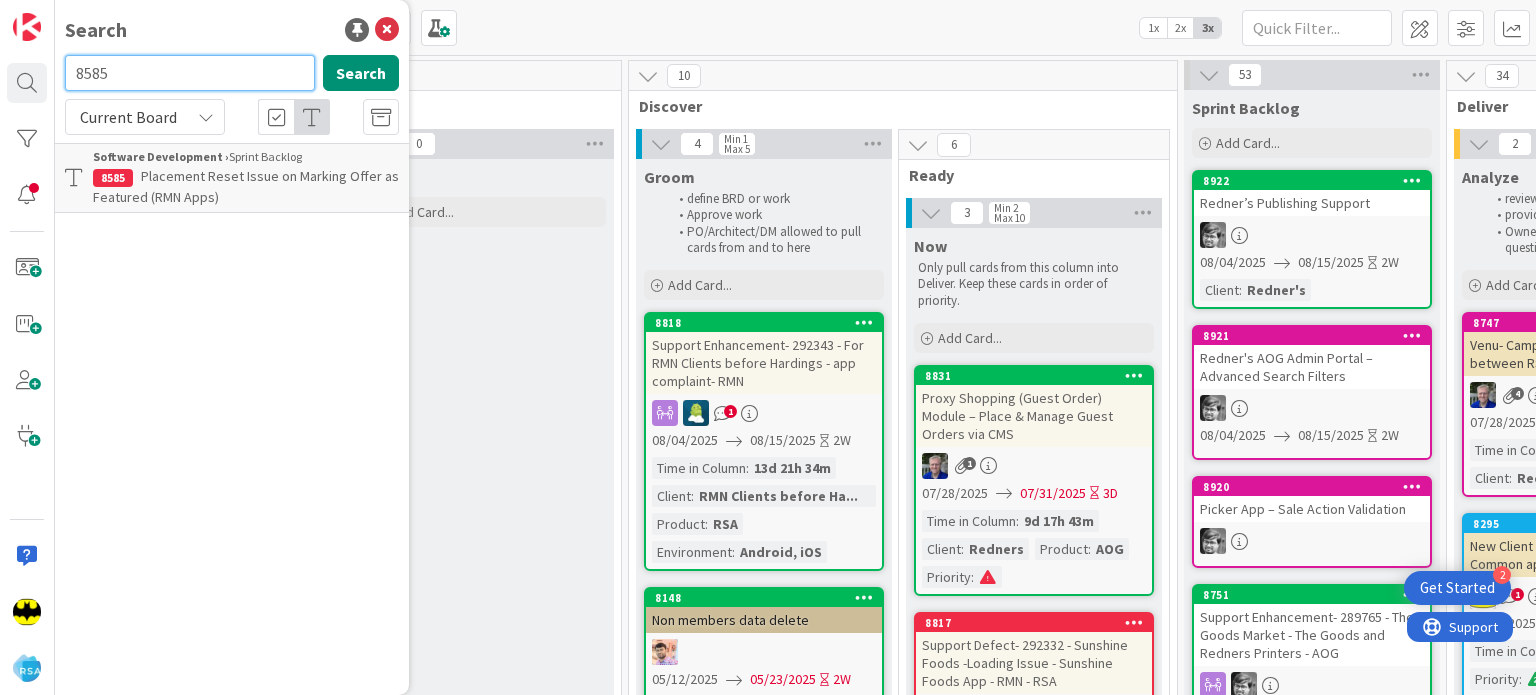 click on "8585" at bounding box center (190, 73) 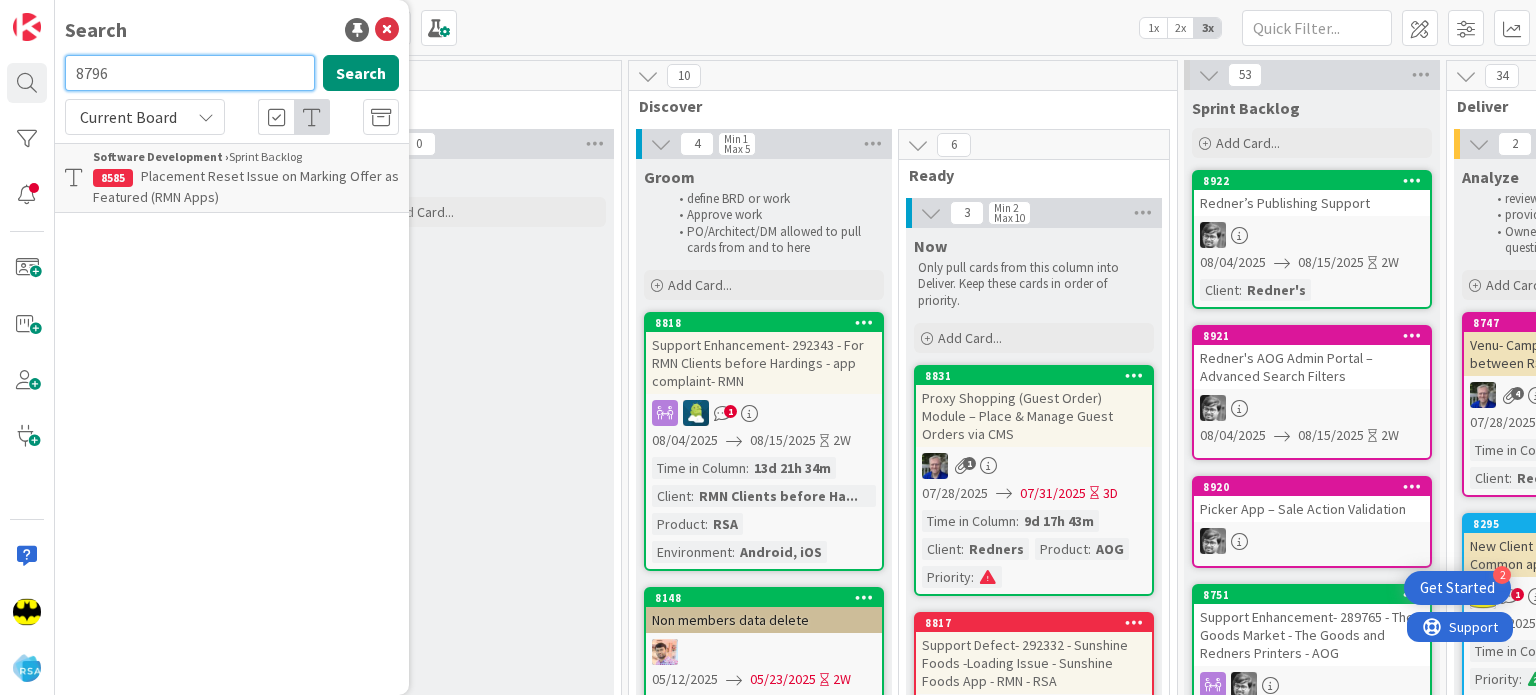 type on "8796" 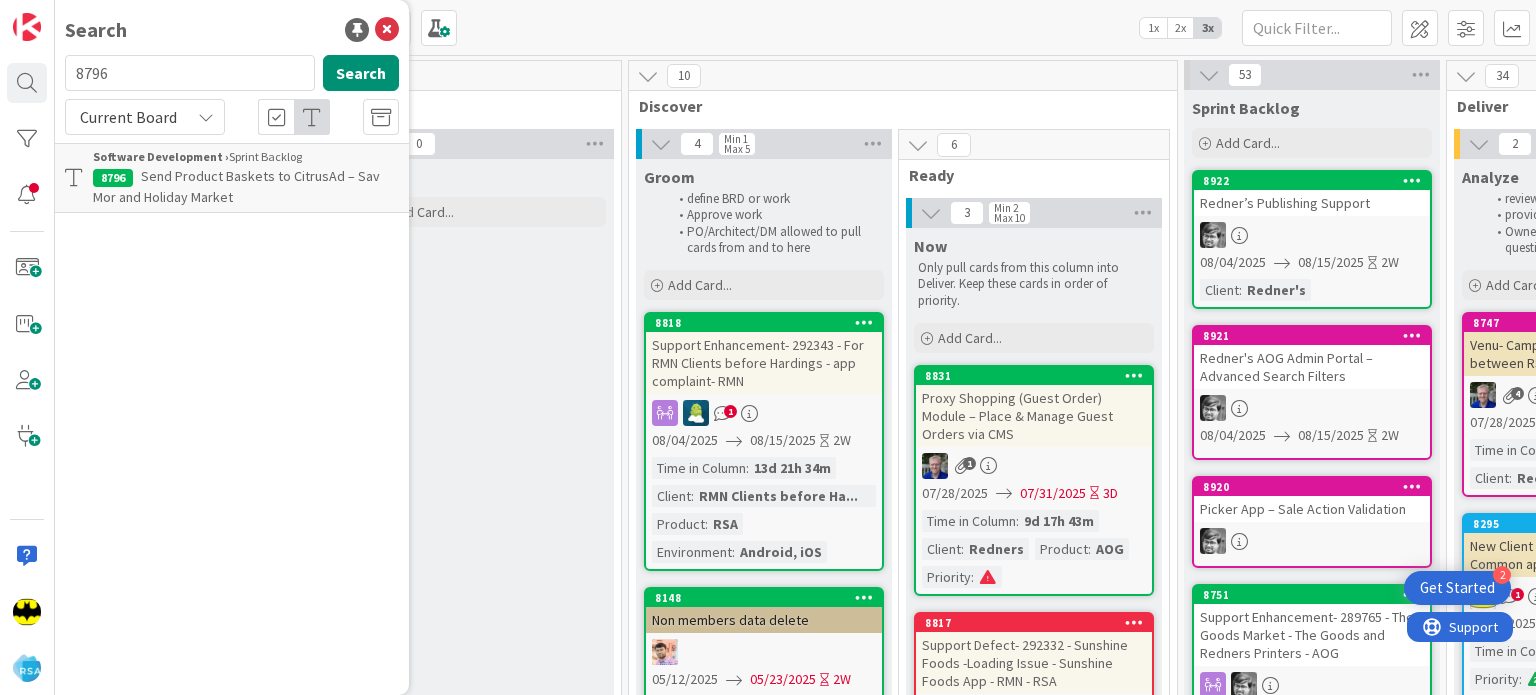 click on "Send Product Baskets to CitrusAd – Sav Mor and Holiday Market" at bounding box center [236, 186] 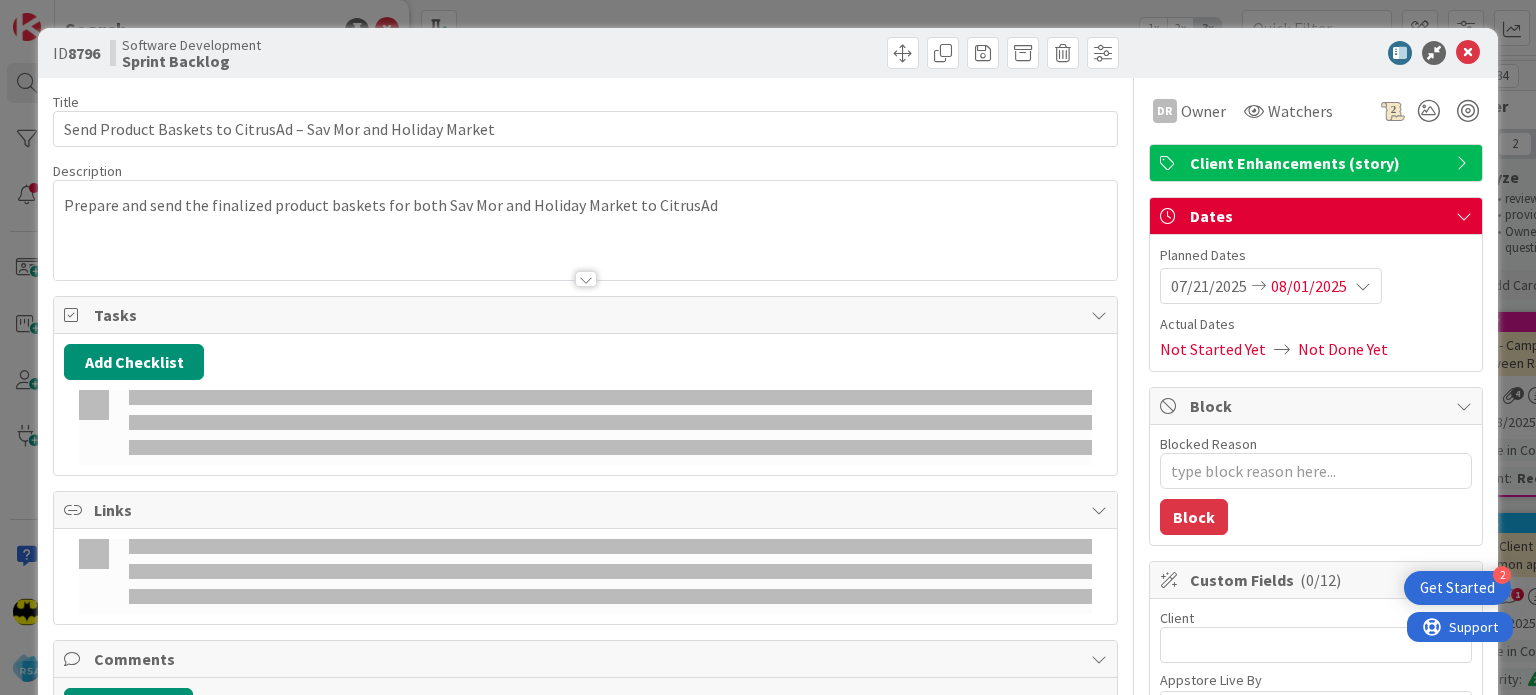 scroll, scrollTop: 0, scrollLeft: 0, axis: both 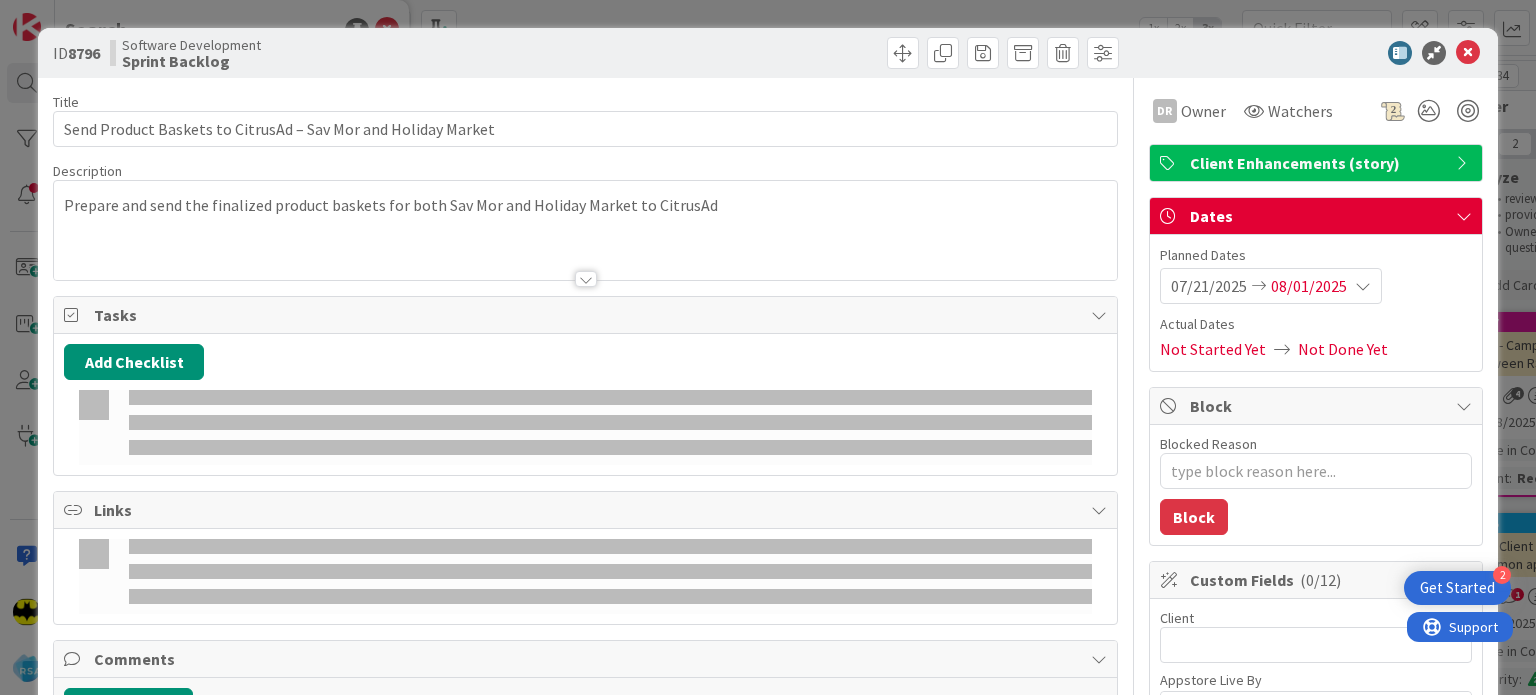 type on "x" 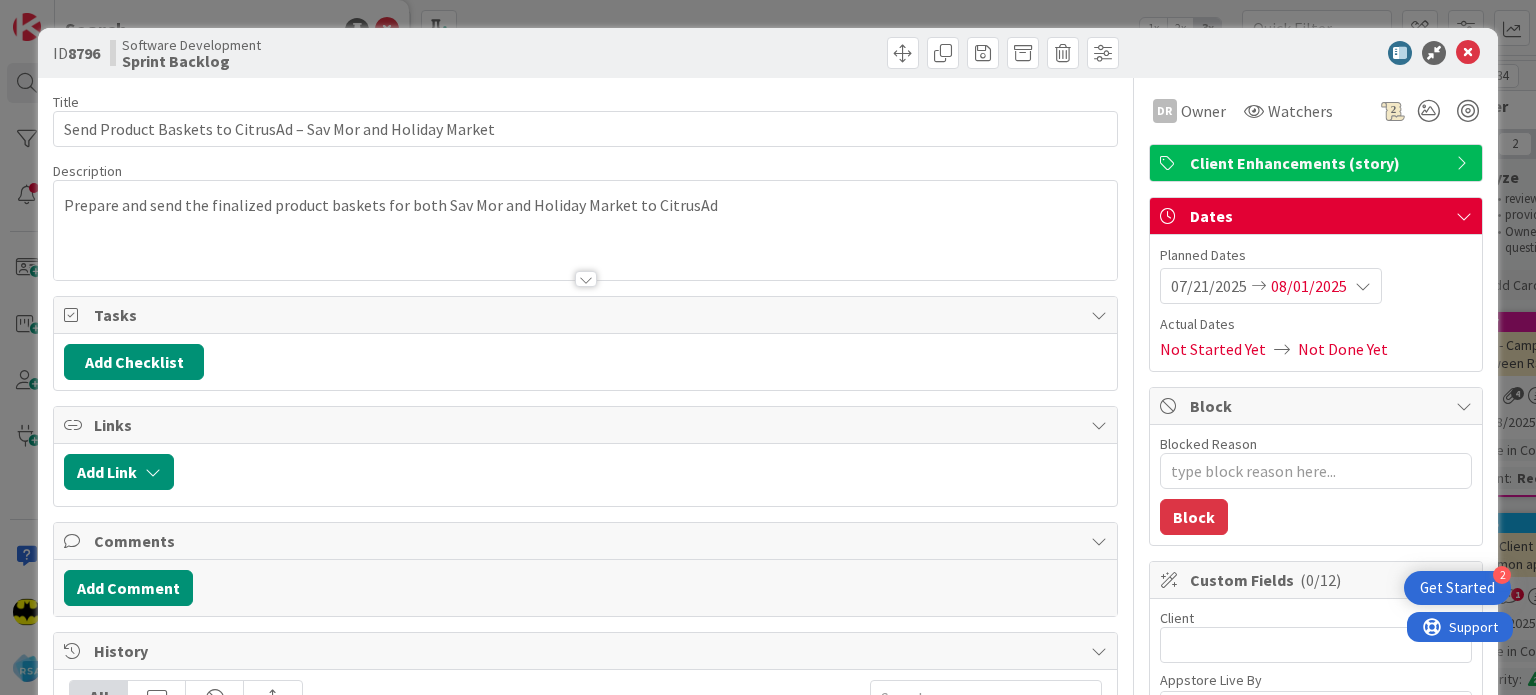 scroll, scrollTop: 0, scrollLeft: 0, axis: both 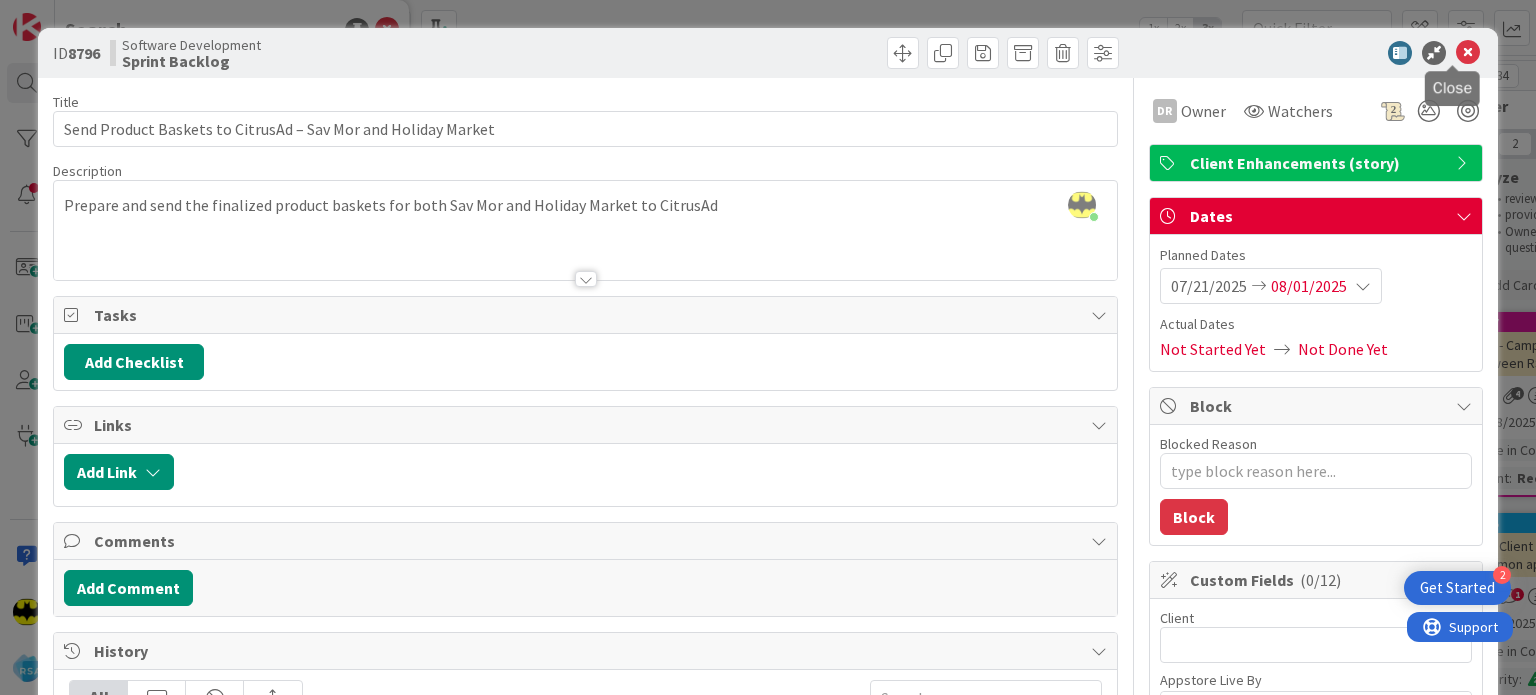 click at bounding box center (1468, 53) 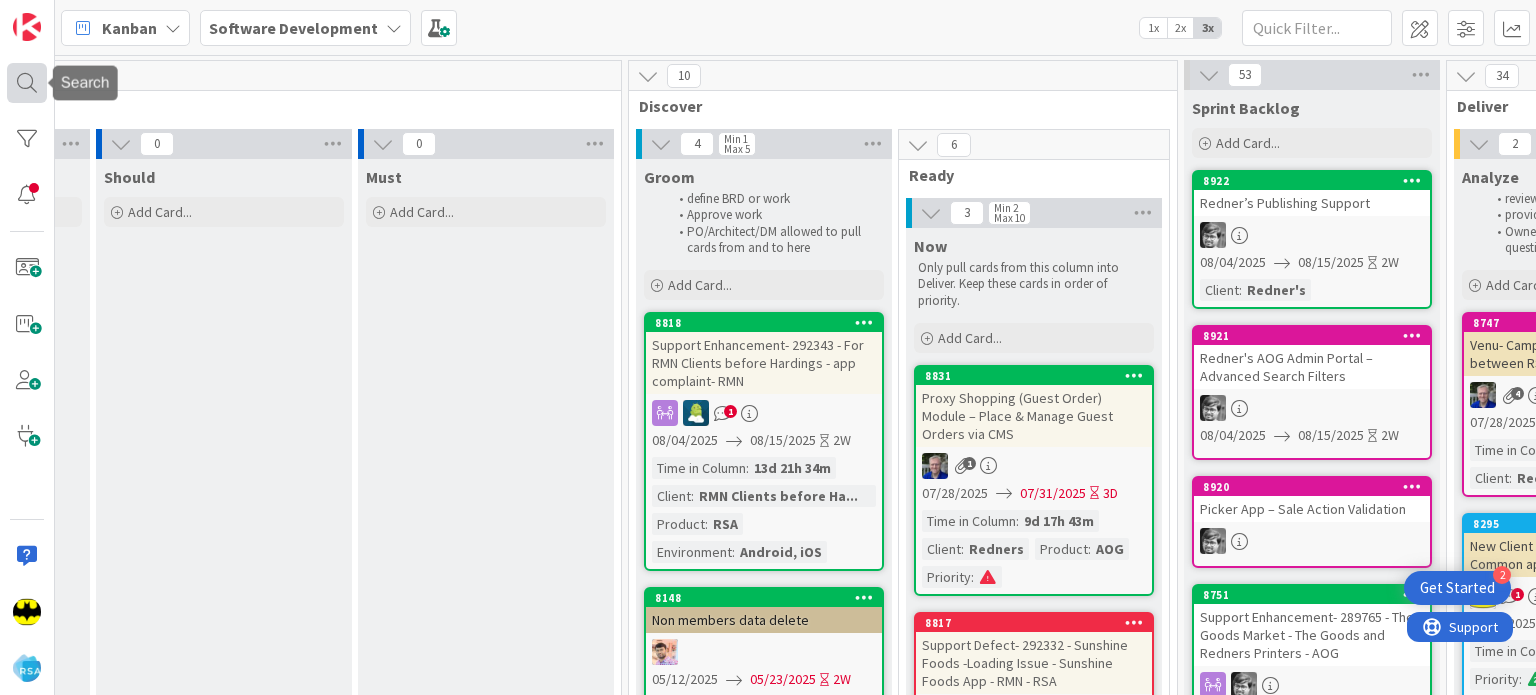 scroll, scrollTop: 0, scrollLeft: 0, axis: both 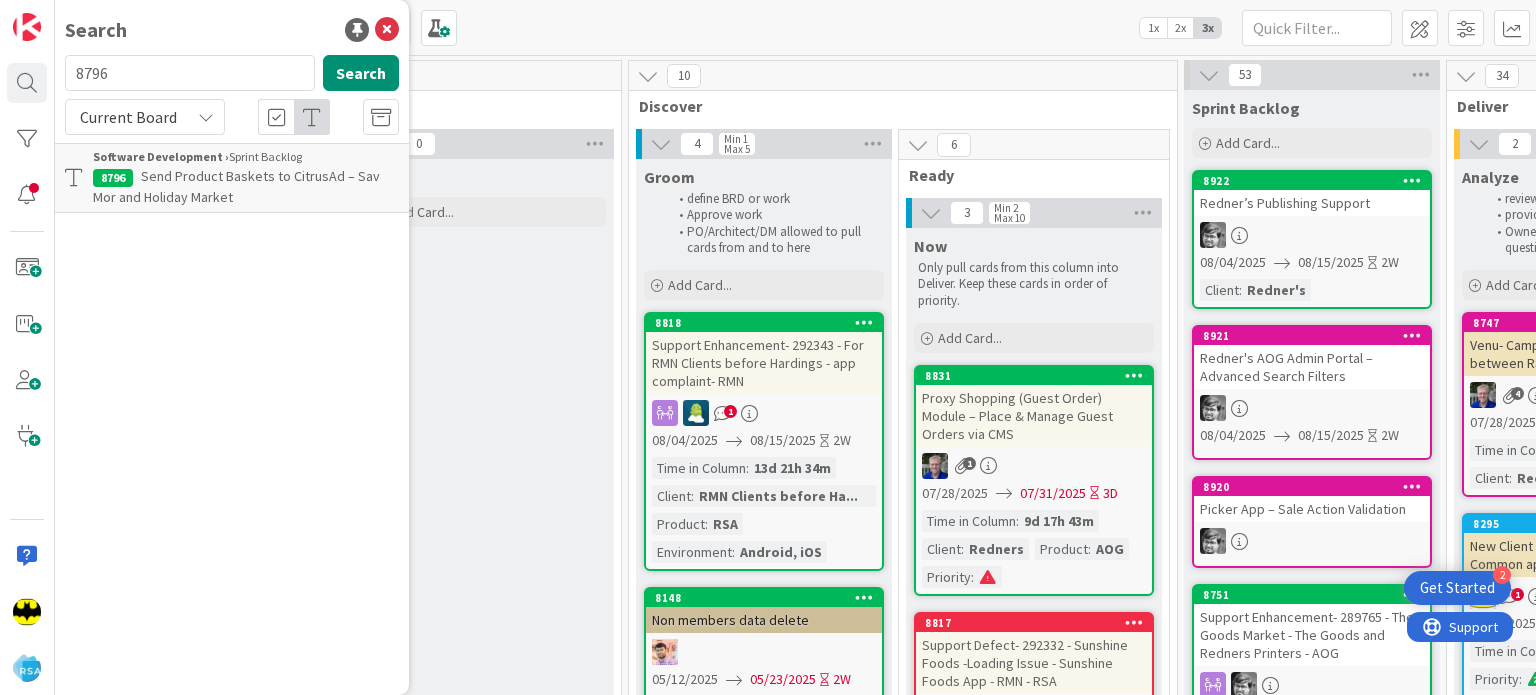 click on "8796" at bounding box center [190, 73] 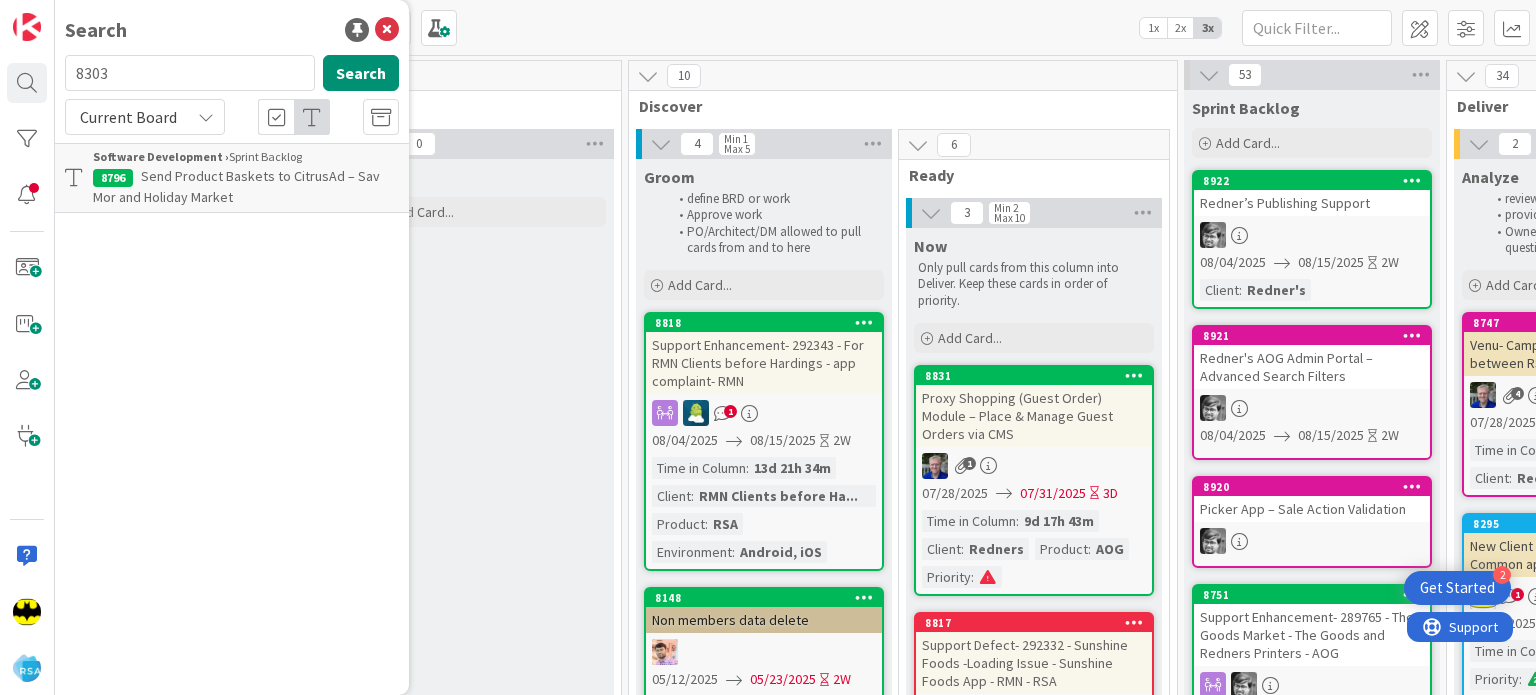 type on "8303" 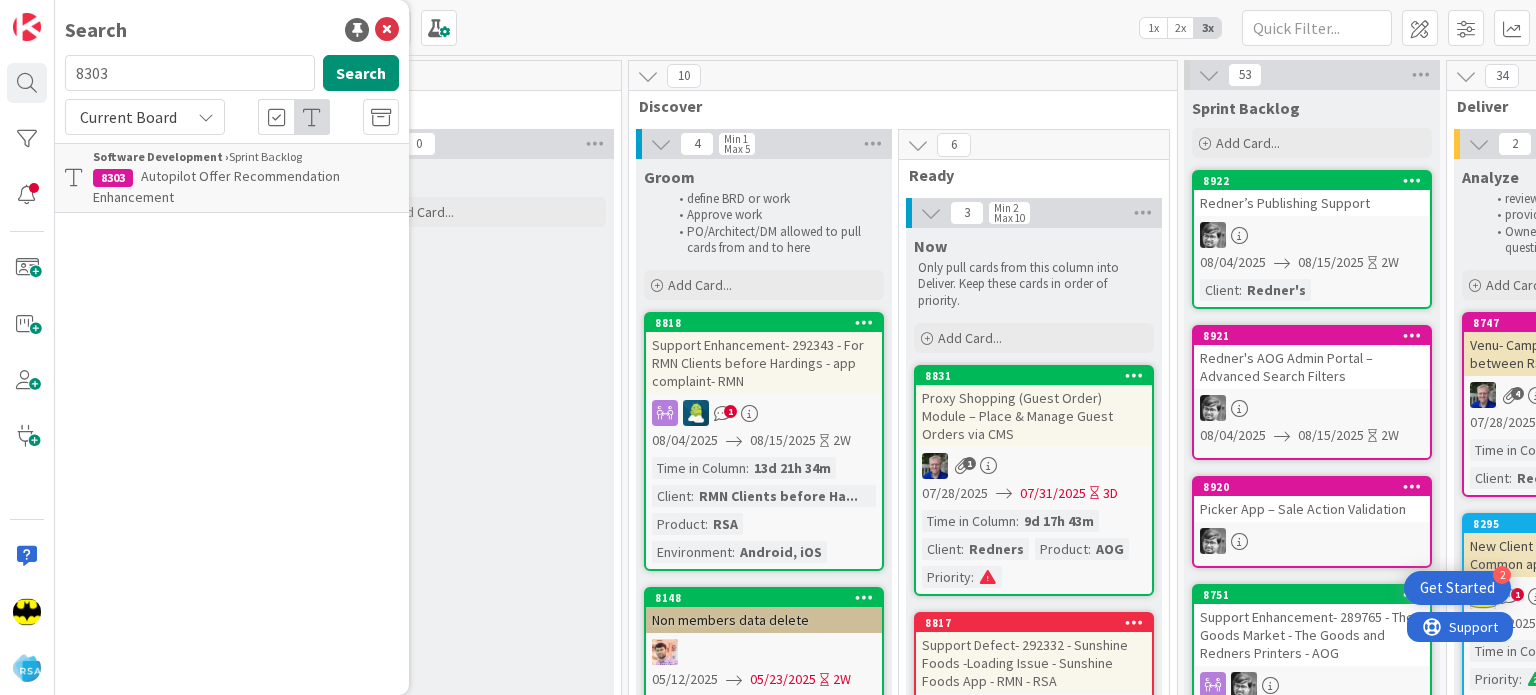 click on "Software Development ›" at bounding box center [161, 156] 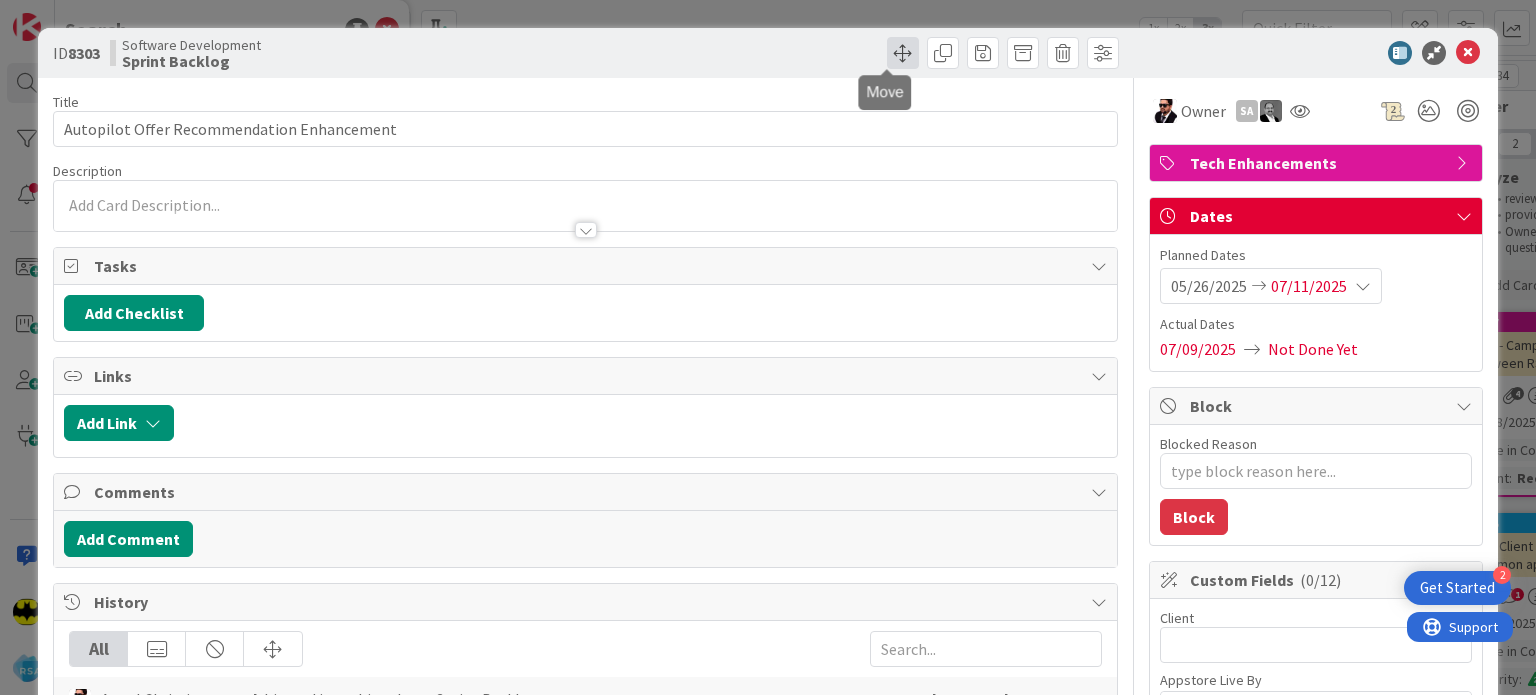 scroll, scrollTop: 0, scrollLeft: 0, axis: both 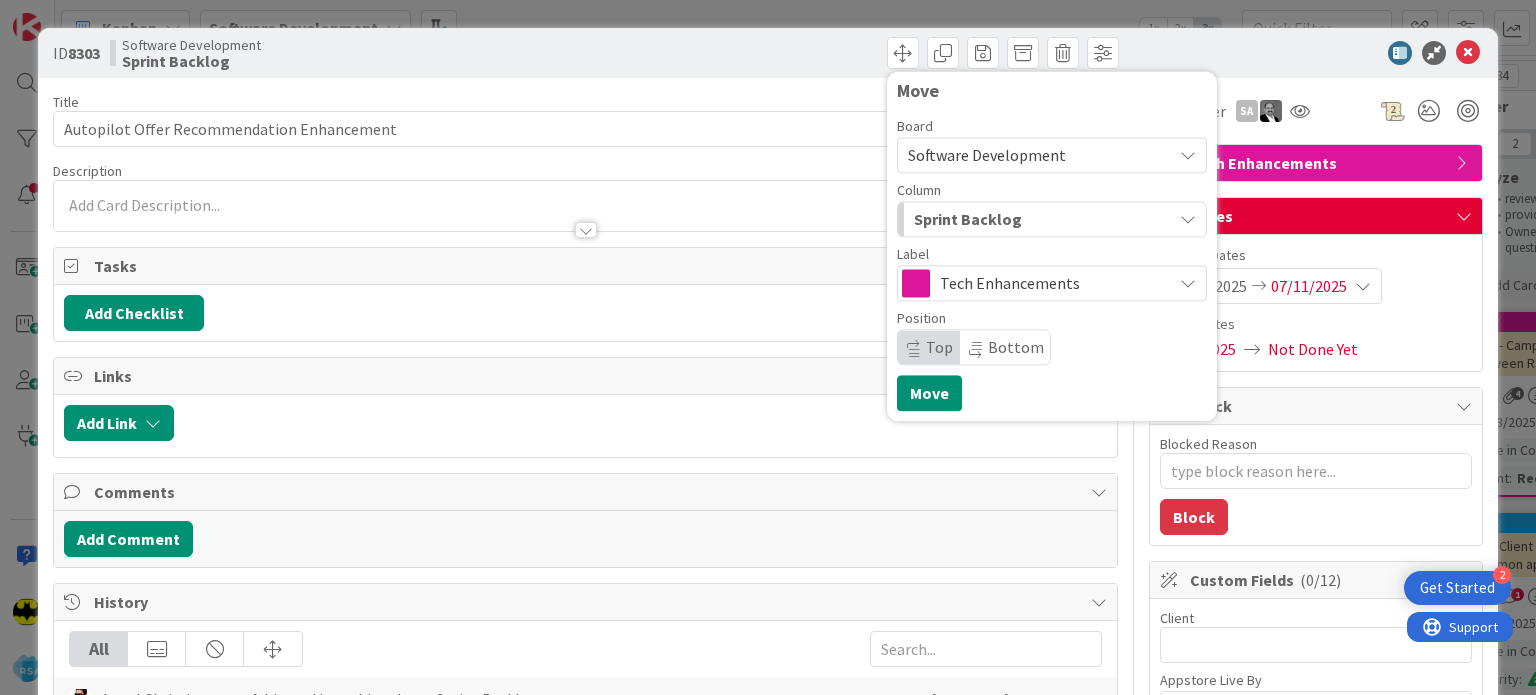 click on "Sprint Backlog" at bounding box center (968, 219) 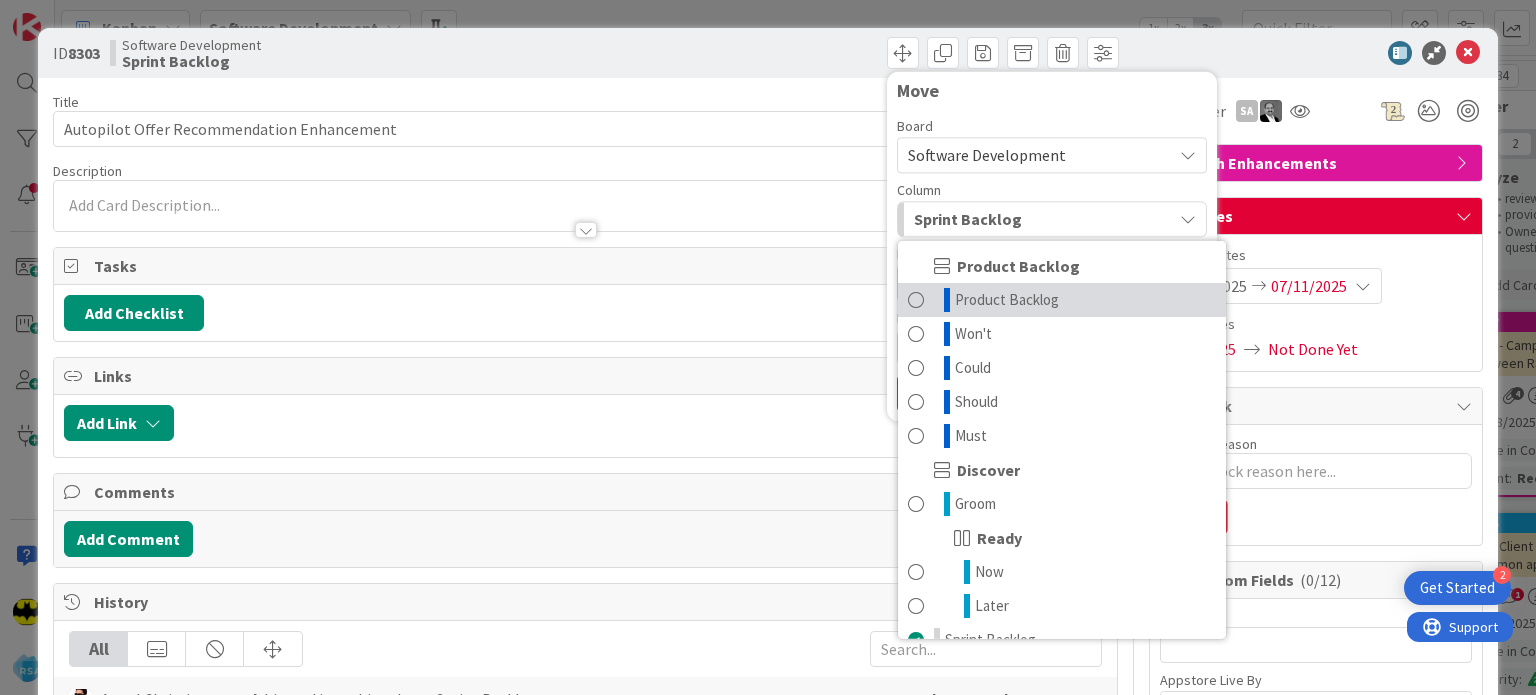 click on "Product Backlog" at bounding box center [1062, 300] 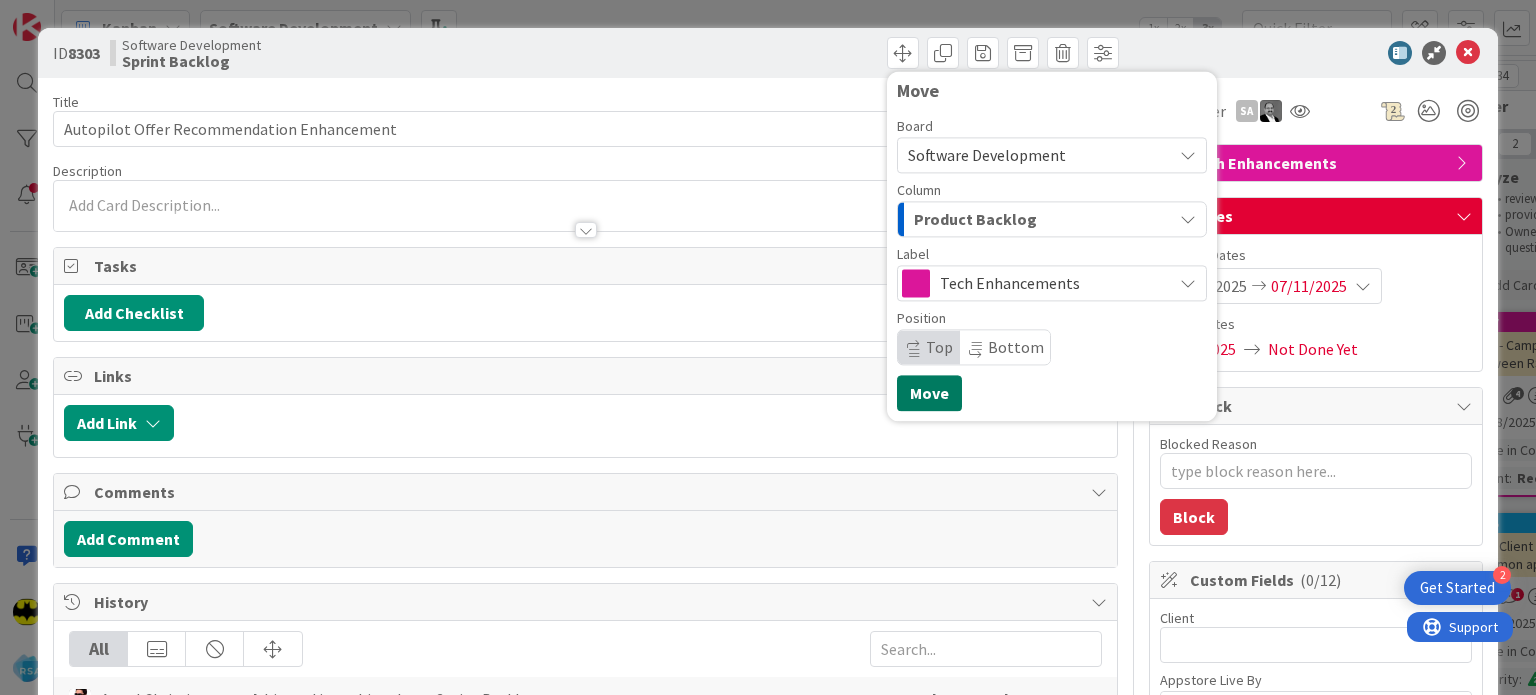 click on "Move" at bounding box center [929, 393] 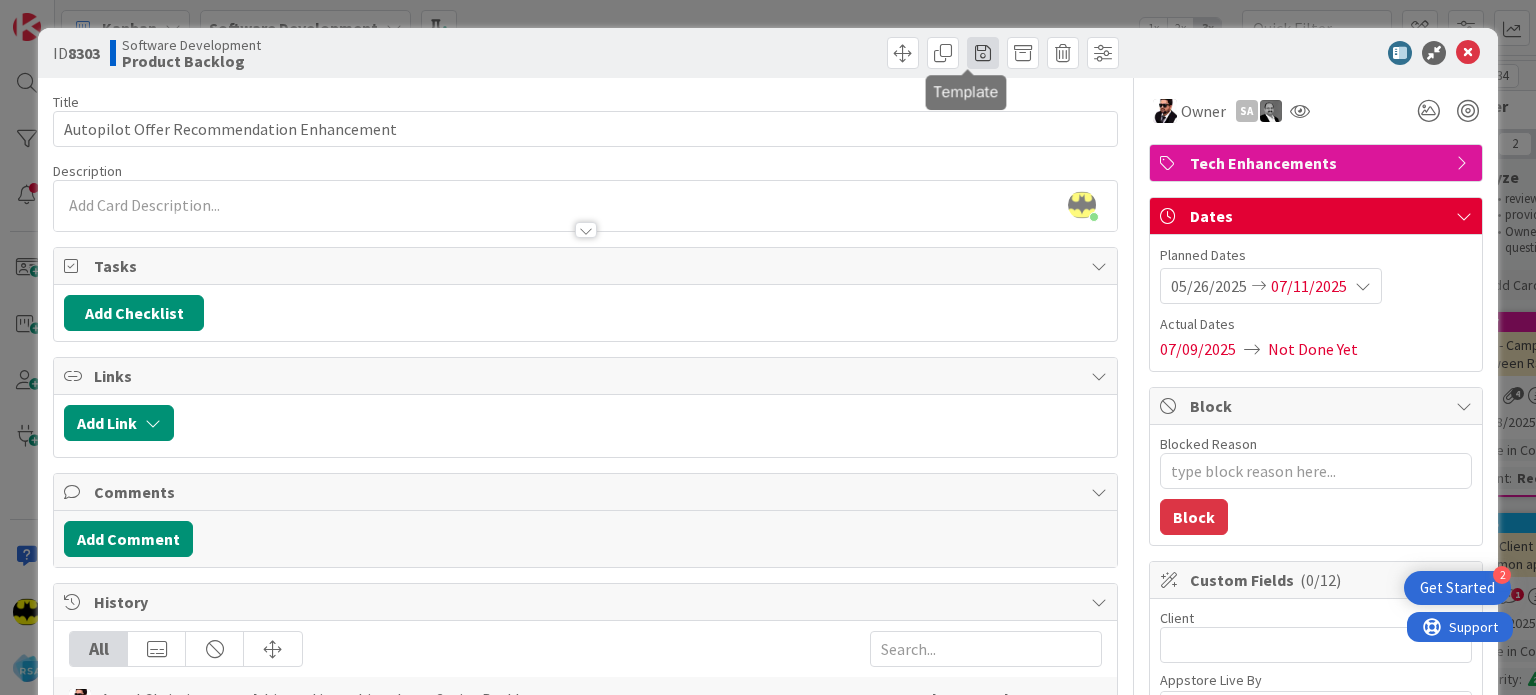 type on "x" 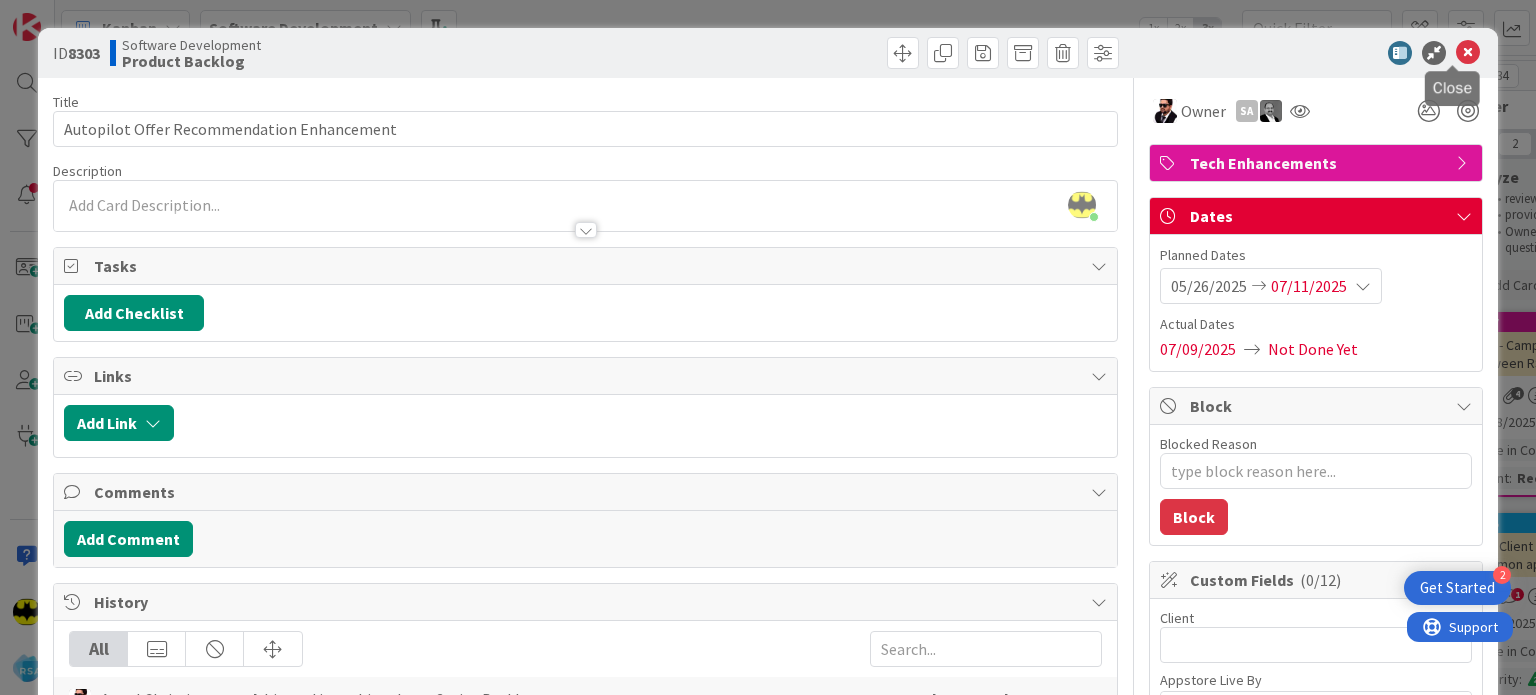 click at bounding box center (1468, 53) 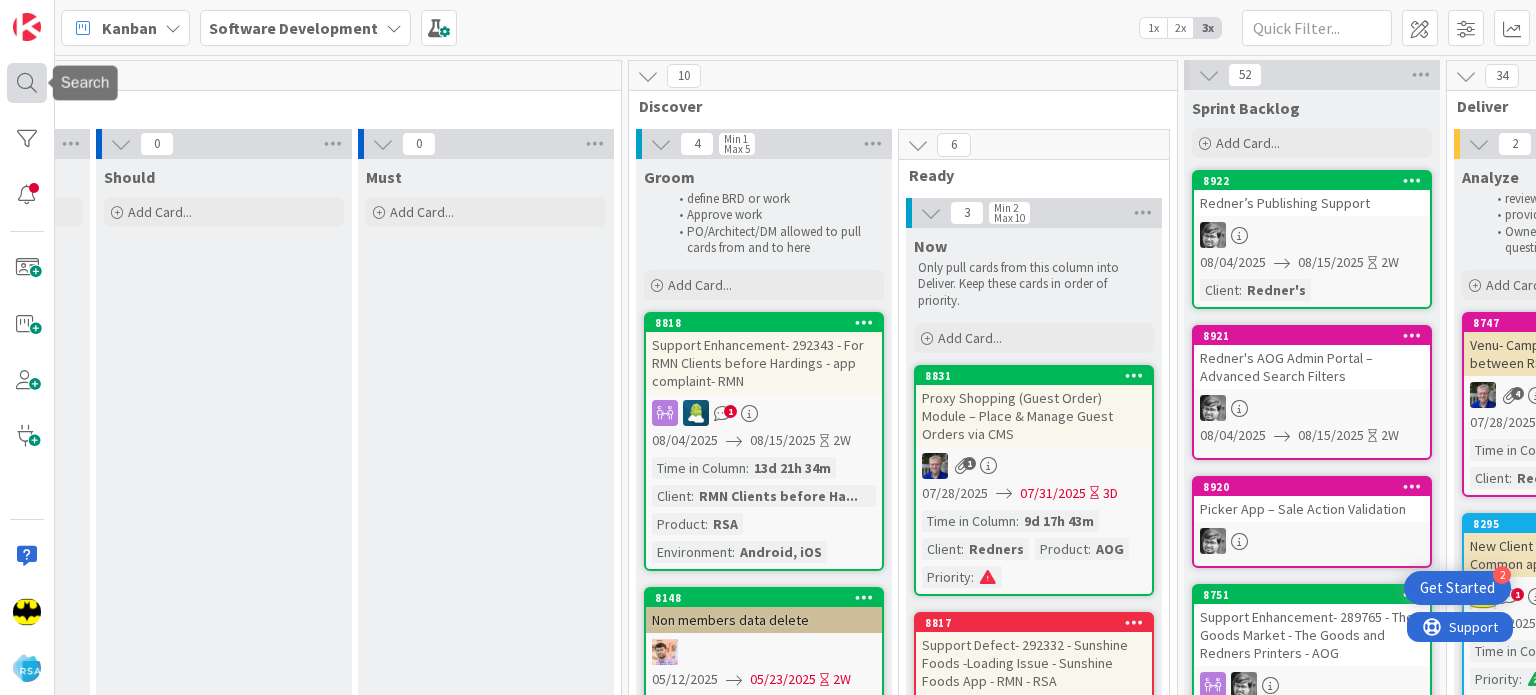 click at bounding box center (27, 83) 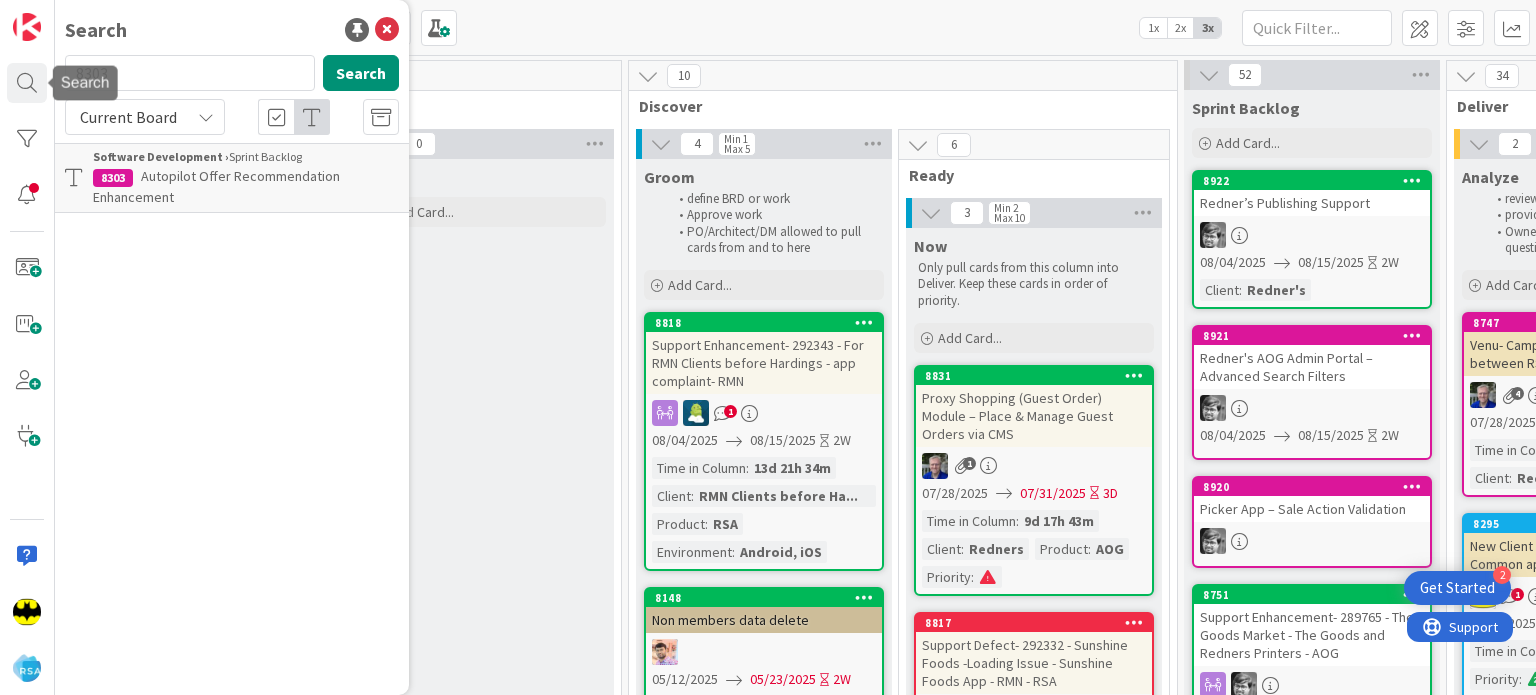 scroll, scrollTop: 0, scrollLeft: 0, axis: both 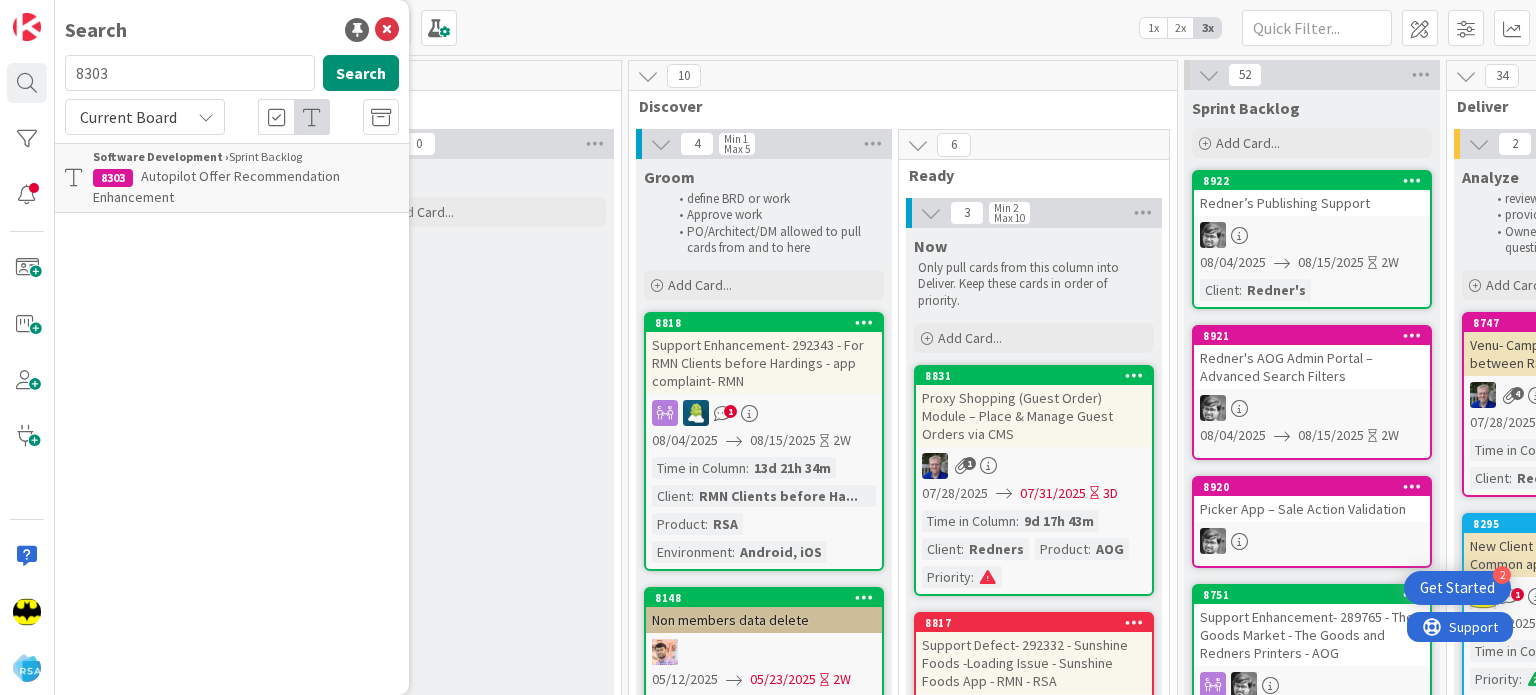 click on "8303" at bounding box center (190, 73) 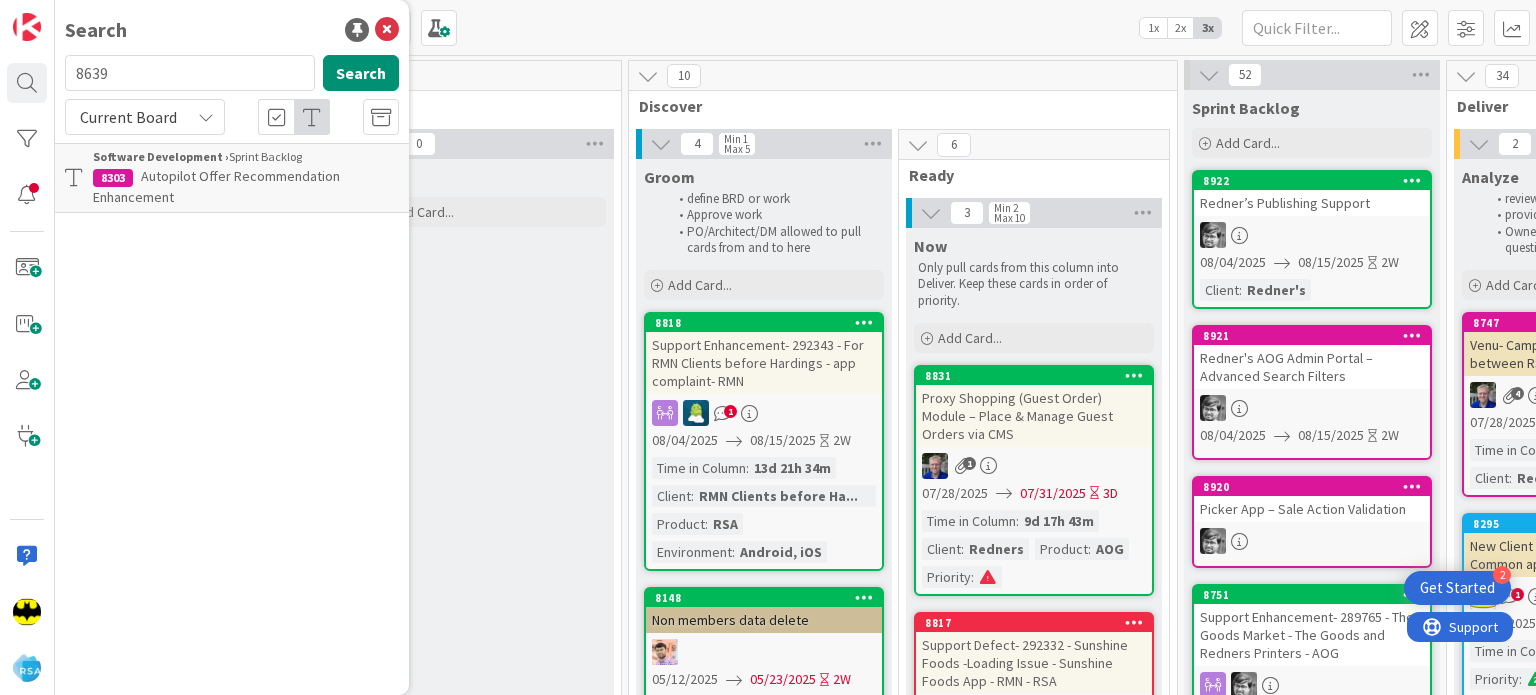 type on "8639" 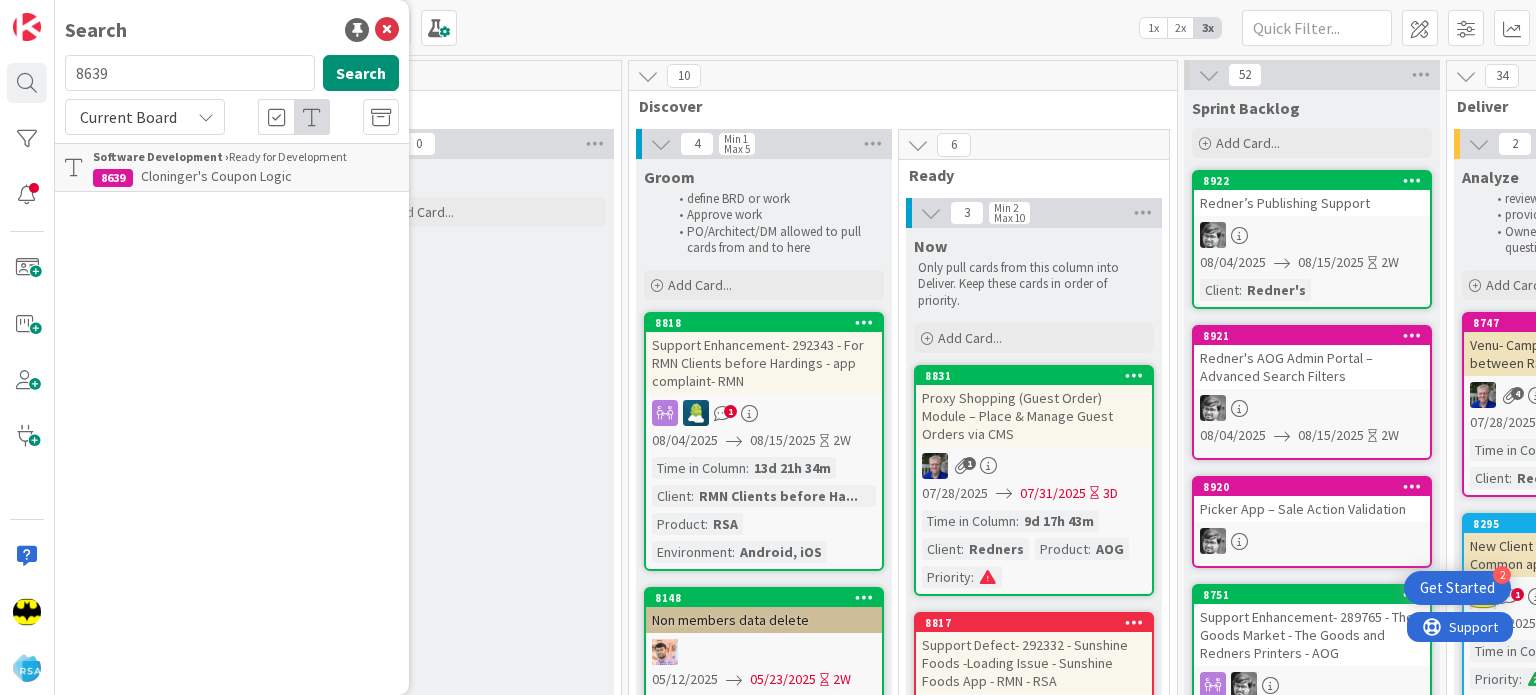 click on "Cloninger's Coupon Logic" at bounding box center (216, 176) 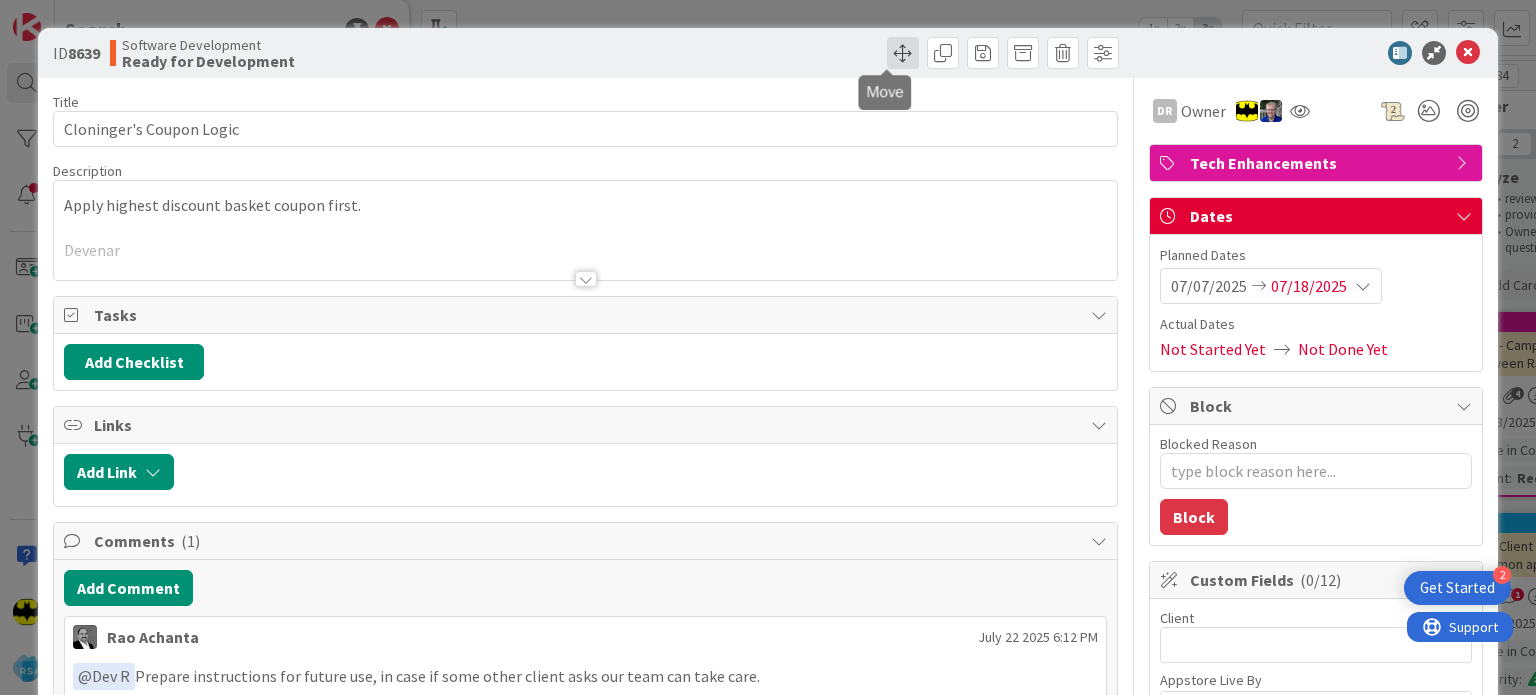 scroll, scrollTop: 0, scrollLeft: 0, axis: both 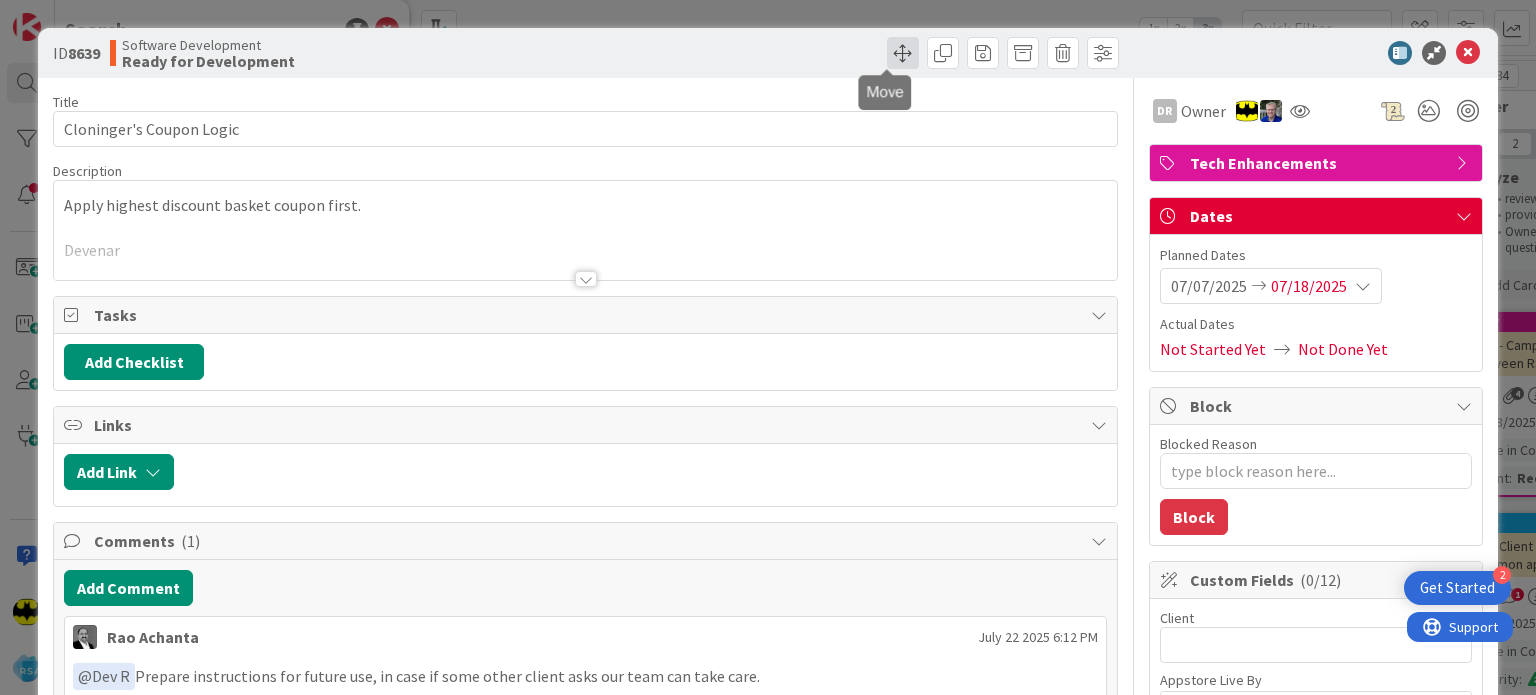 click at bounding box center [903, 53] 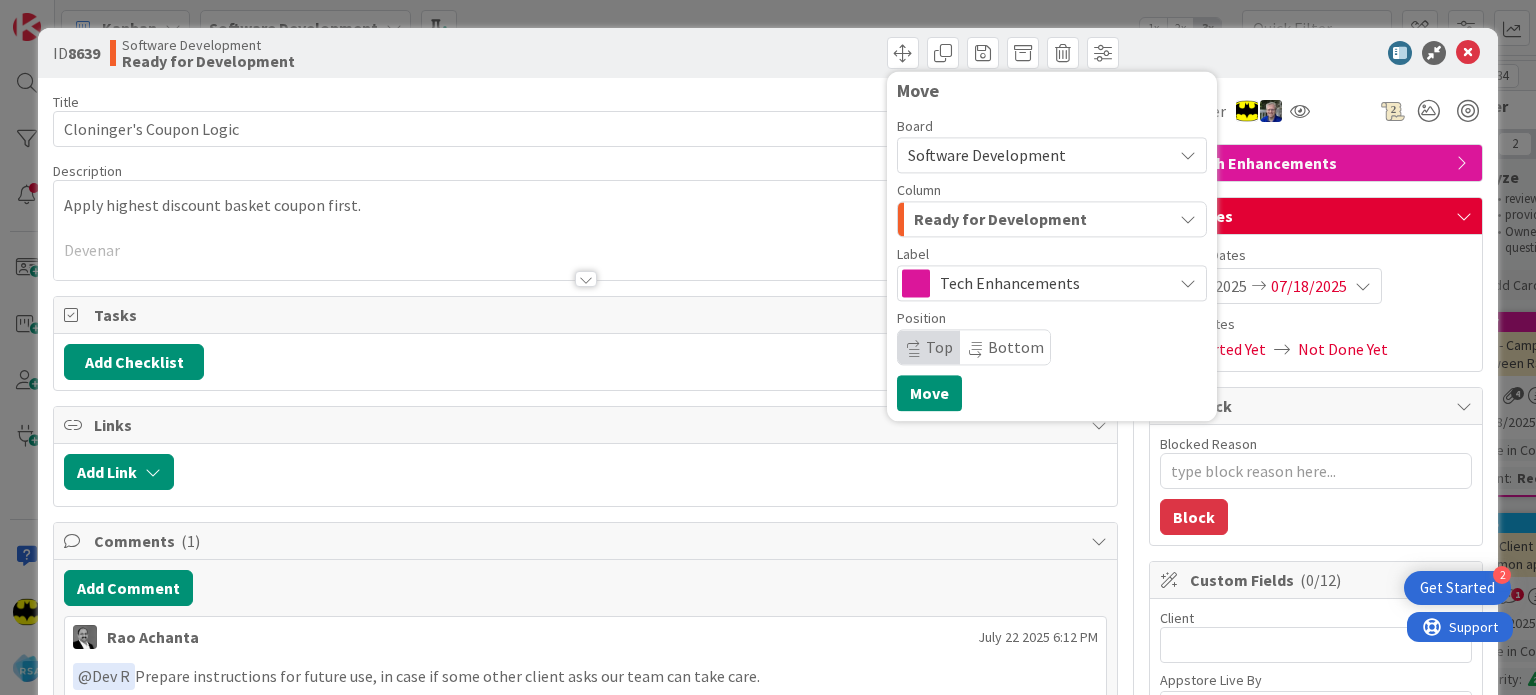 click on "Ready for Development" at bounding box center (1000, 219) 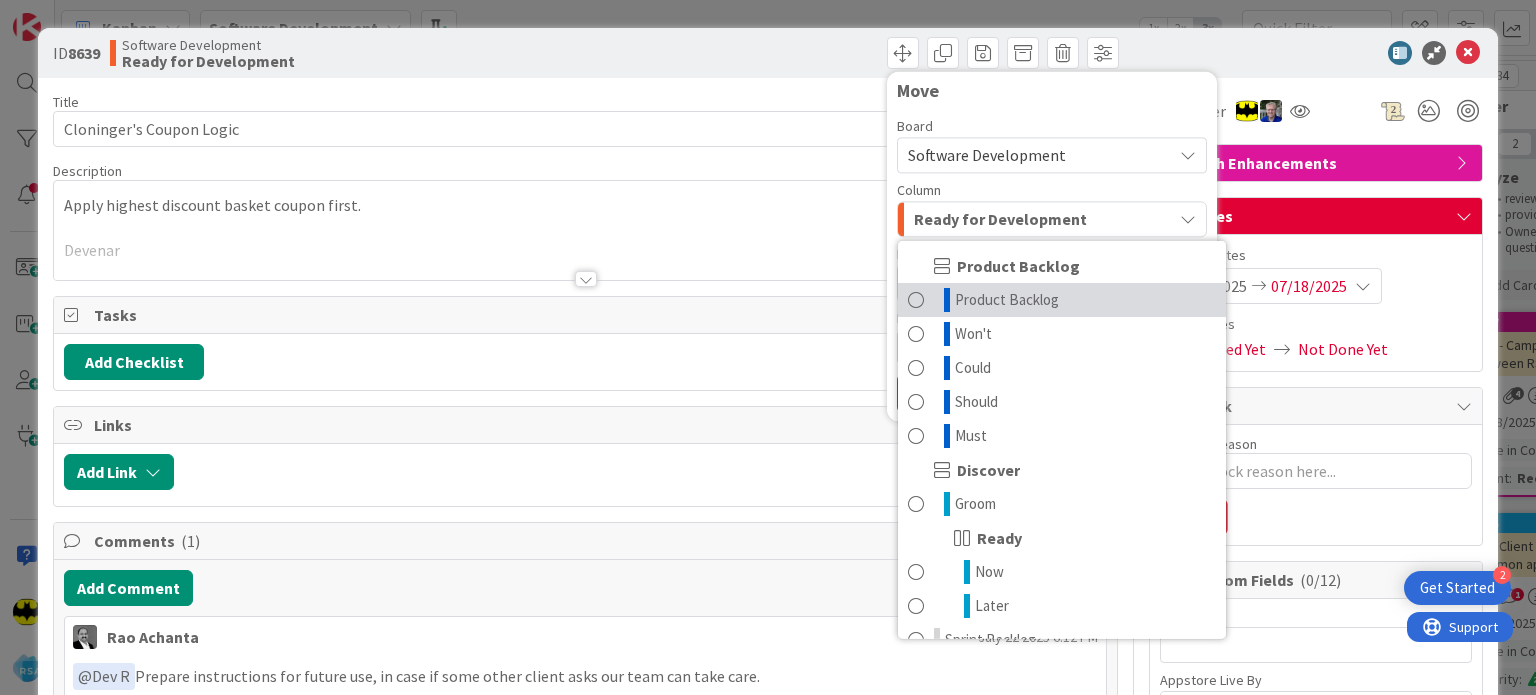 click on "Product Backlog" at bounding box center [1062, 300] 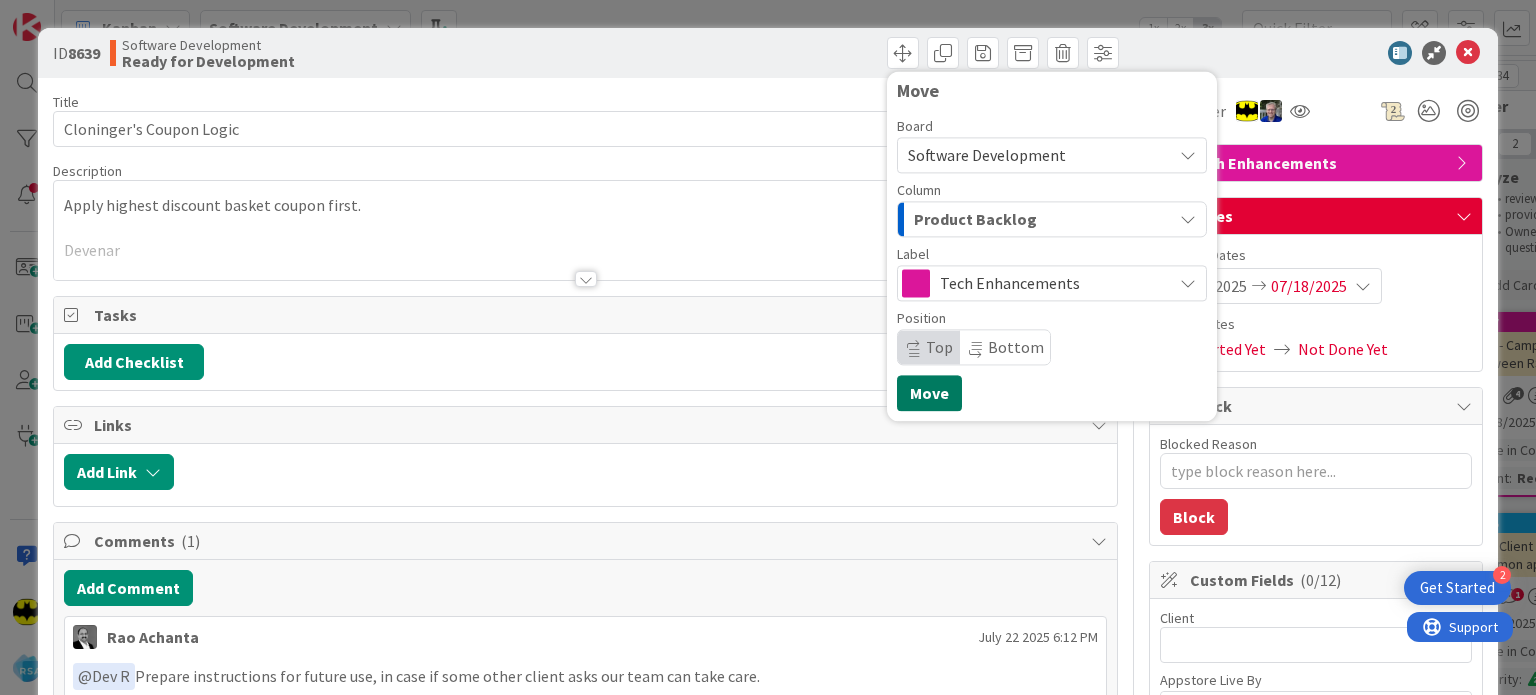 click on "Move" at bounding box center [929, 393] 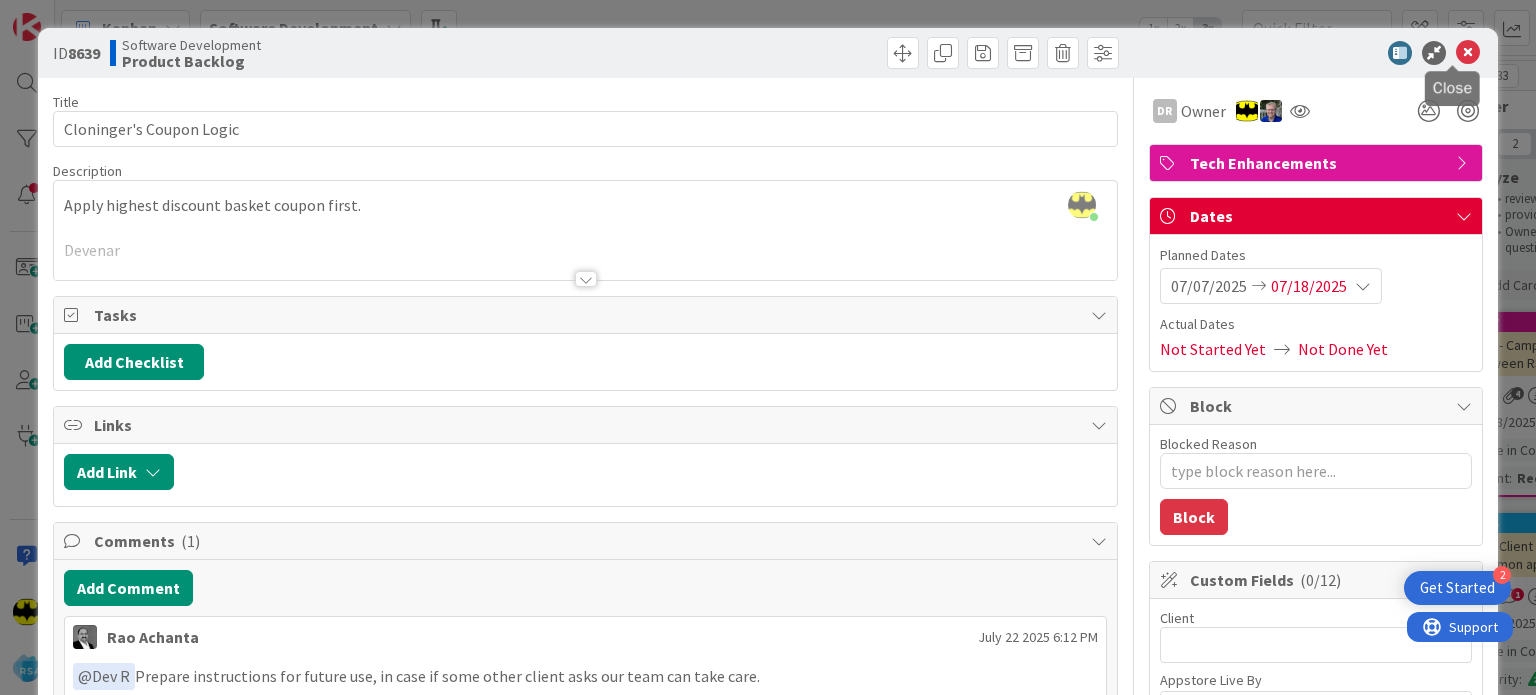 click at bounding box center (1468, 53) 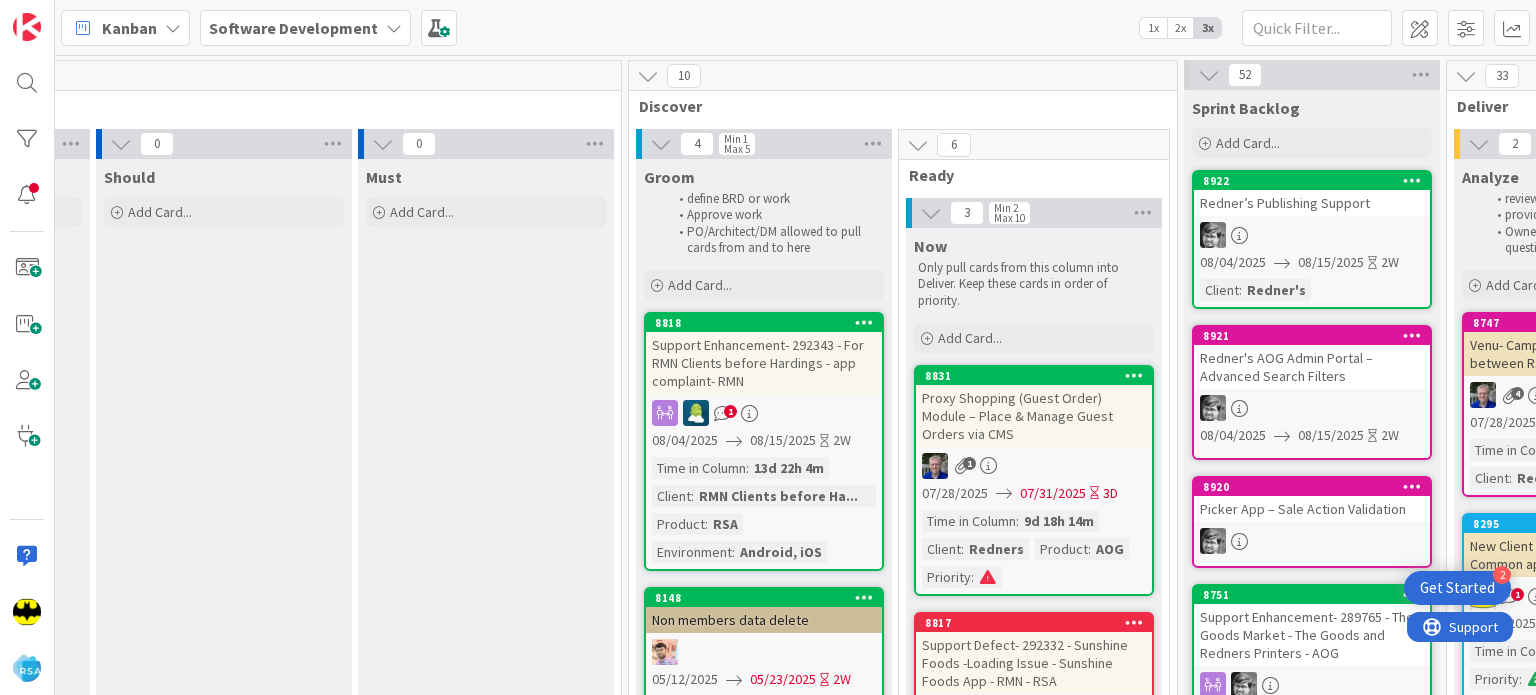 scroll, scrollTop: 0, scrollLeft: 0, axis: both 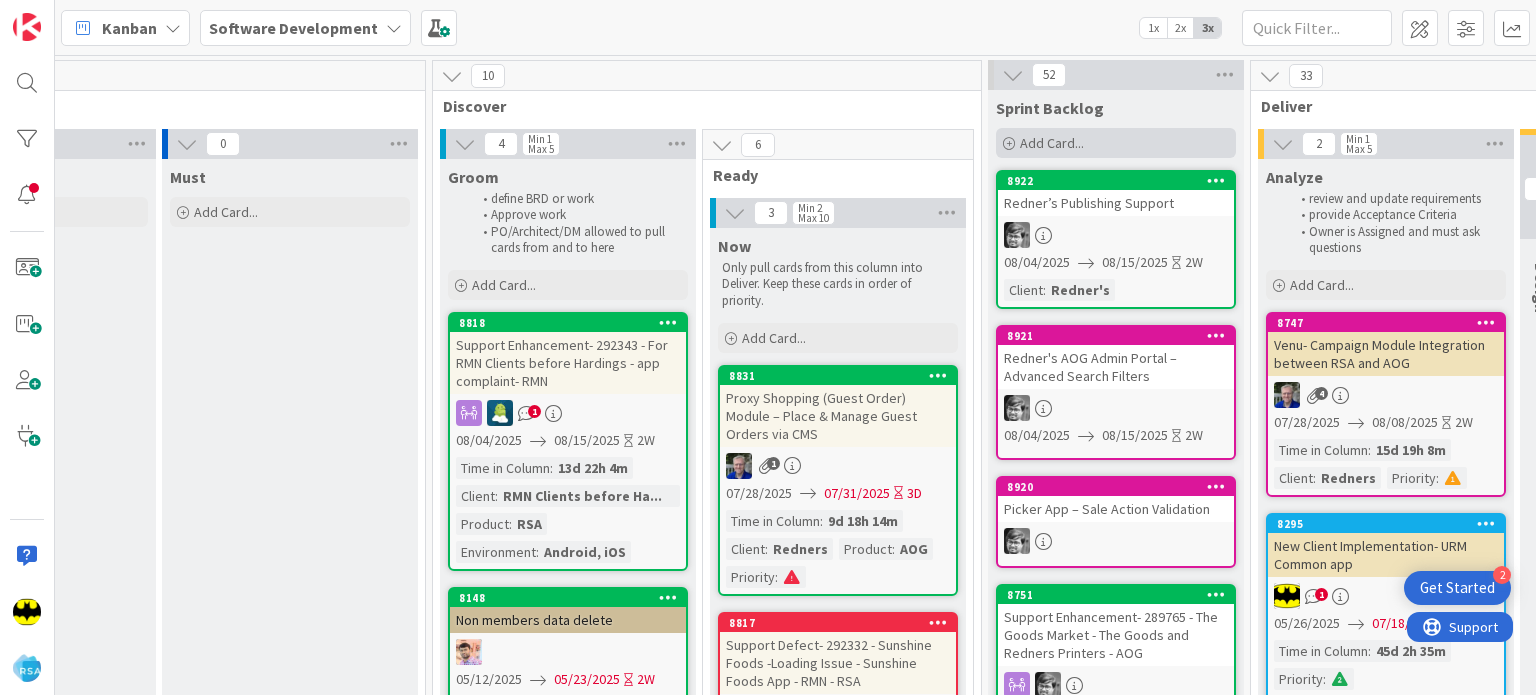 click at bounding box center (1009, 144) 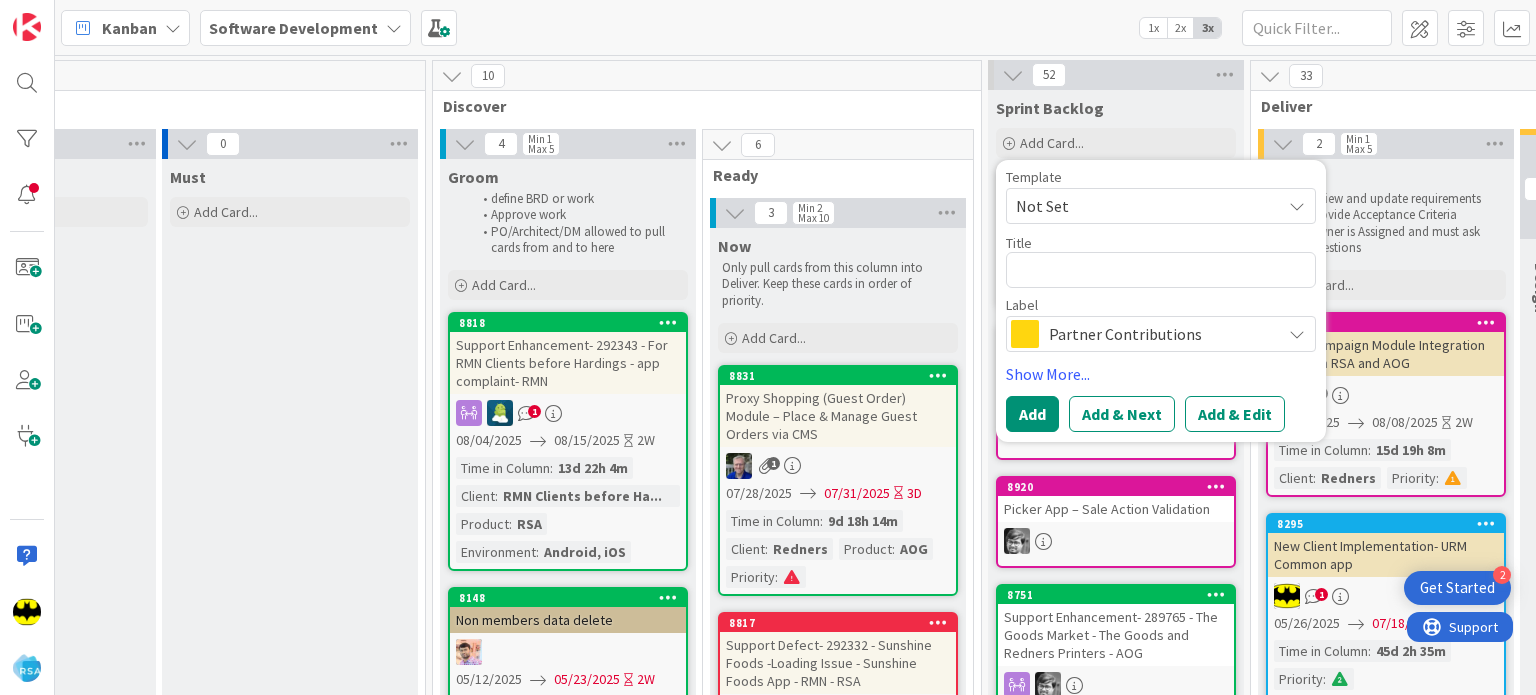 type on "x" 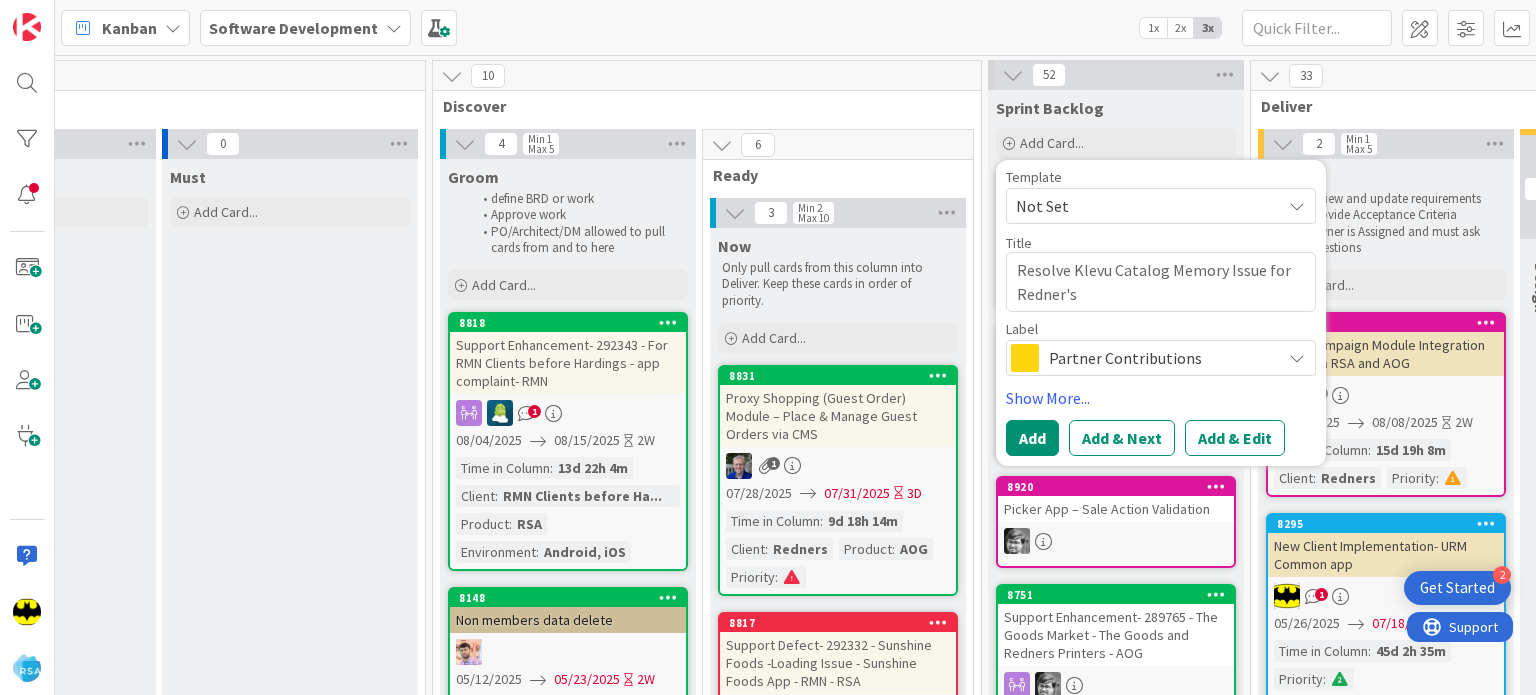type on "Resolve Klevu Catalog Memory Issue for Redner's" 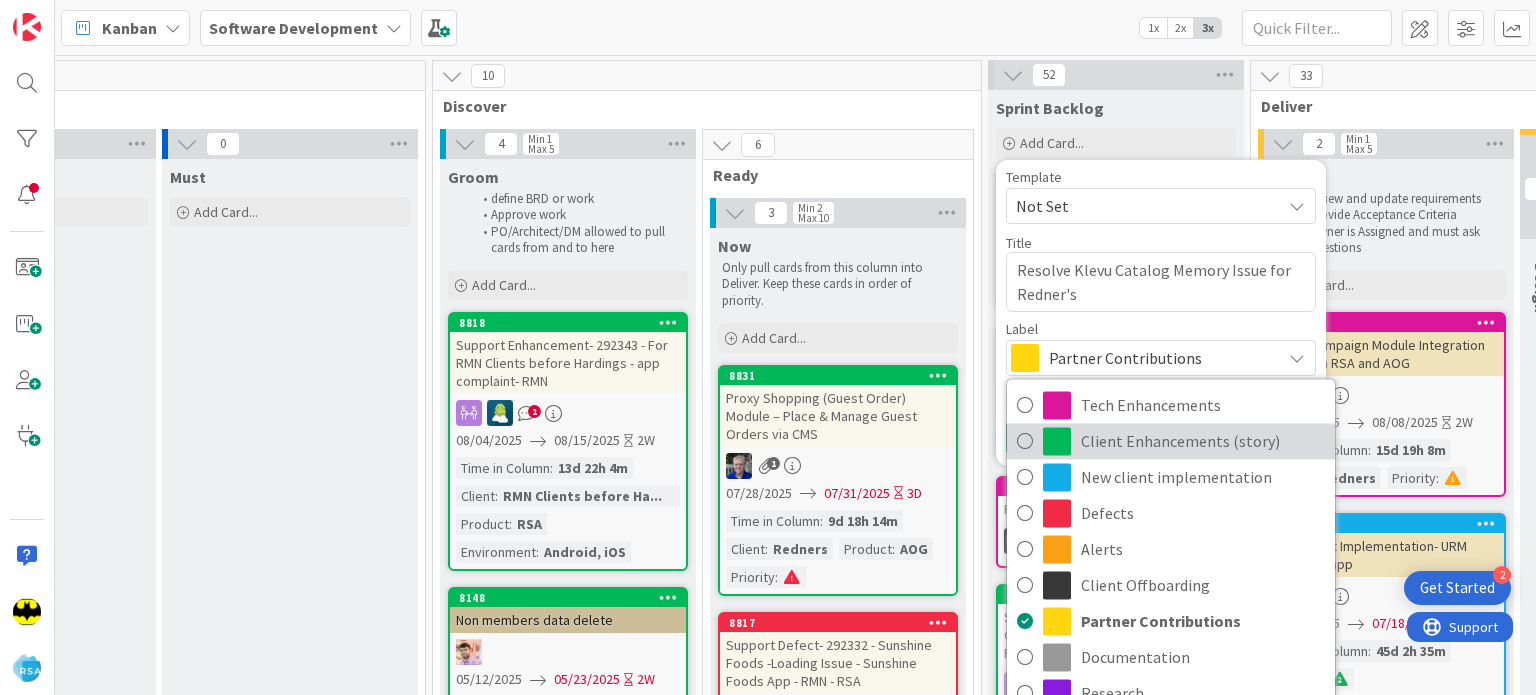 click on "Client Enhancements (story)" at bounding box center (1171, 441) 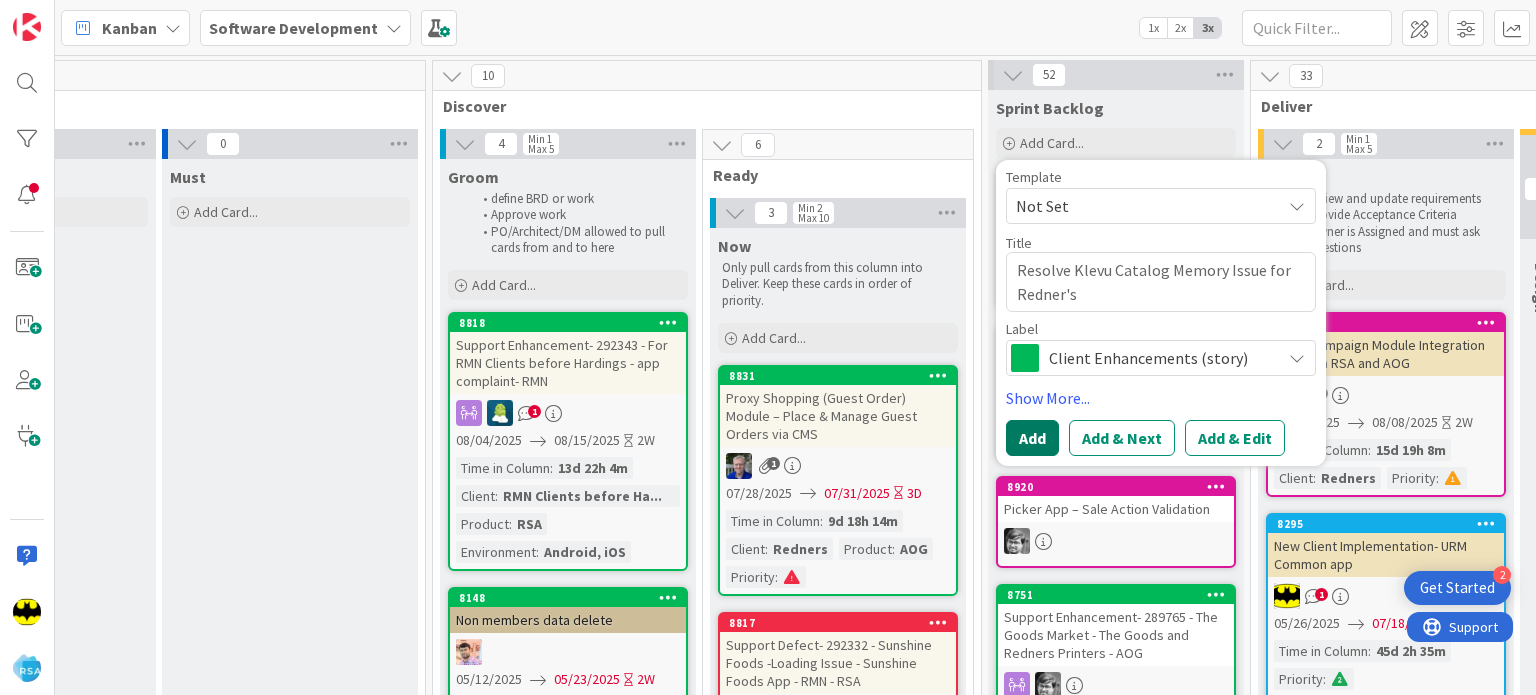 click on "Add" at bounding box center [1032, 438] 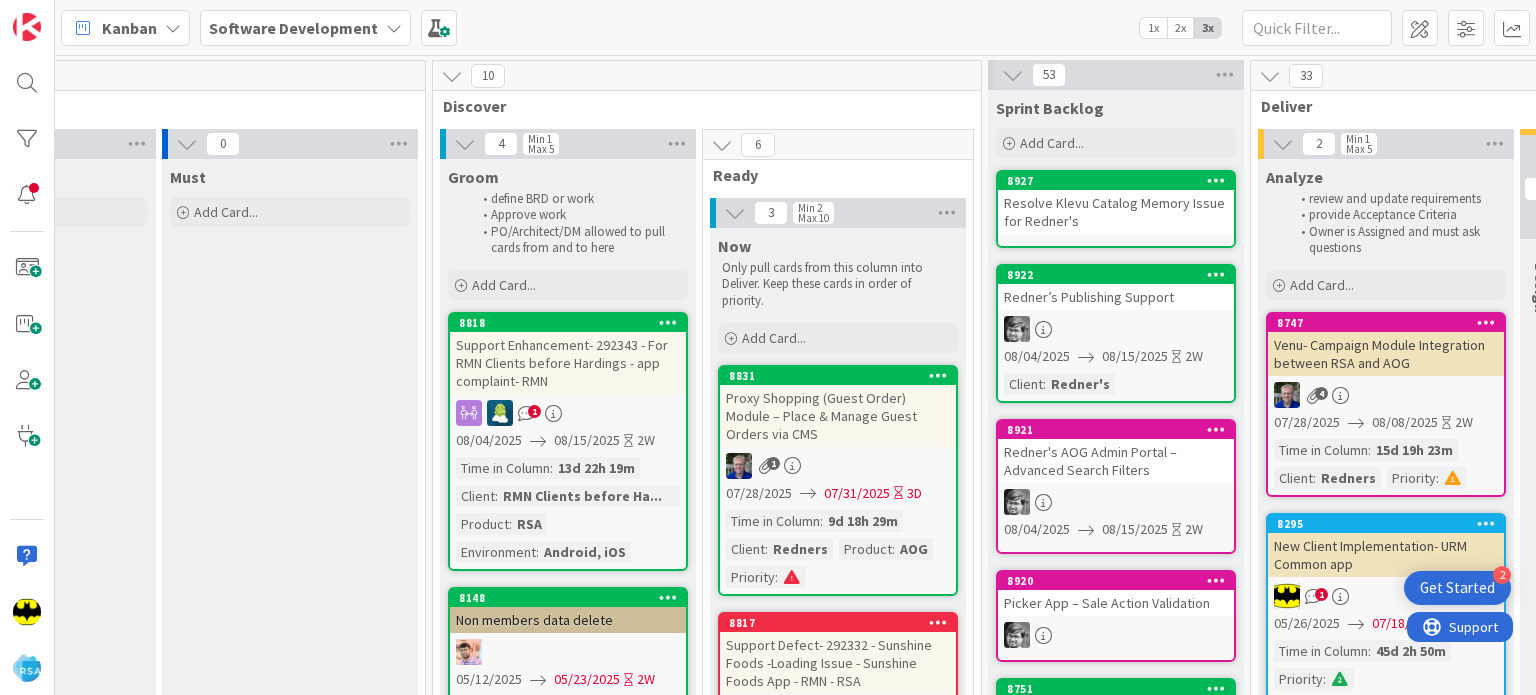 click on "Resolve Klevu Catalog Memory Issue for Redner's" at bounding box center (1116, 212) 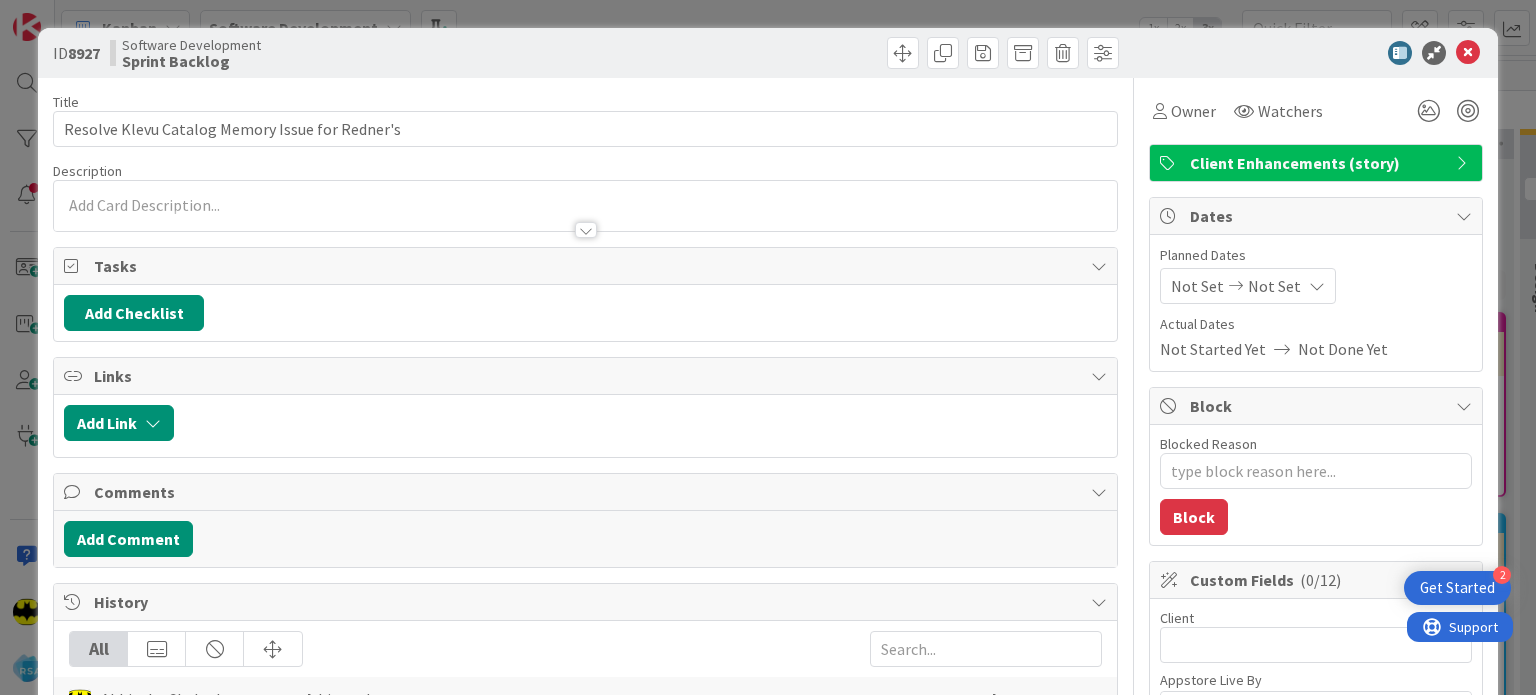 scroll, scrollTop: 0, scrollLeft: 0, axis: both 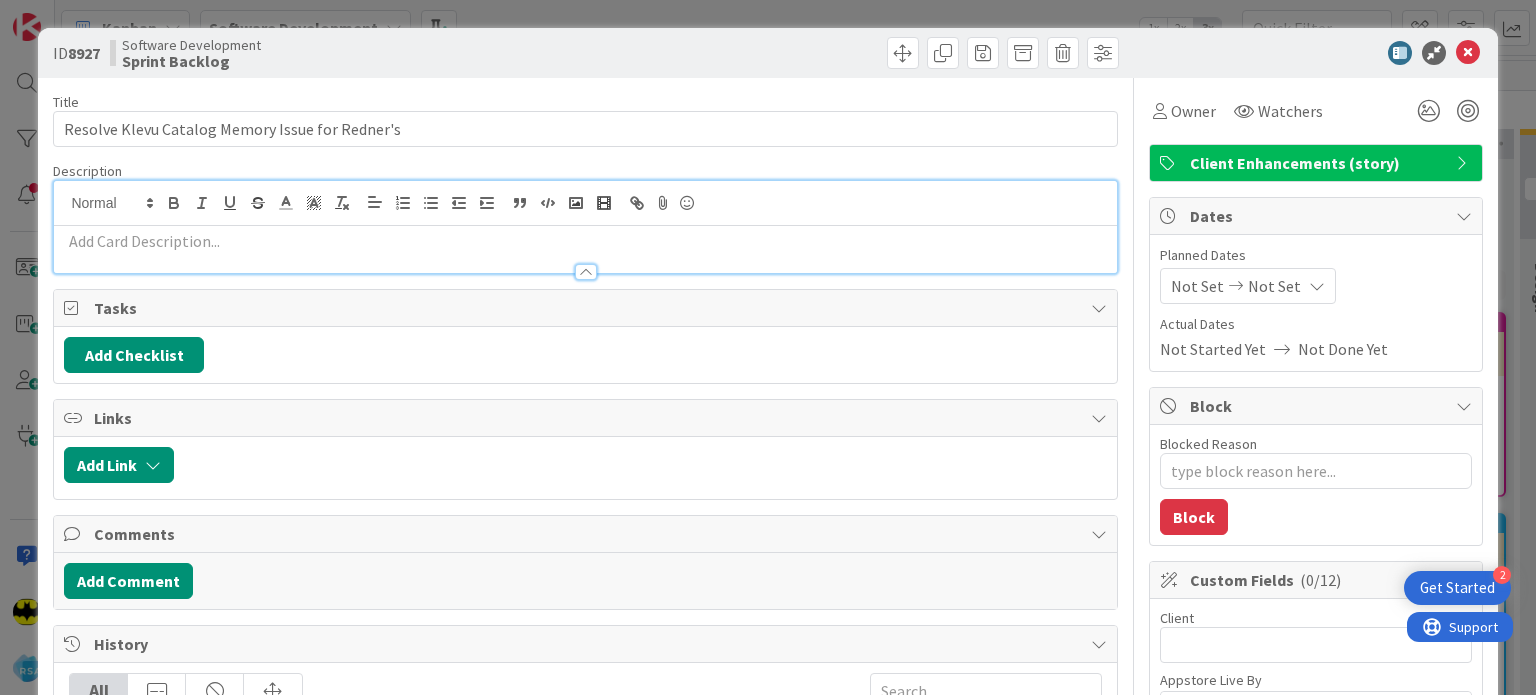 click at bounding box center [585, 241] 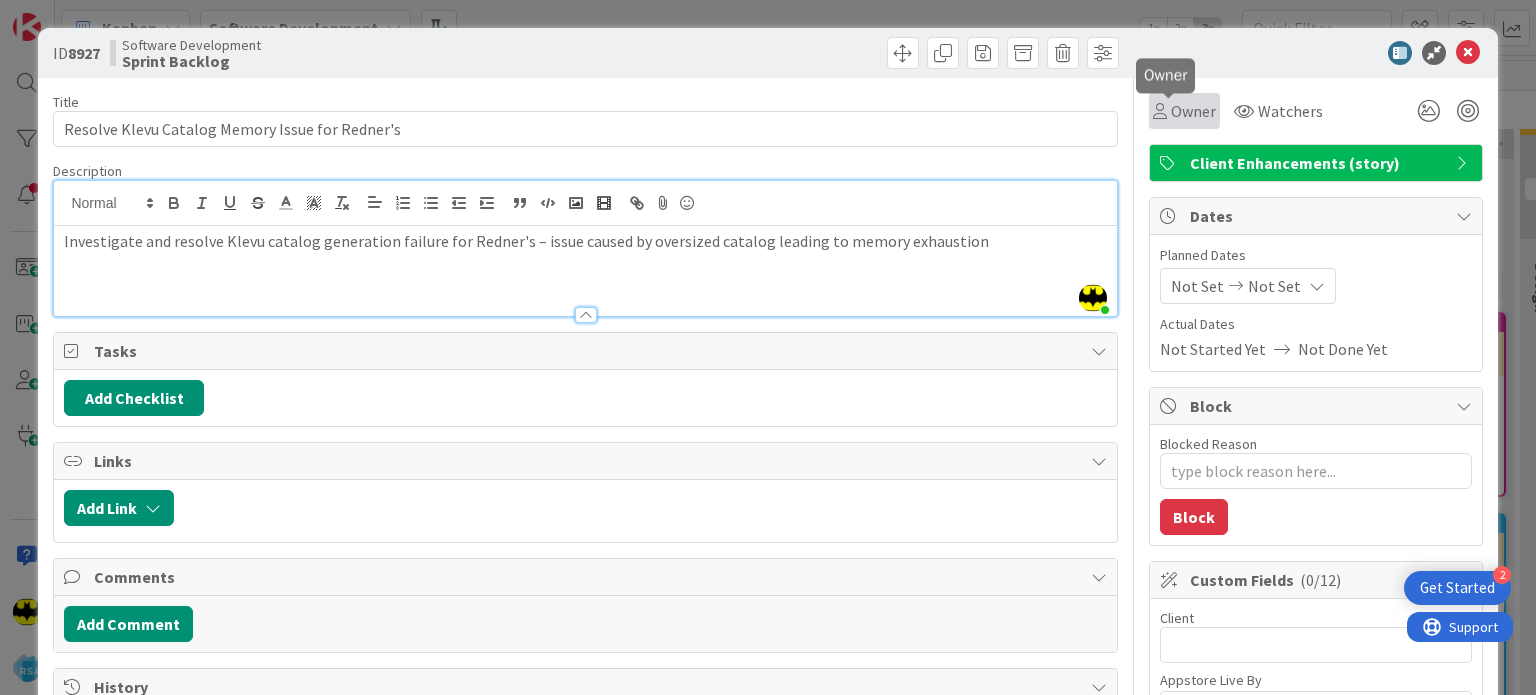 click on "Owner" at bounding box center [1193, 111] 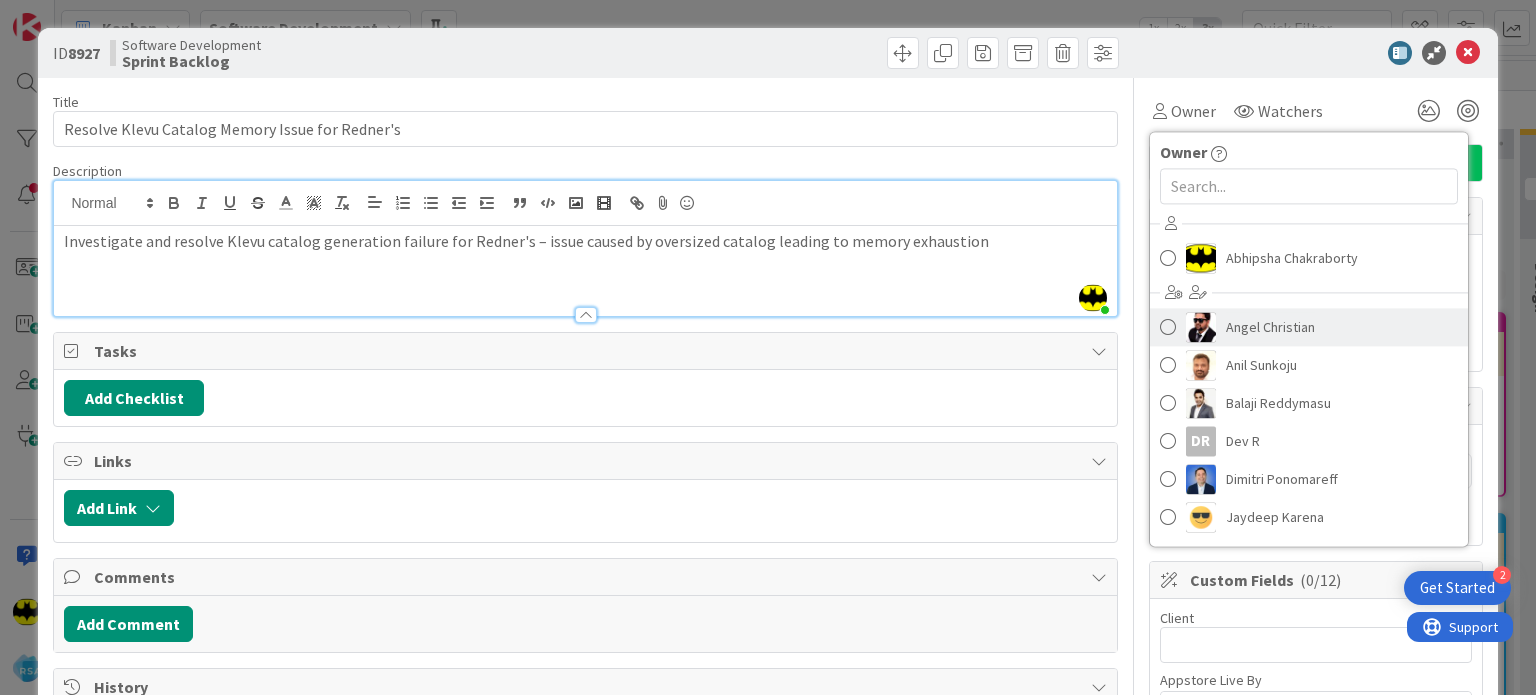 click on "Angel Christian" at bounding box center [1309, 327] 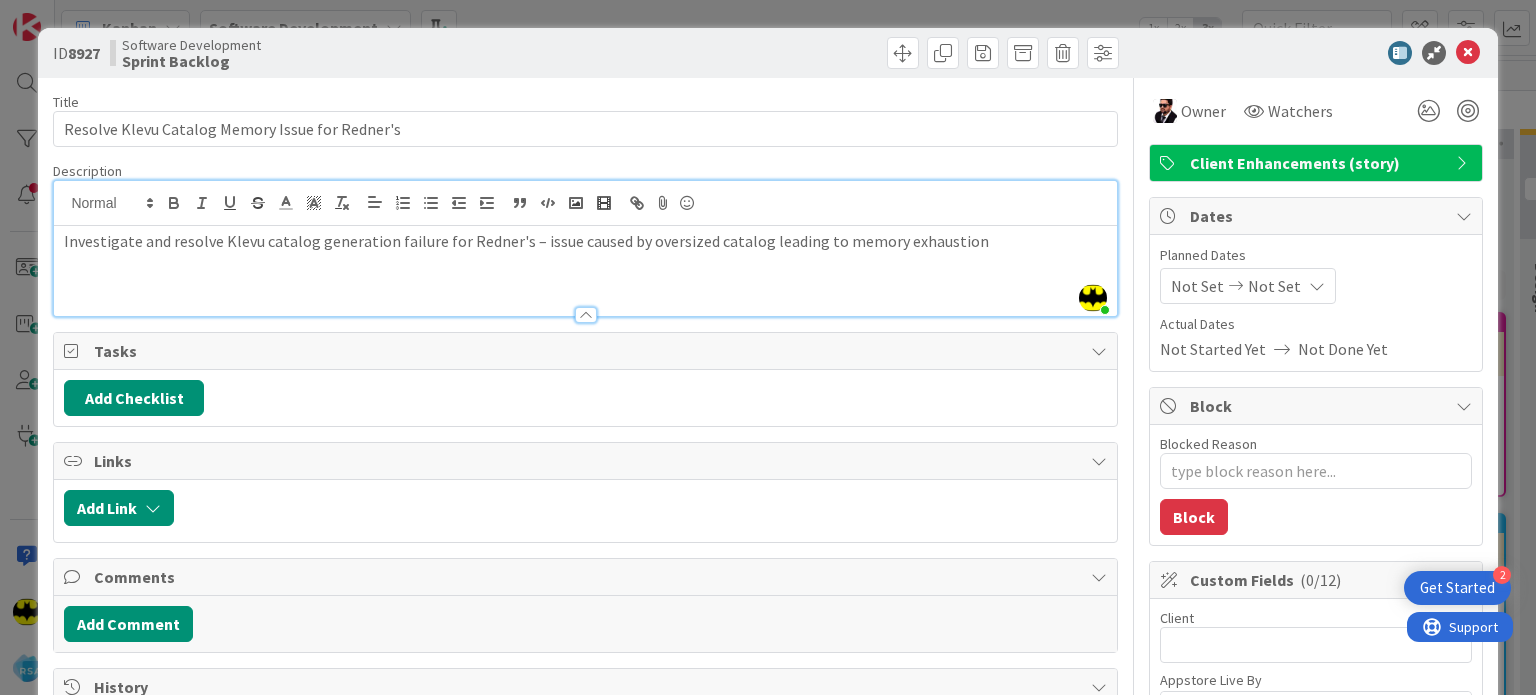 type on "x" 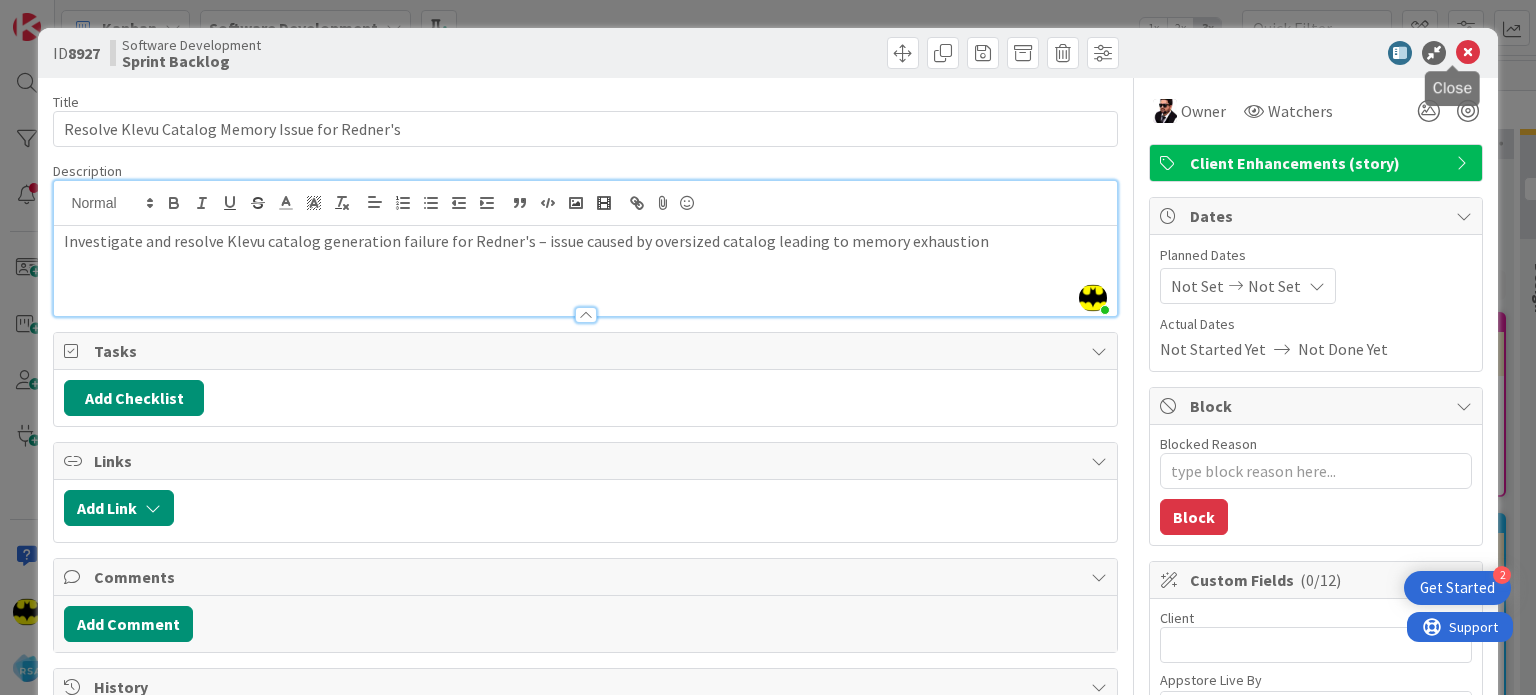 click at bounding box center (1468, 53) 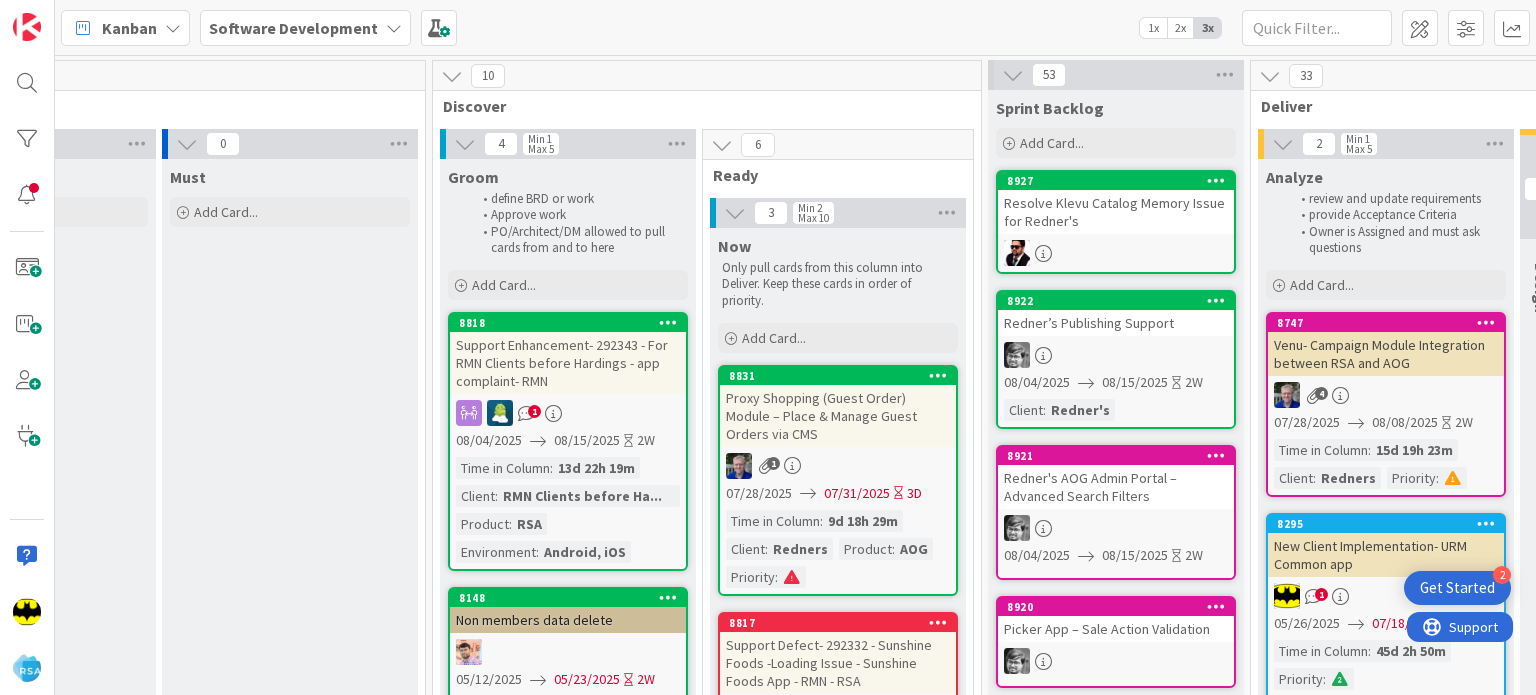 scroll, scrollTop: 0, scrollLeft: 0, axis: both 